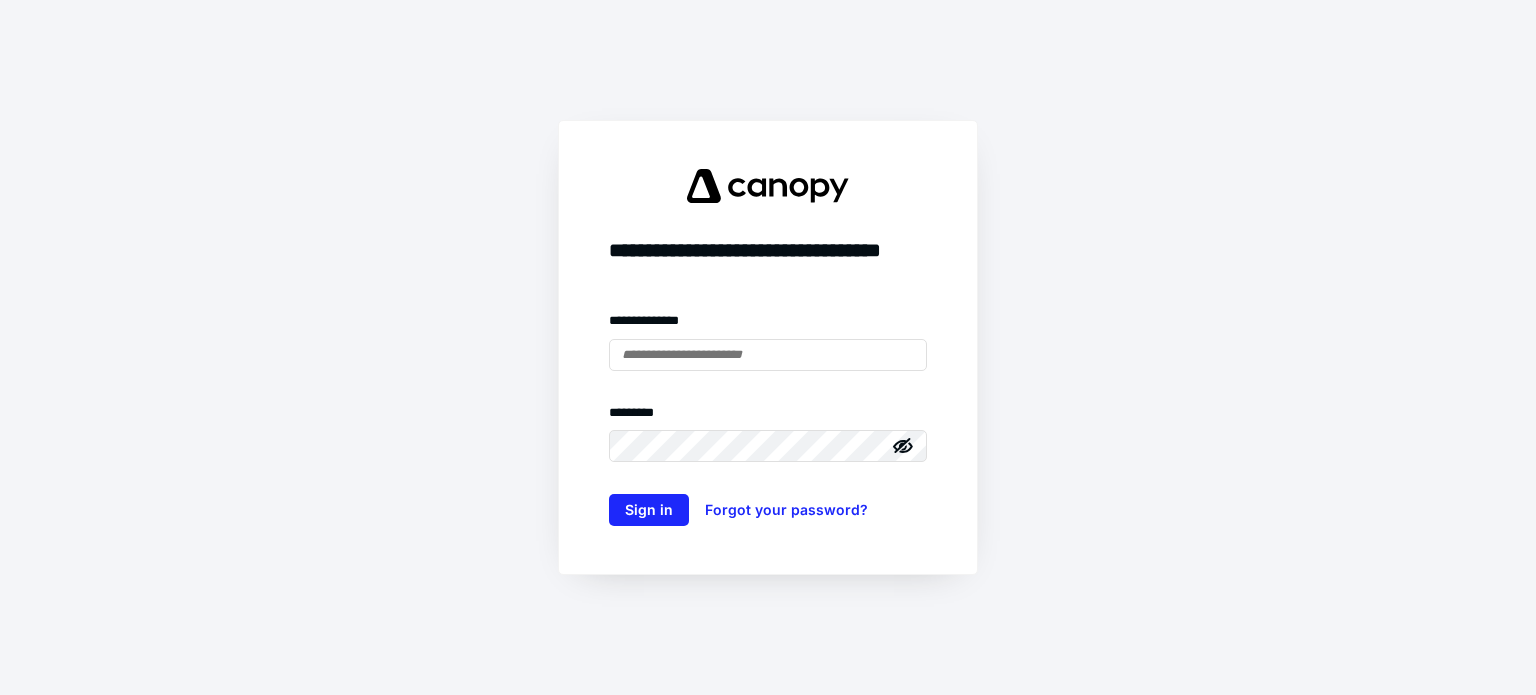 scroll, scrollTop: 0, scrollLeft: 0, axis: both 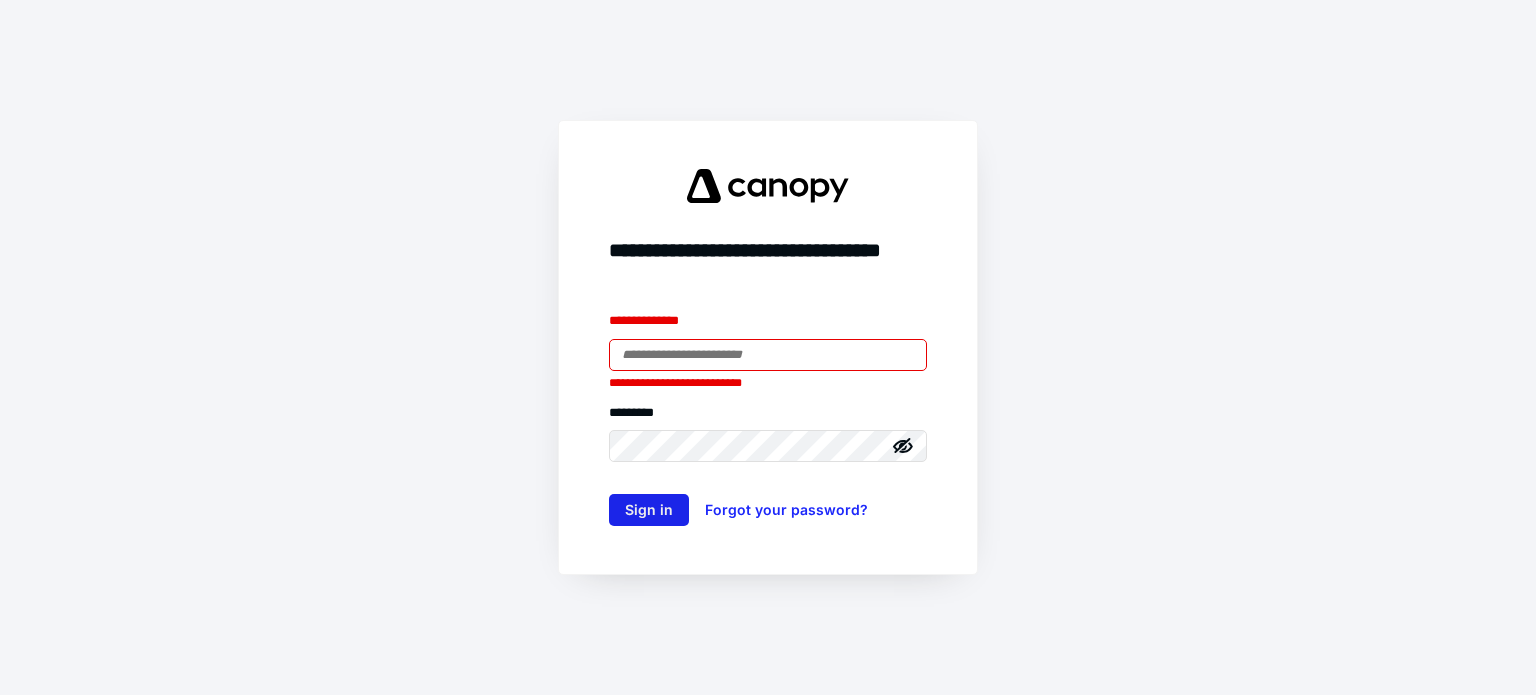 type on "**********" 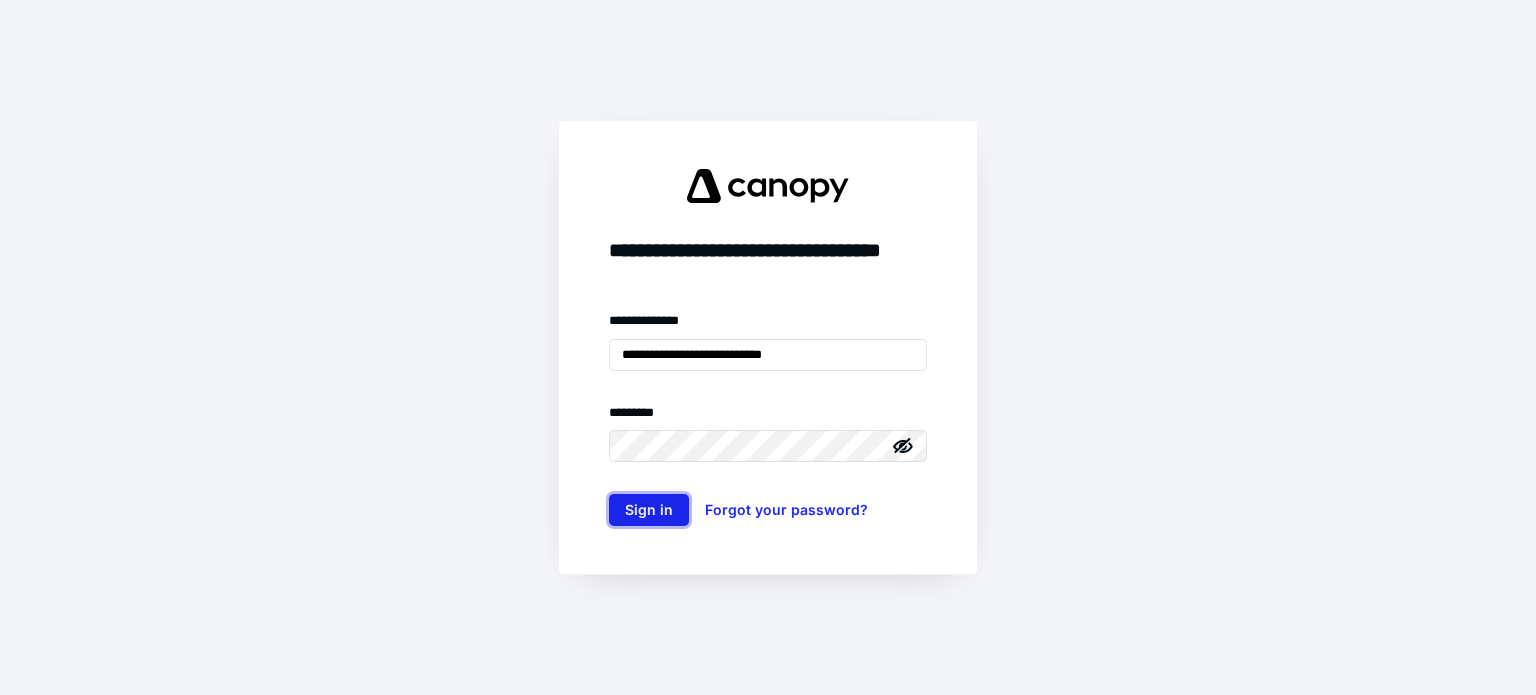click on "Sign in" at bounding box center [649, 510] 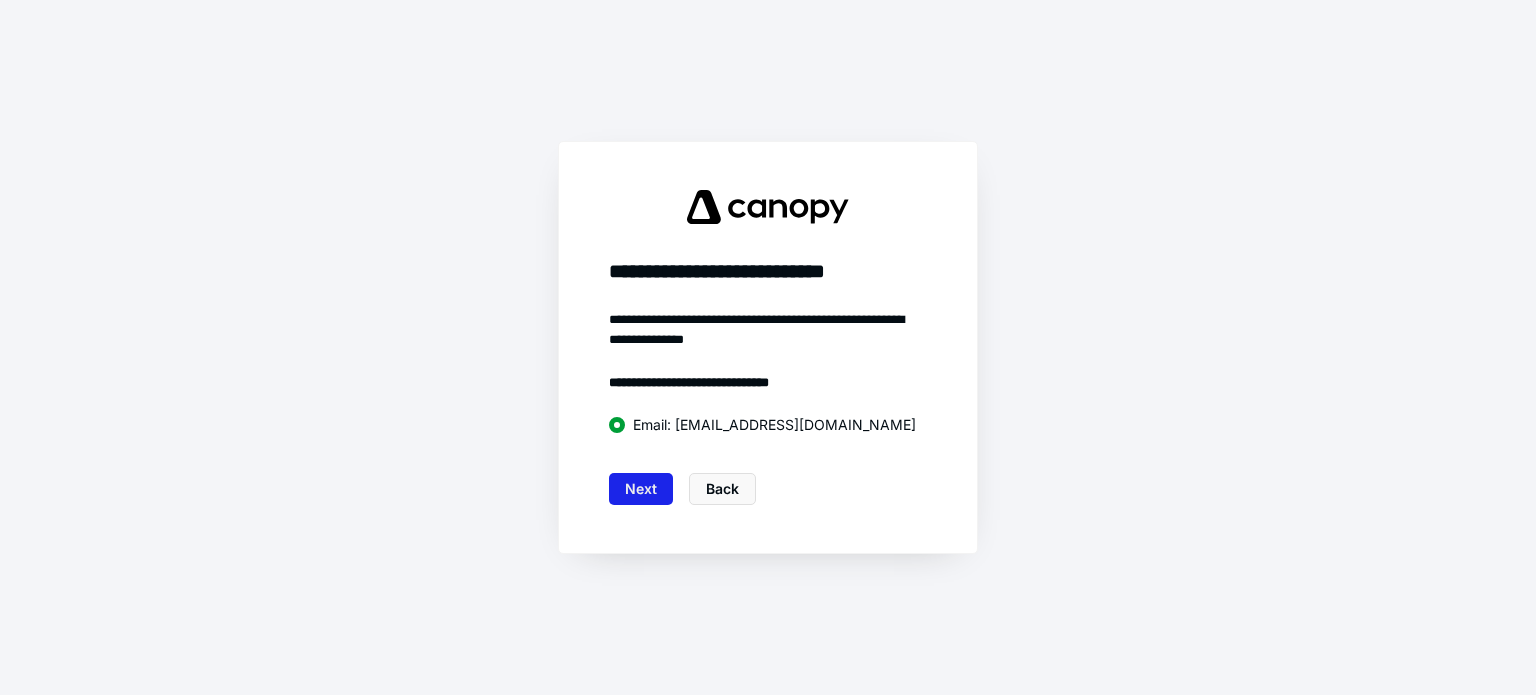 click on "Next" at bounding box center (641, 489) 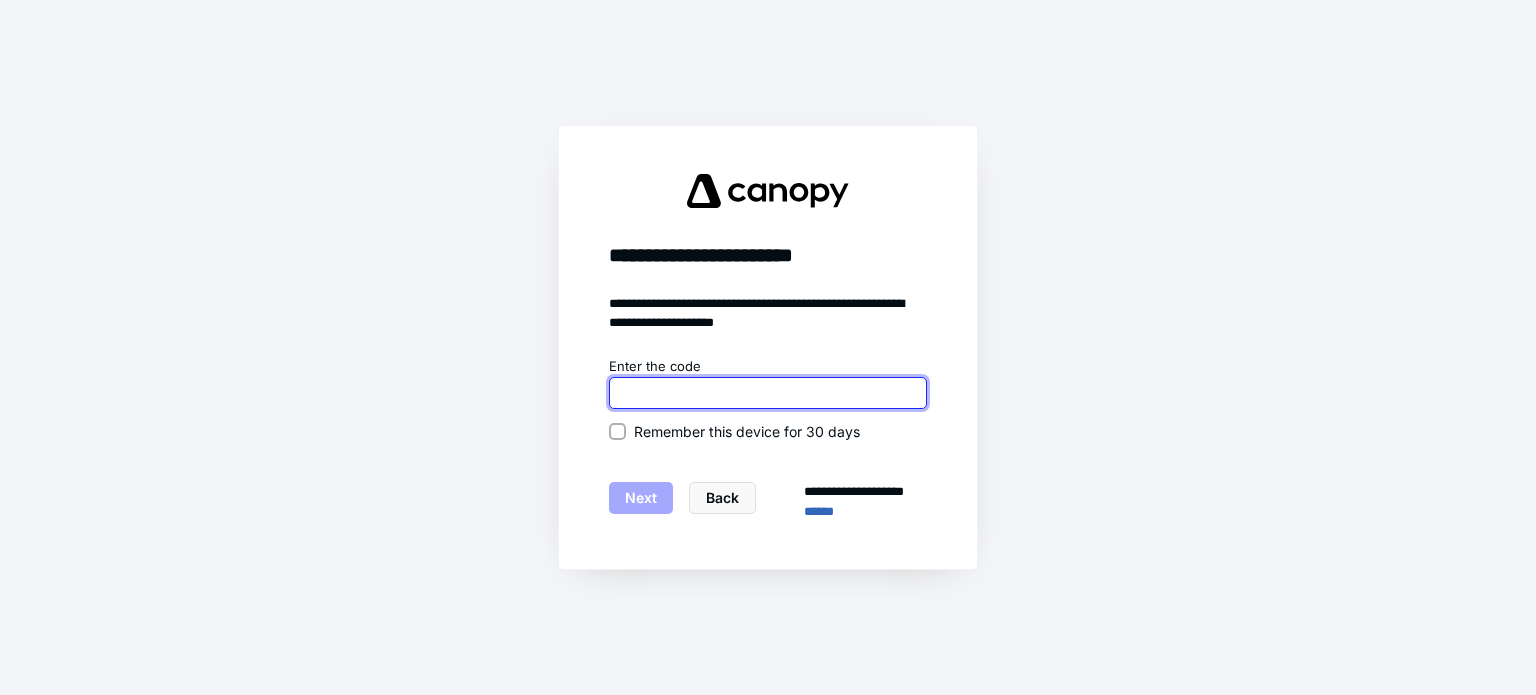 click at bounding box center (768, 393) 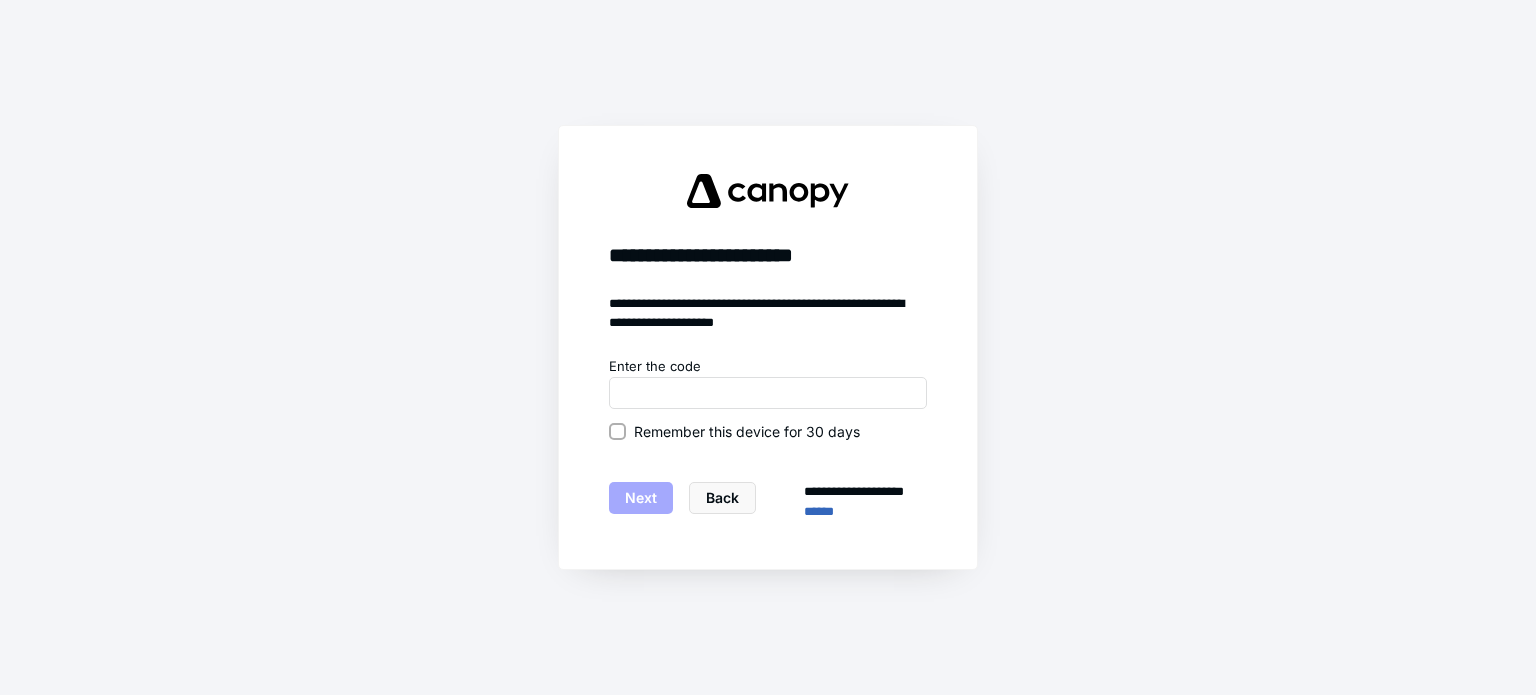 click on "Remember this device for 30 days" at bounding box center (617, 431) 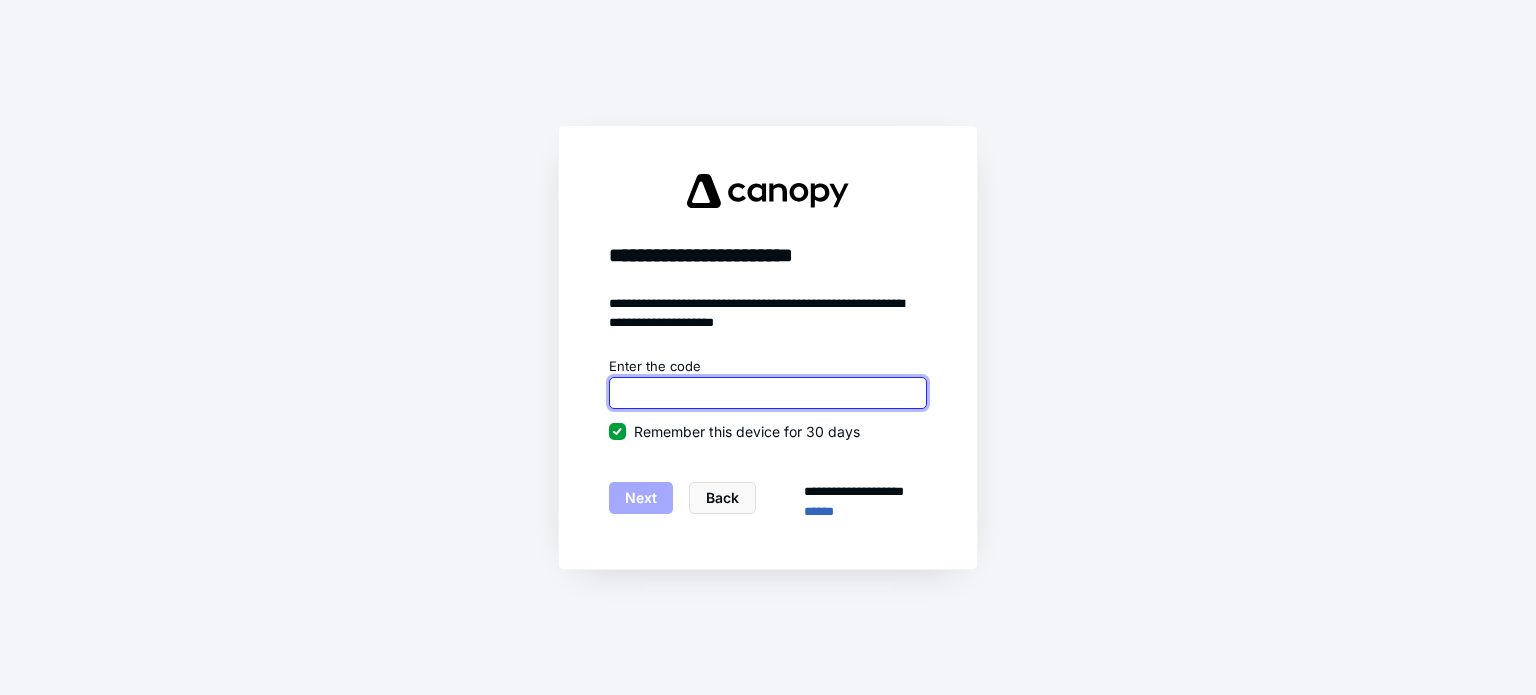 click at bounding box center (768, 393) 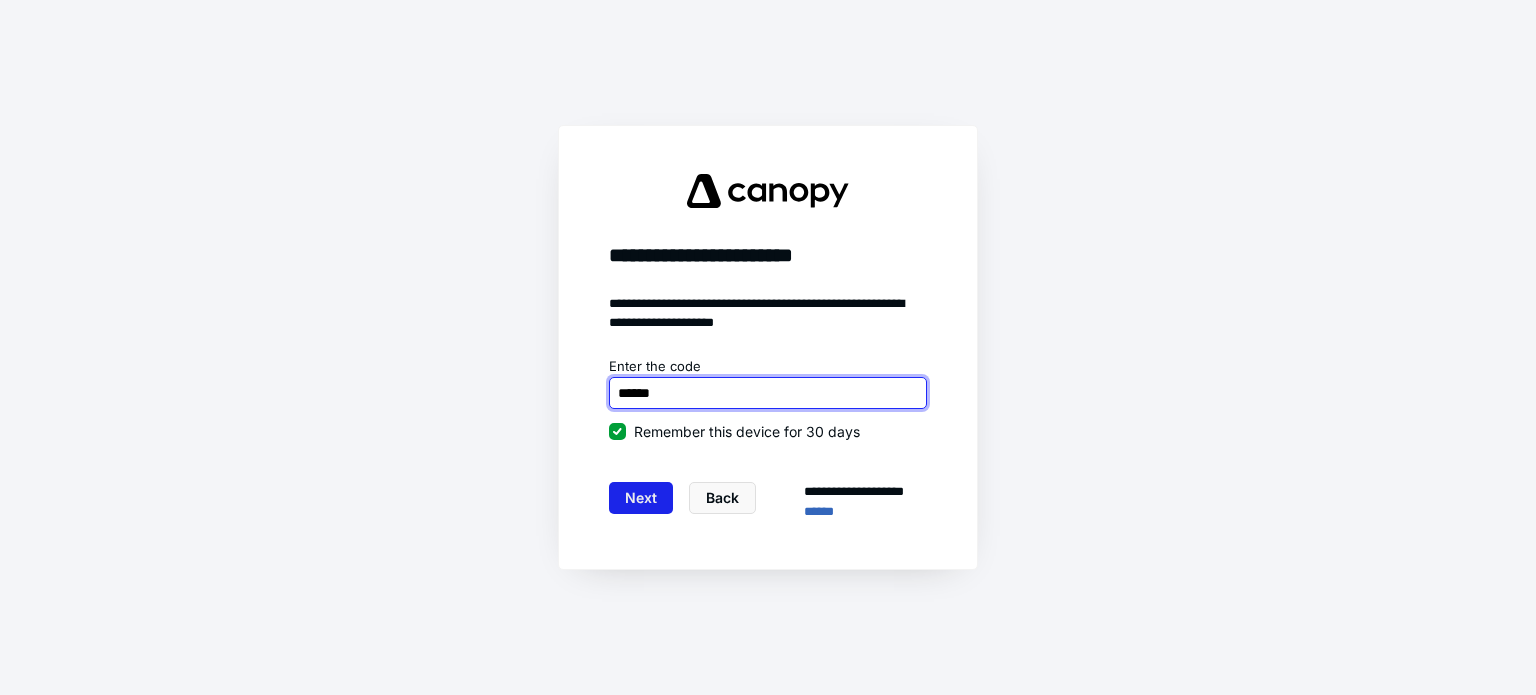 type on "******" 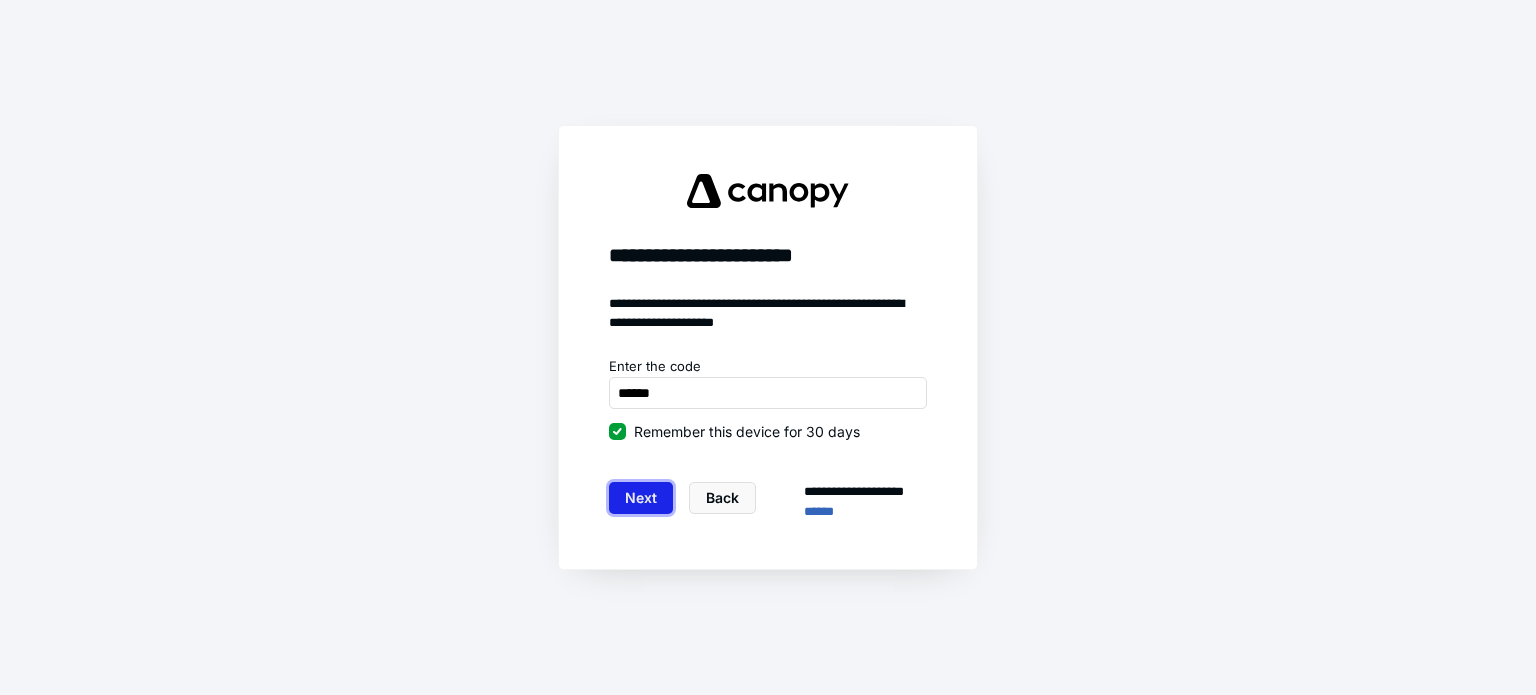 click on "Next" at bounding box center (641, 498) 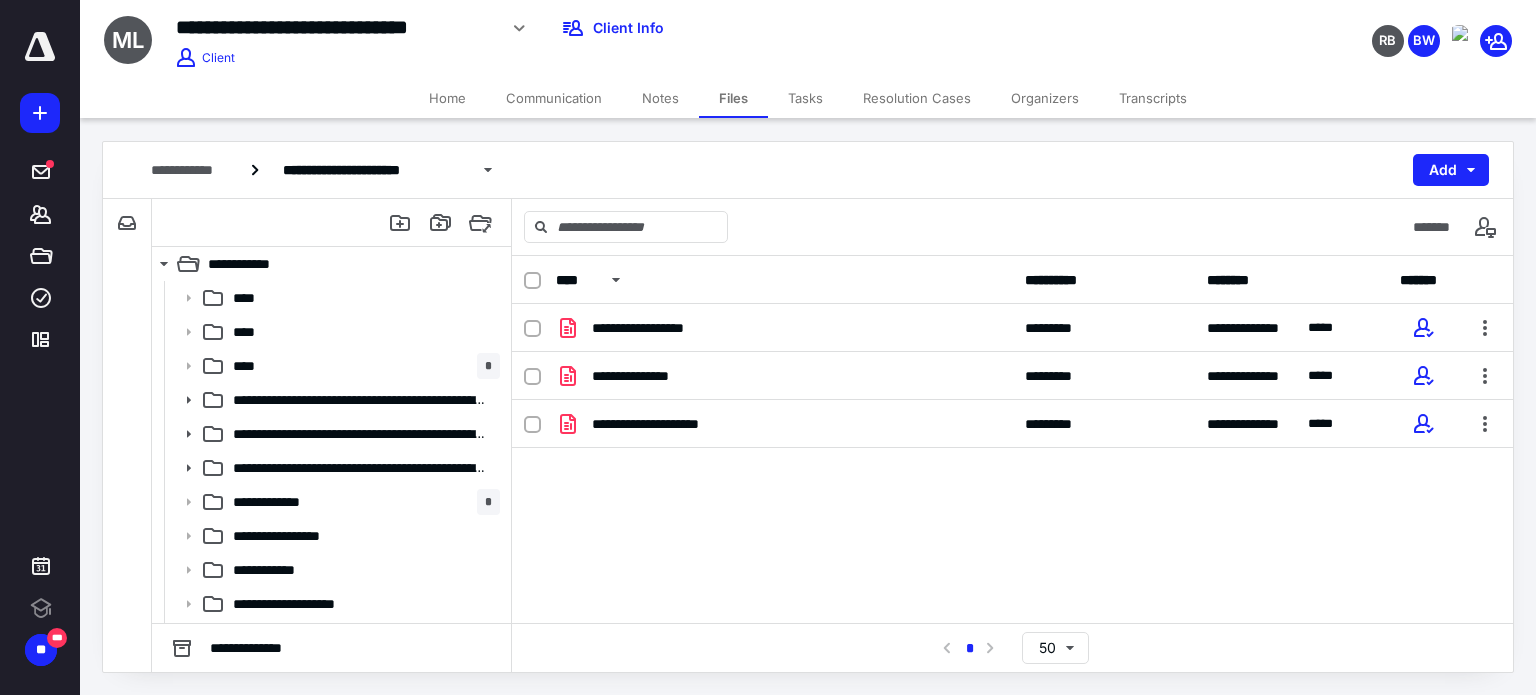 scroll, scrollTop: 0, scrollLeft: 0, axis: both 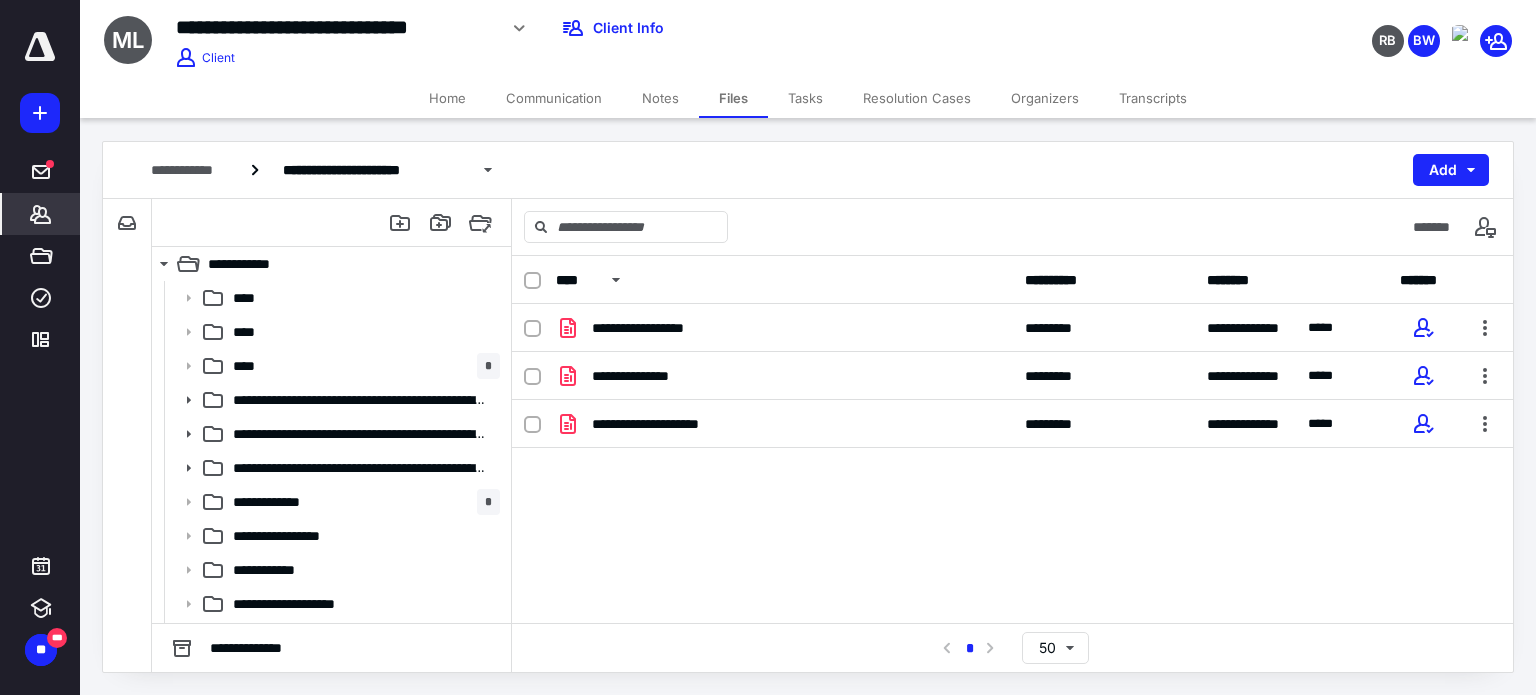 click on "*******" at bounding box center [41, 214] 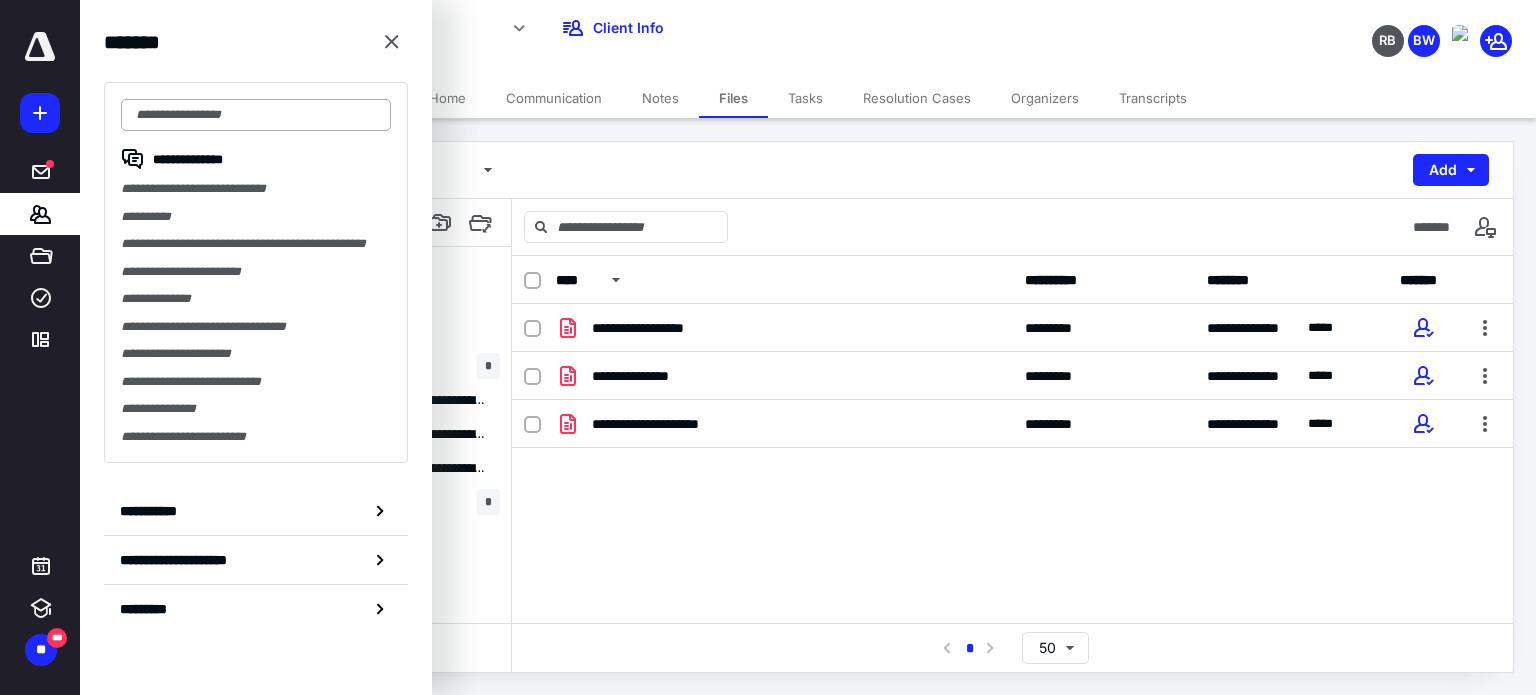 click at bounding box center (256, 115) 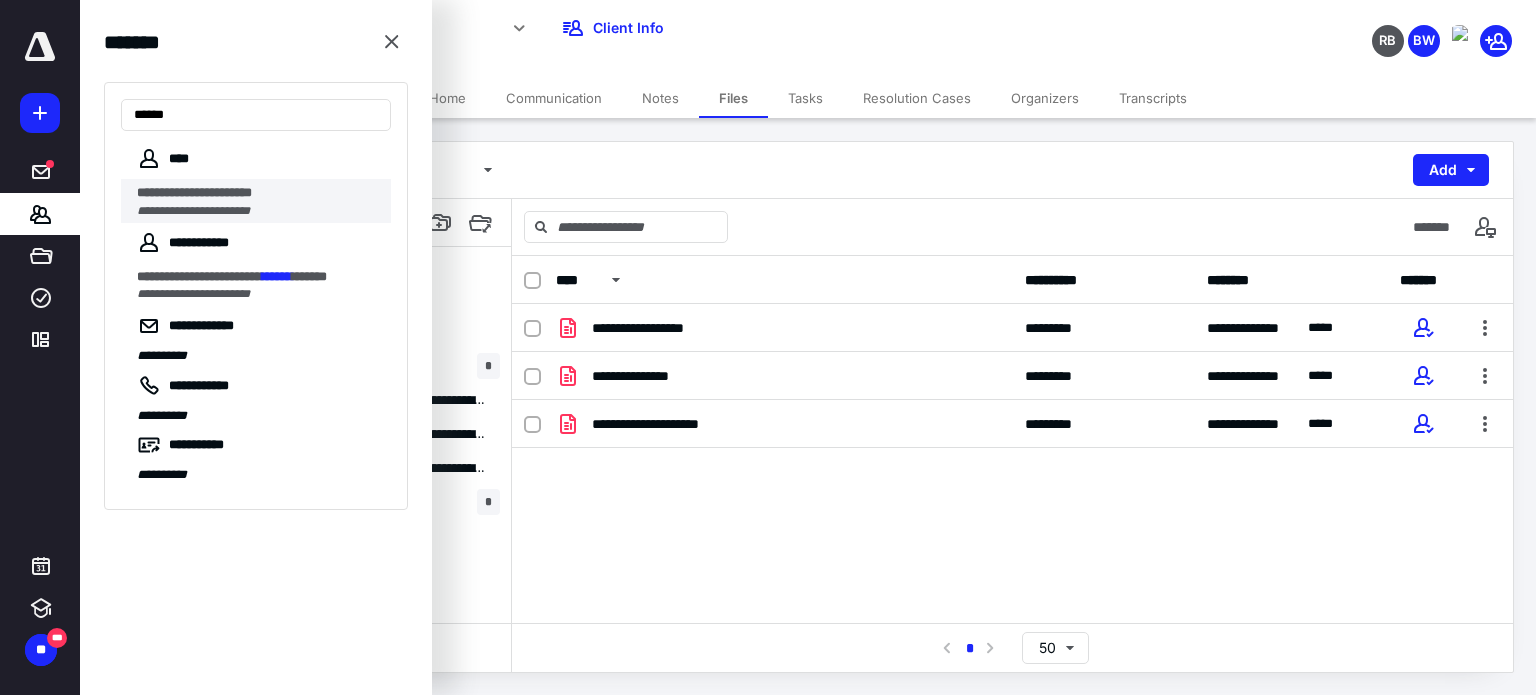 type on "******" 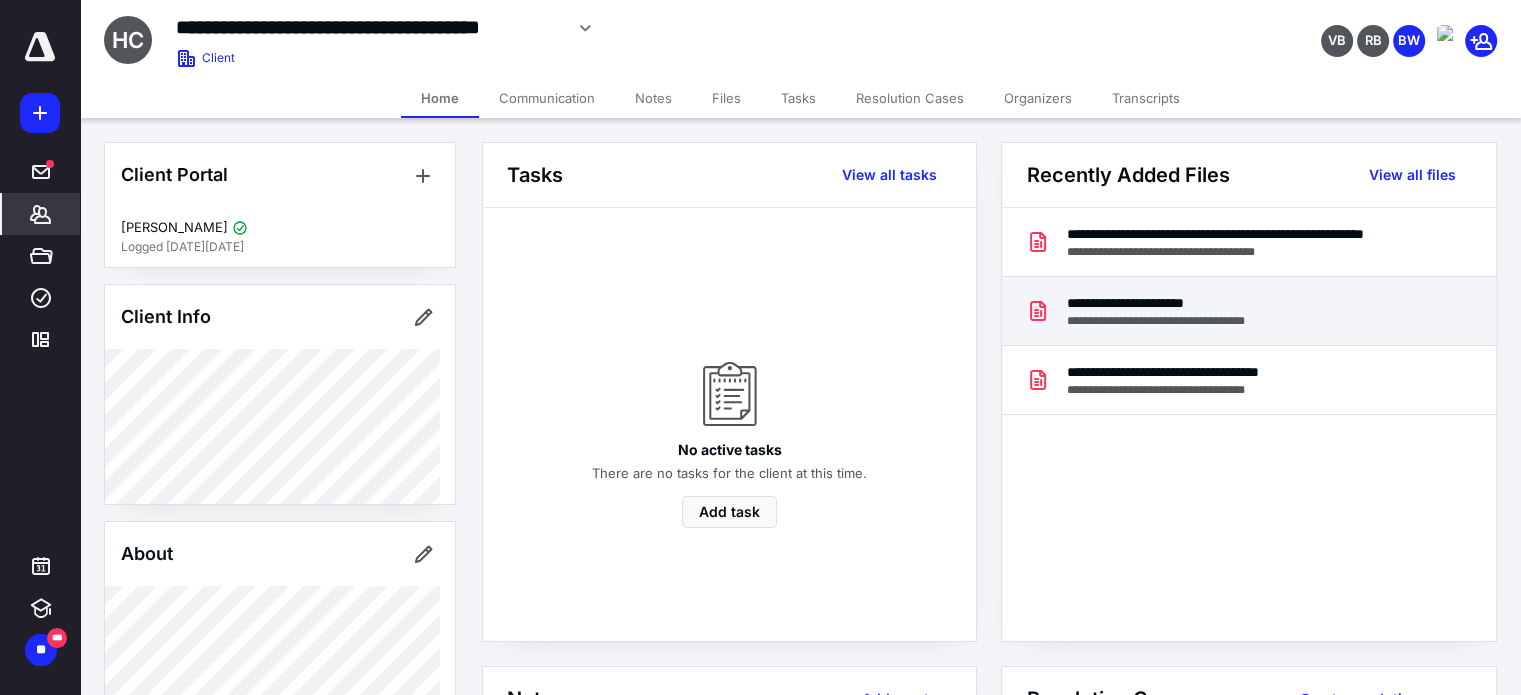 click on "**********" at bounding box center [1171, 303] 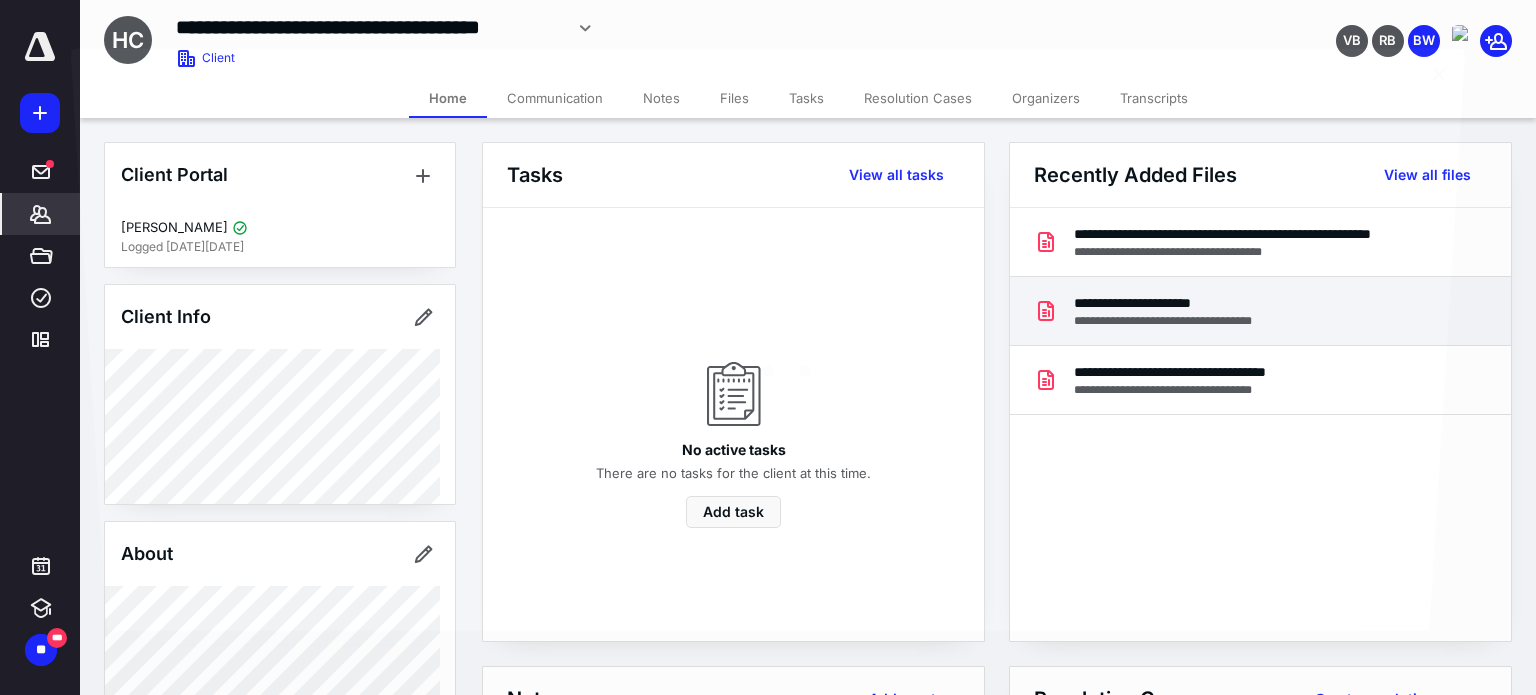 click at bounding box center (767, 364) 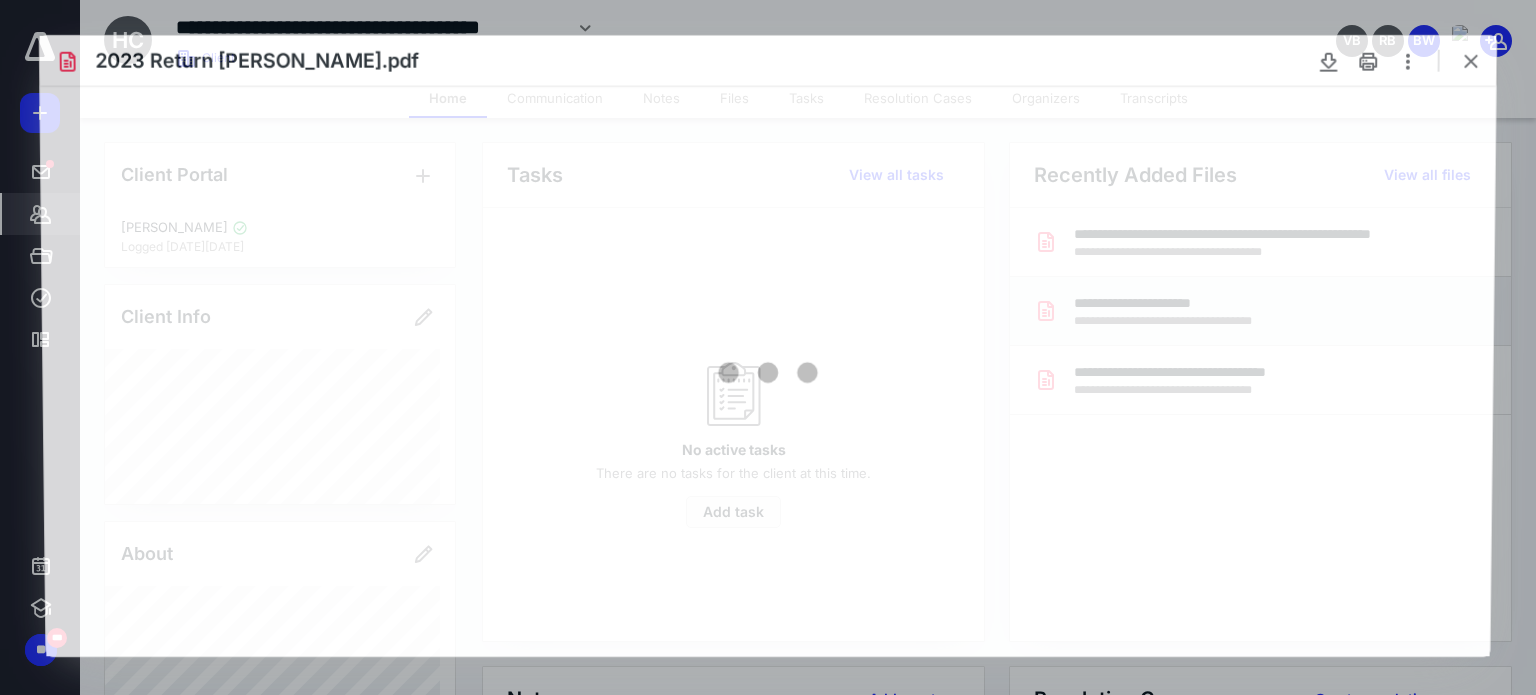 scroll, scrollTop: 0, scrollLeft: 0, axis: both 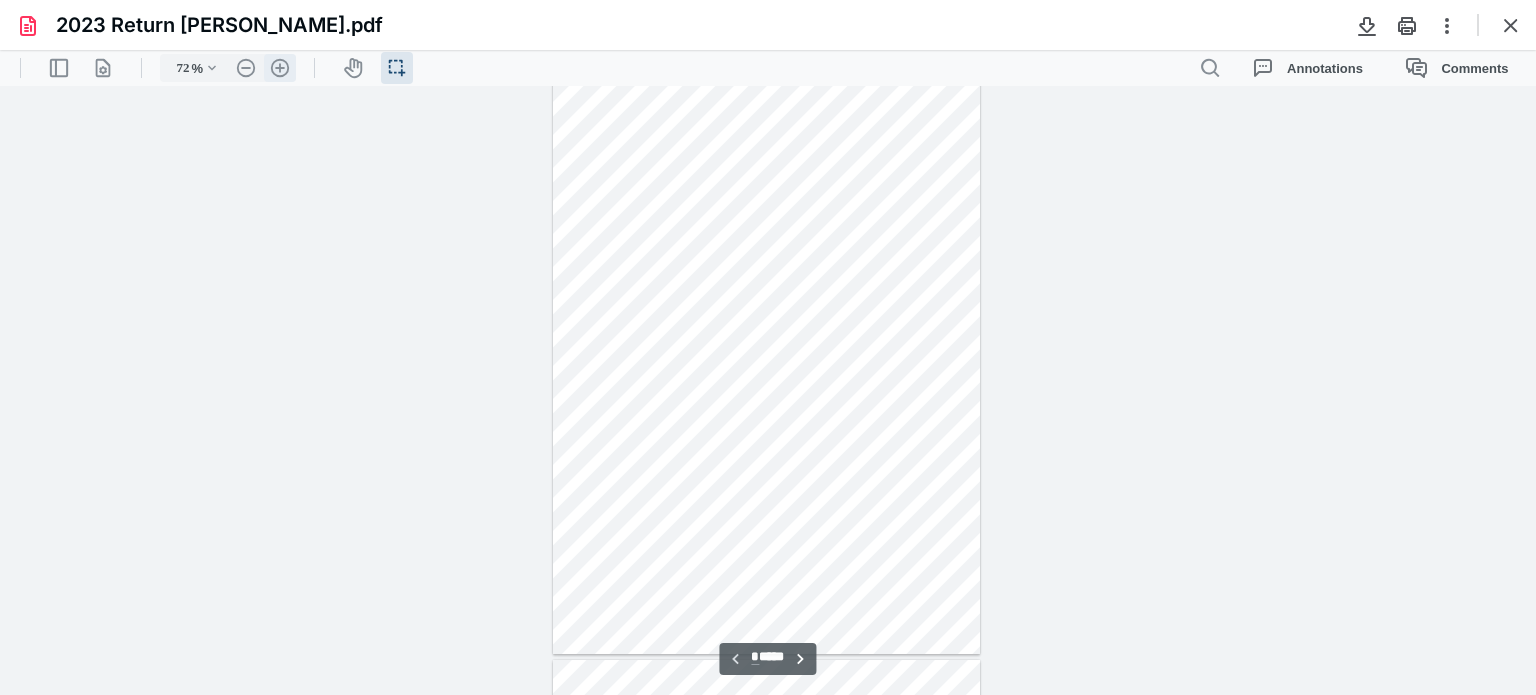 click on ".cls-1{fill:#abb0c4;} icon - header - zoom - in - line" at bounding box center [280, 68] 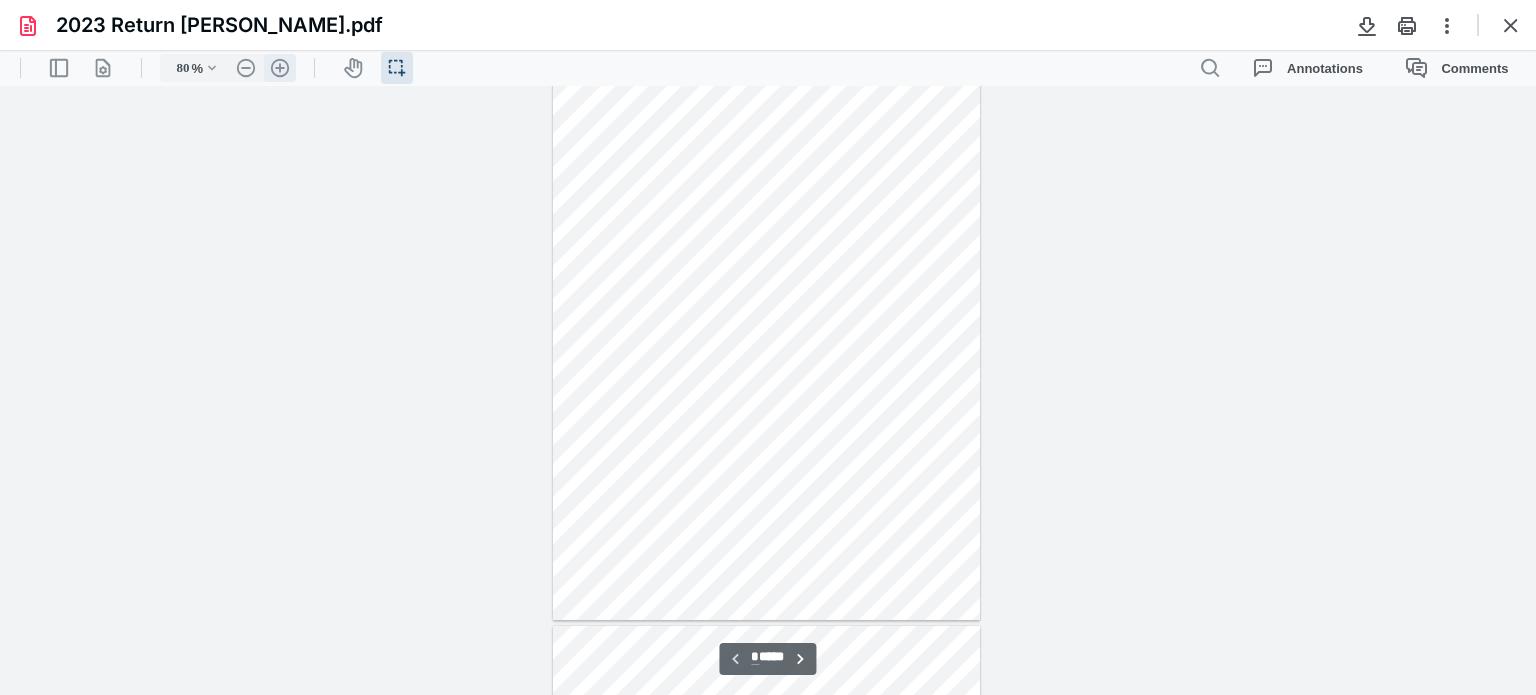 click on ".cls-1{fill:#abb0c4;} icon - header - zoom - in - line" at bounding box center [280, 68] 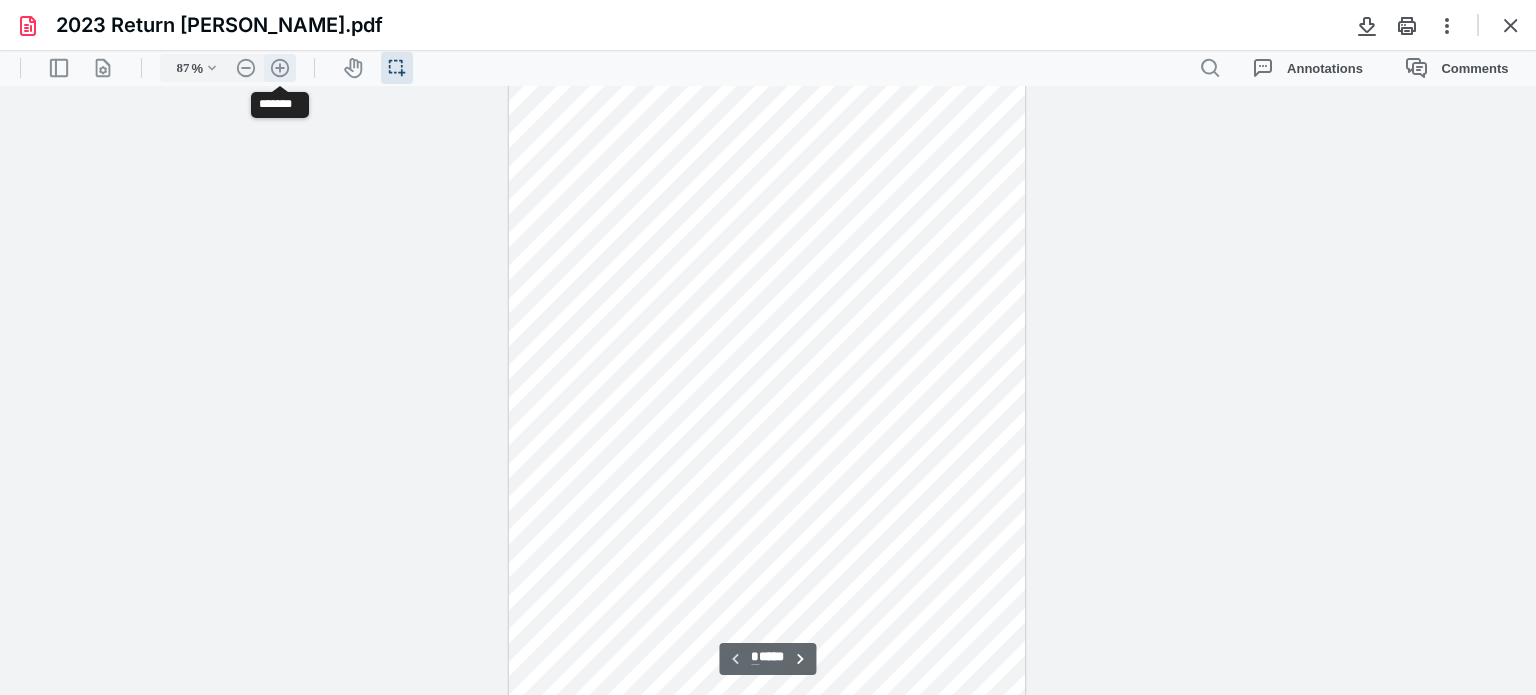 click on ".cls-1{fill:#abb0c4;} icon - header - zoom - in - line" at bounding box center (280, 68) 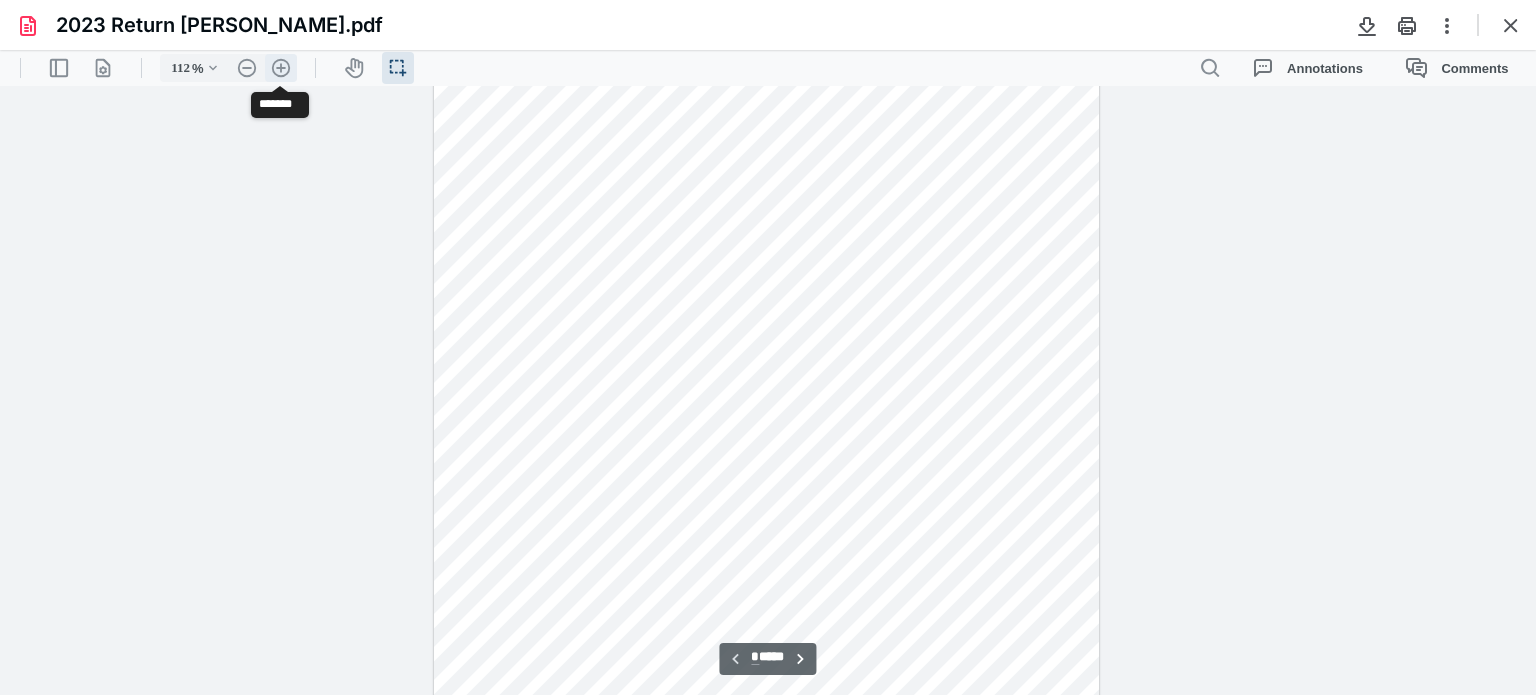click on ".cls-1{fill:#abb0c4;} icon - header - zoom - in - line" at bounding box center [281, 68] 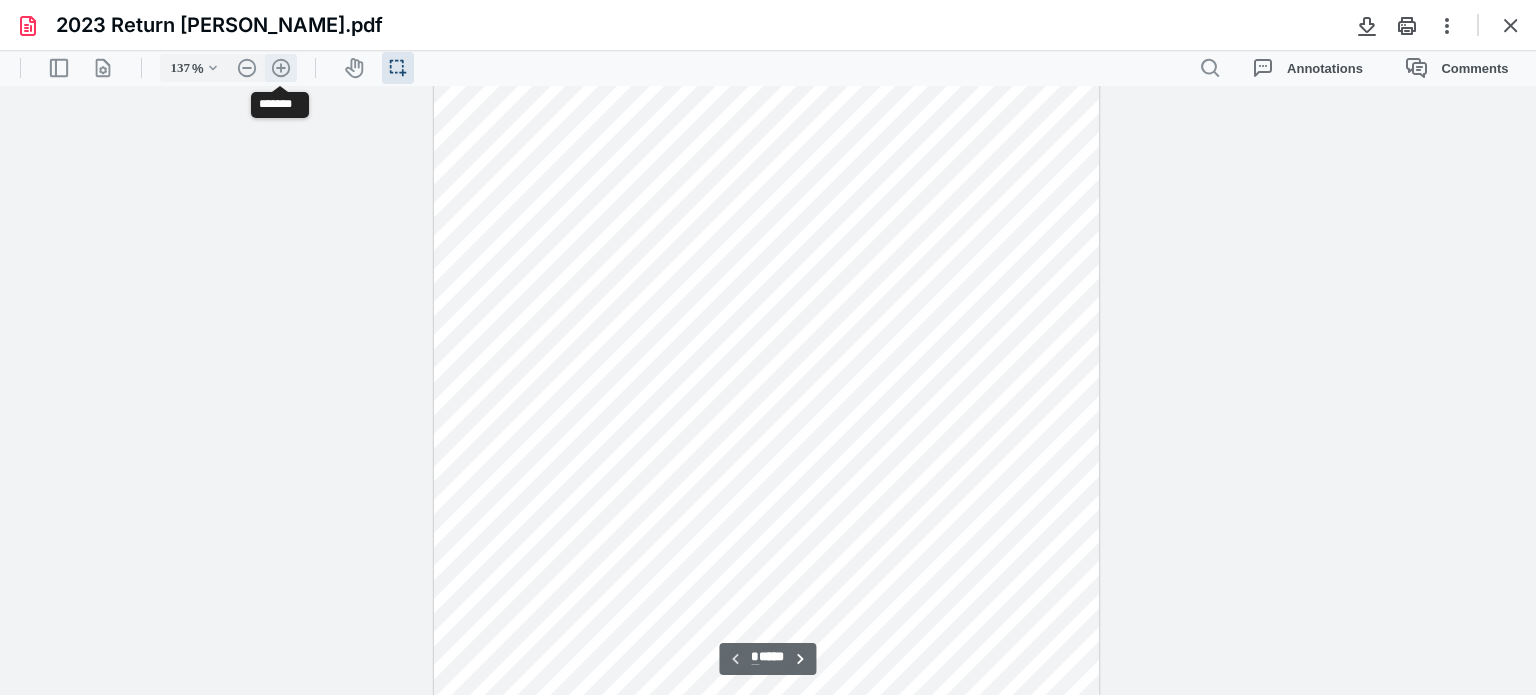 click on ".cls-1{fill:#abb0c4;} icon - header - zoom - in - line" at bounding box center (281, 68) 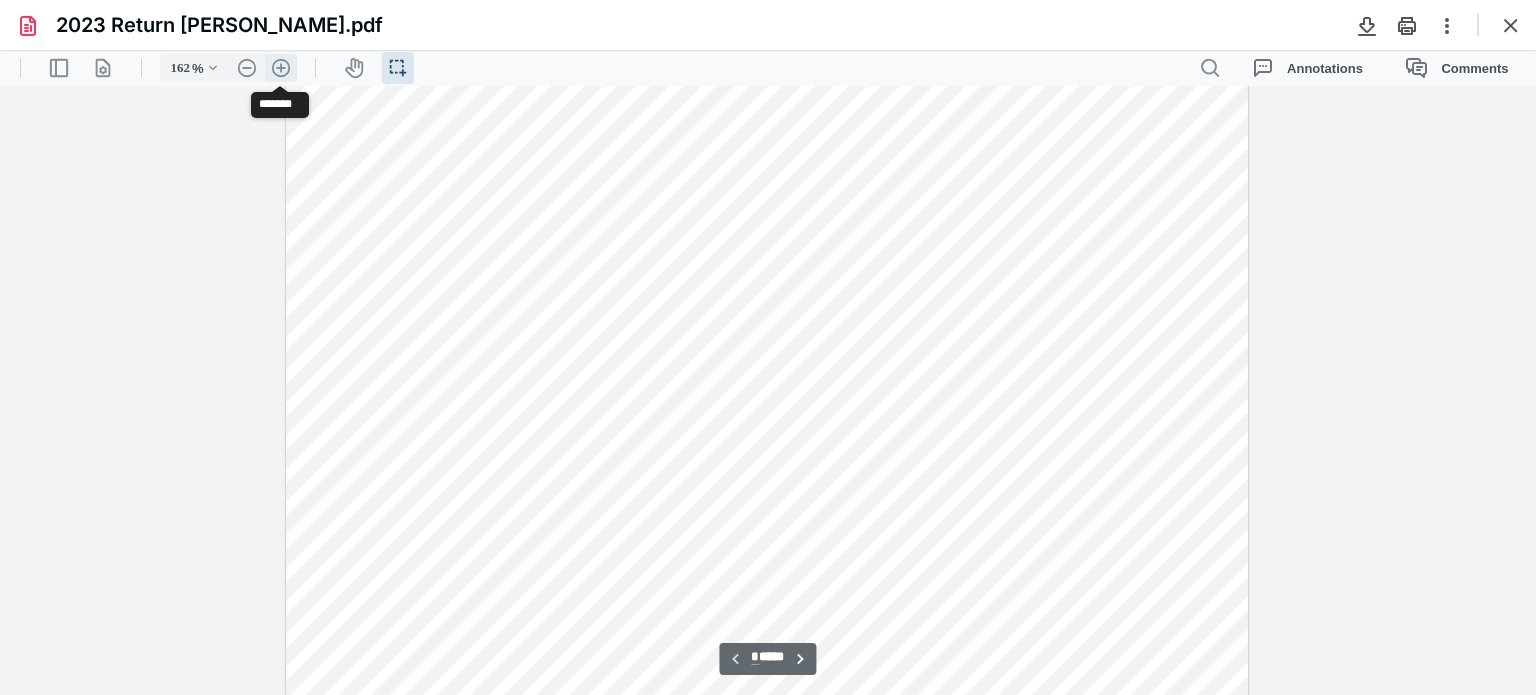 scroll, scrollTop: 448, scrollLeft: 0, axis: vertical 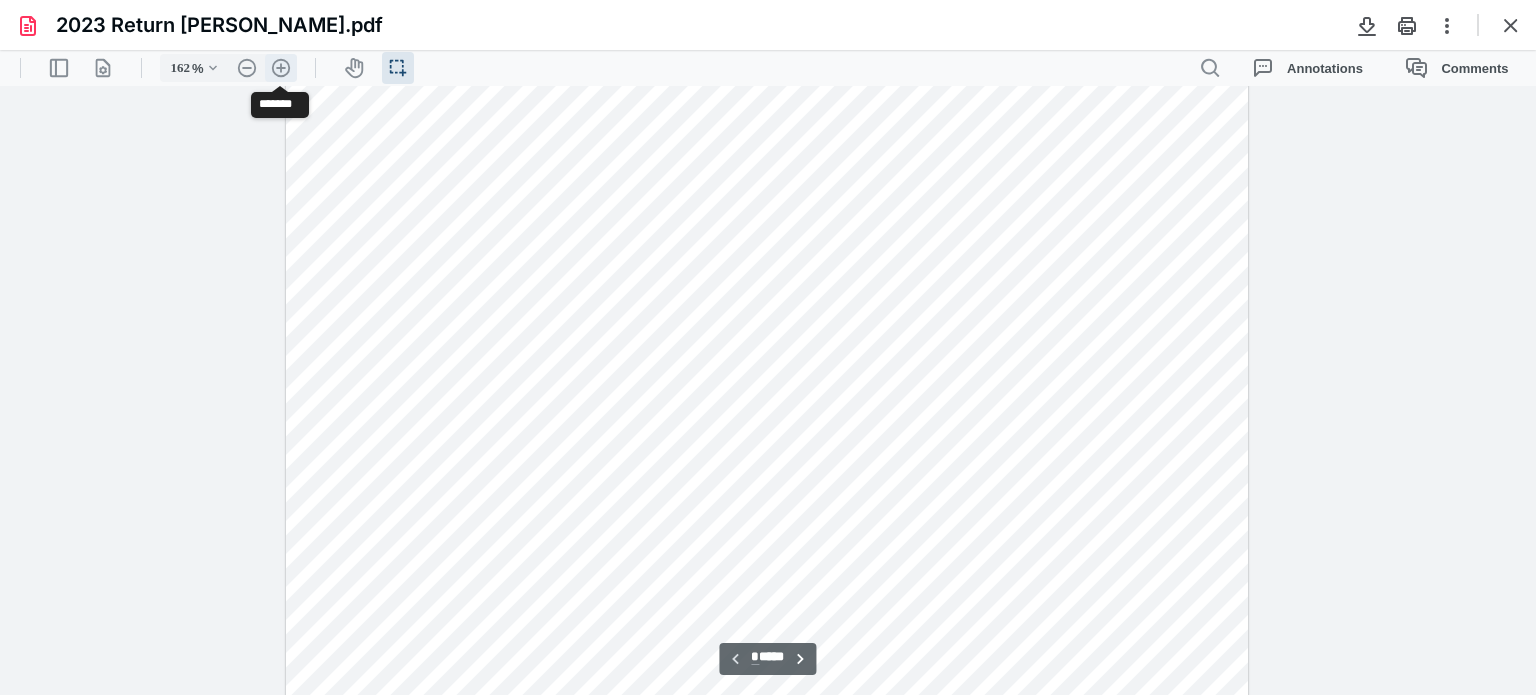 click on ".cls-1{fill:#abb0c4;} icon - header - zoom - in - line" at bounding box center [281, 68] 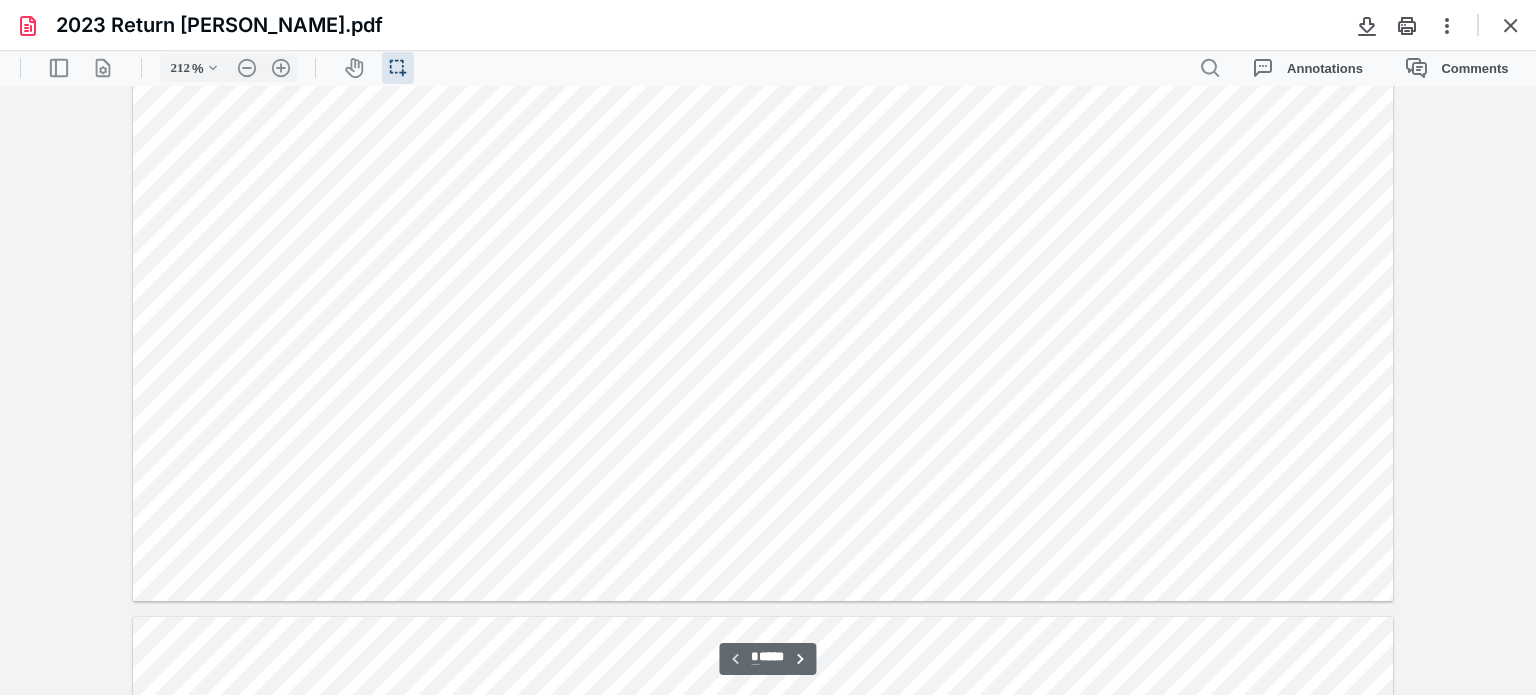 type on "*" 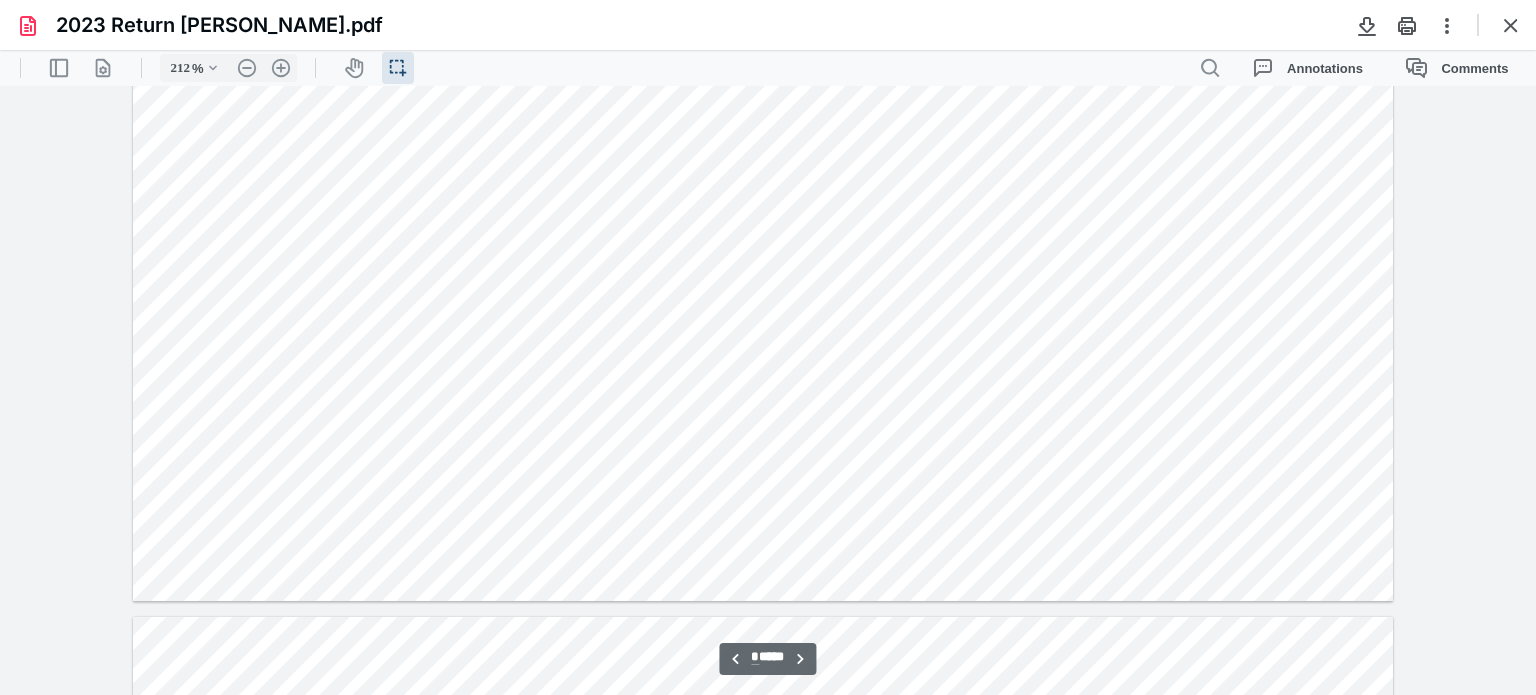 scroll, scrollTop: 1976, scrollLeft: 84, axis: both 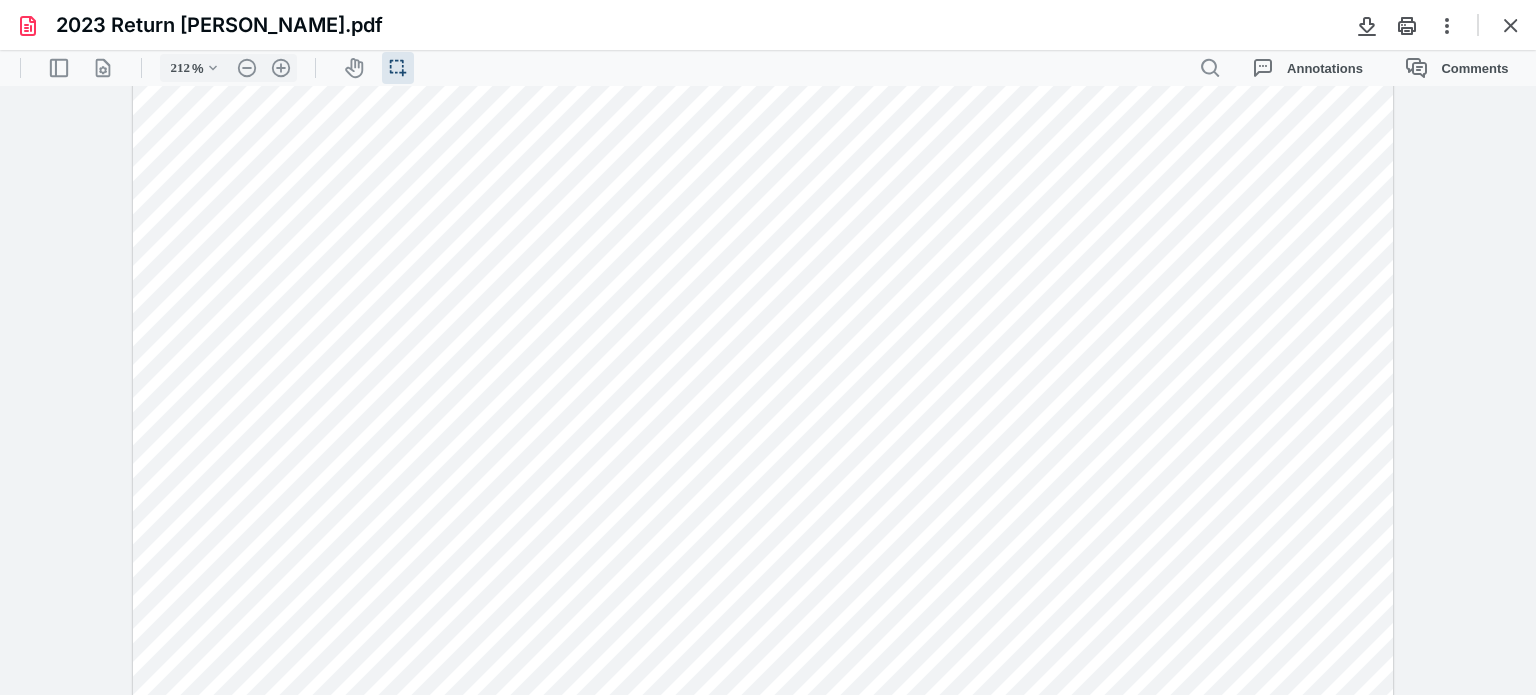 click at bounding box center [1511, 25] 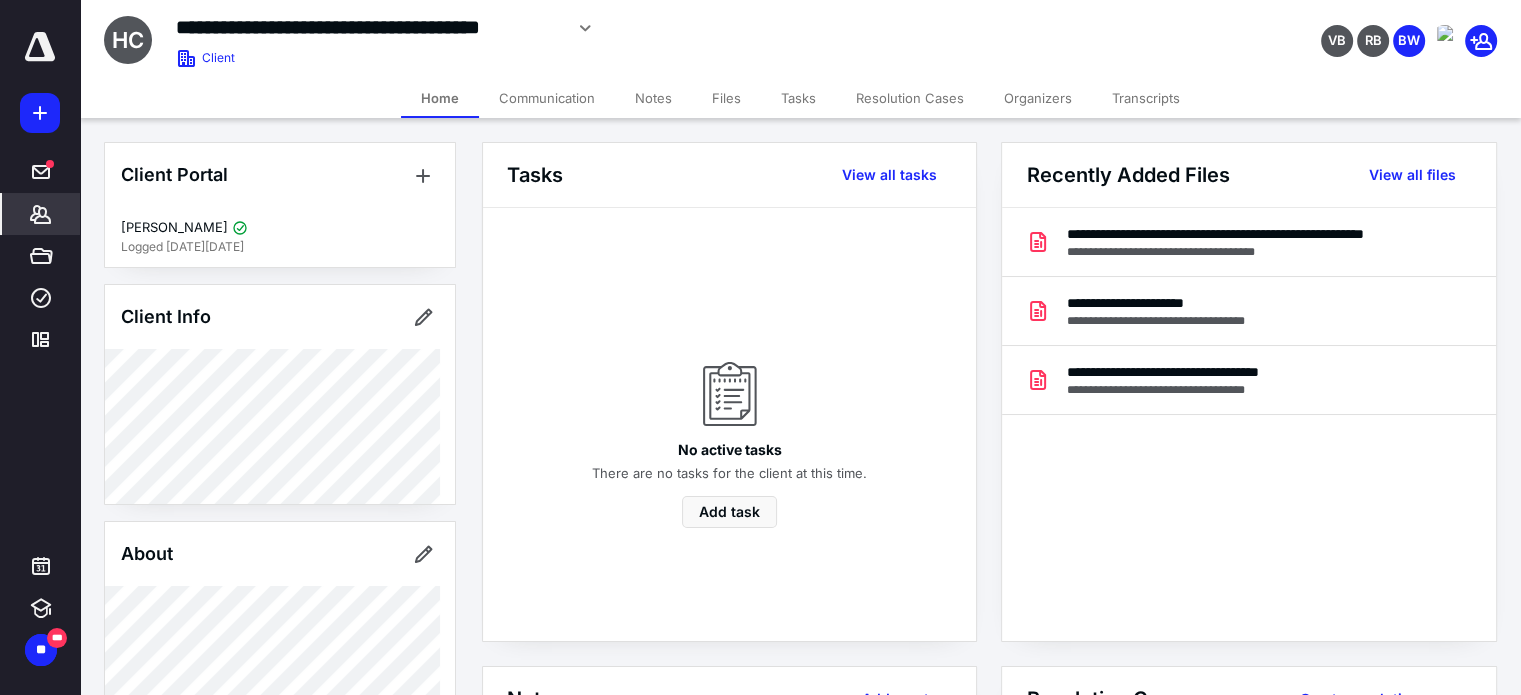 click on "*******" at bounding box center (41, 214) 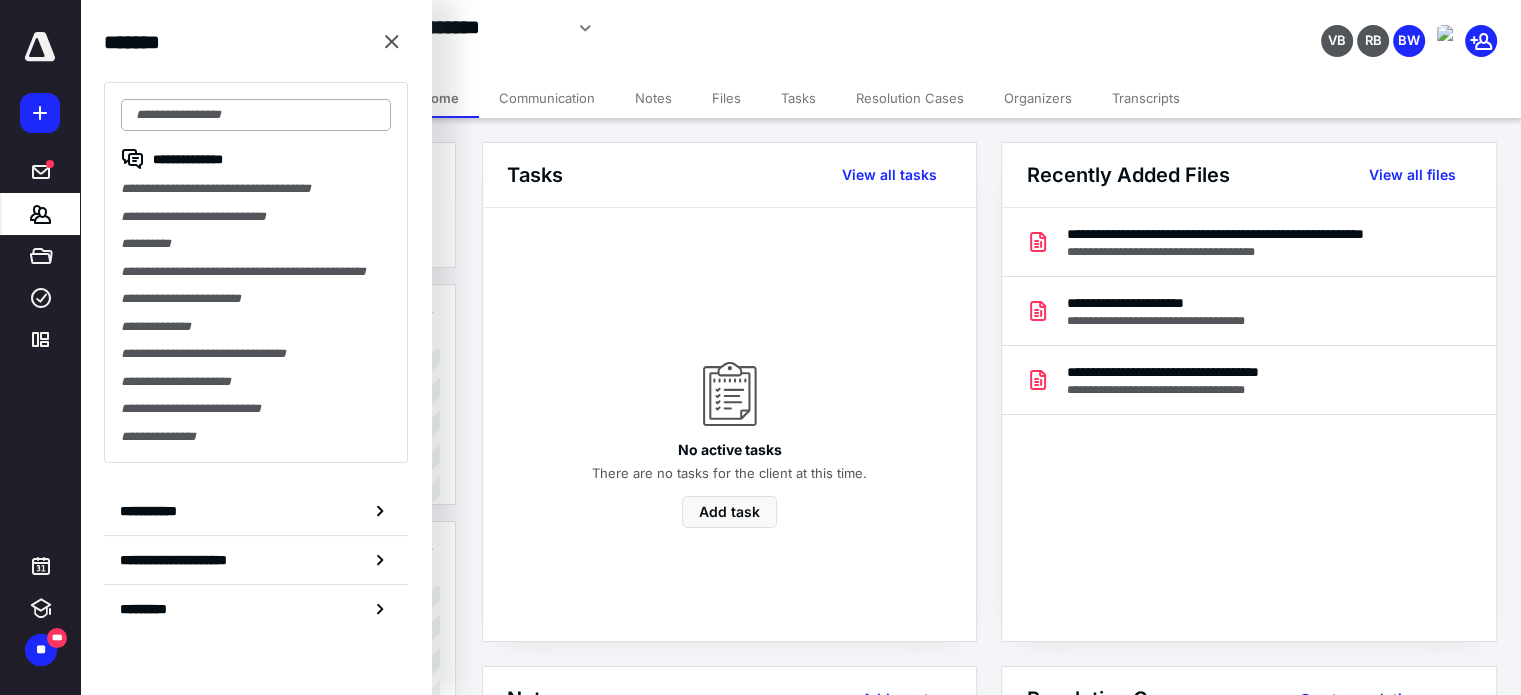 click at bounding box center (256, 115) 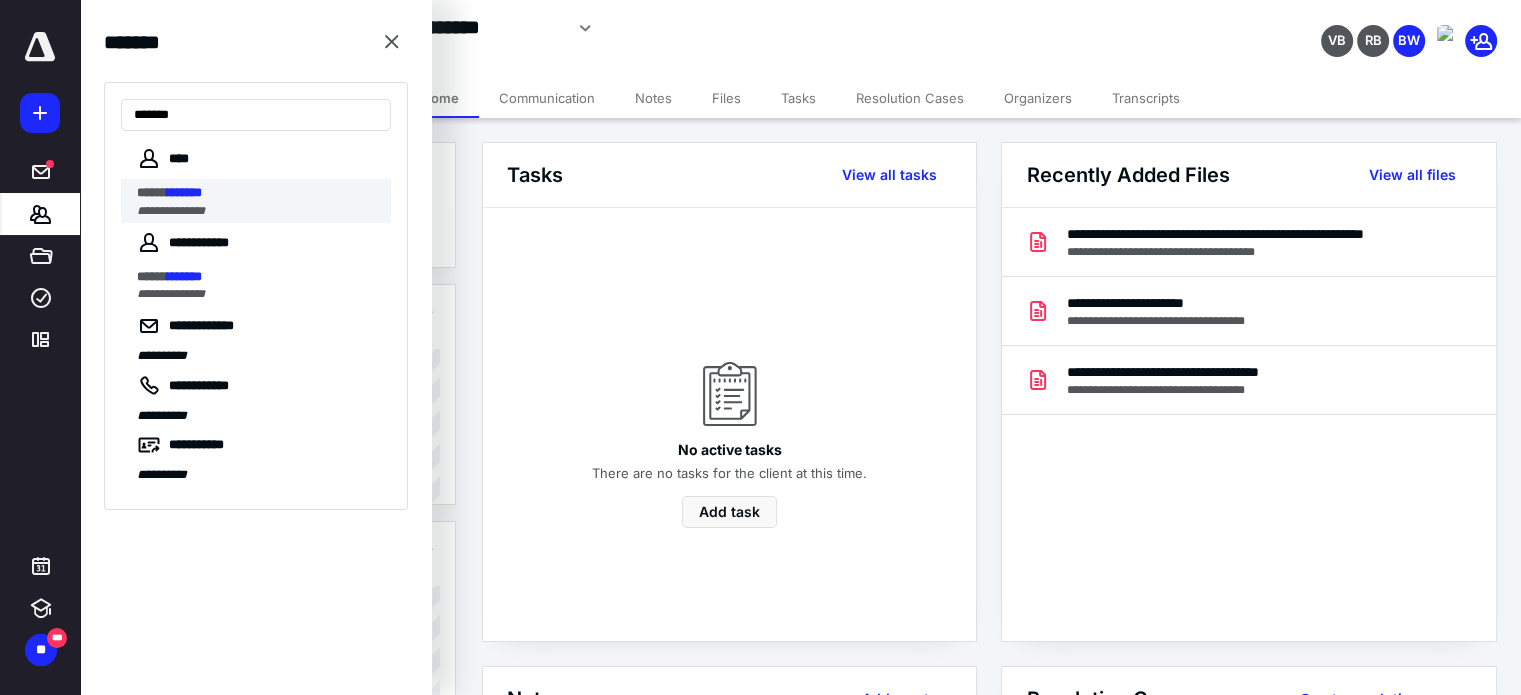 type on "*******" 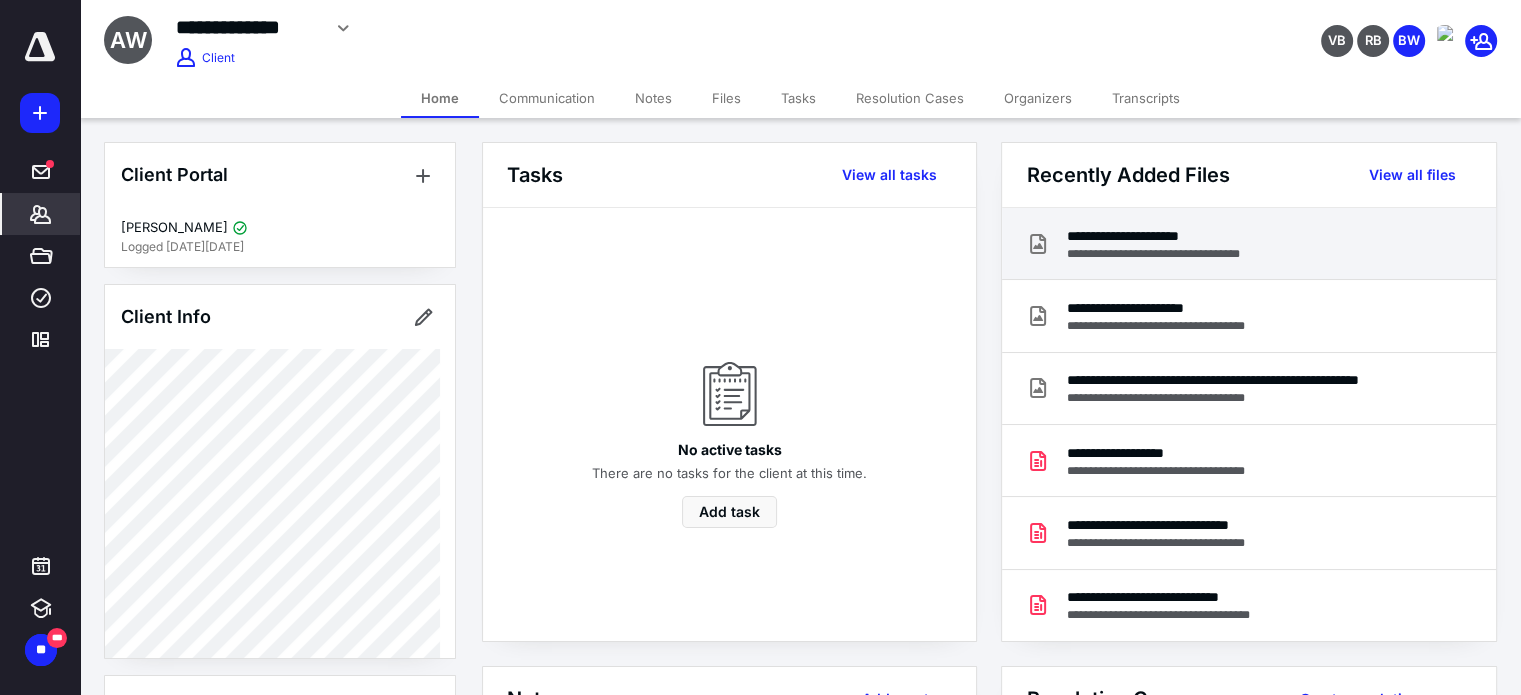 click on "**********" at bounding box center [1172, 254] 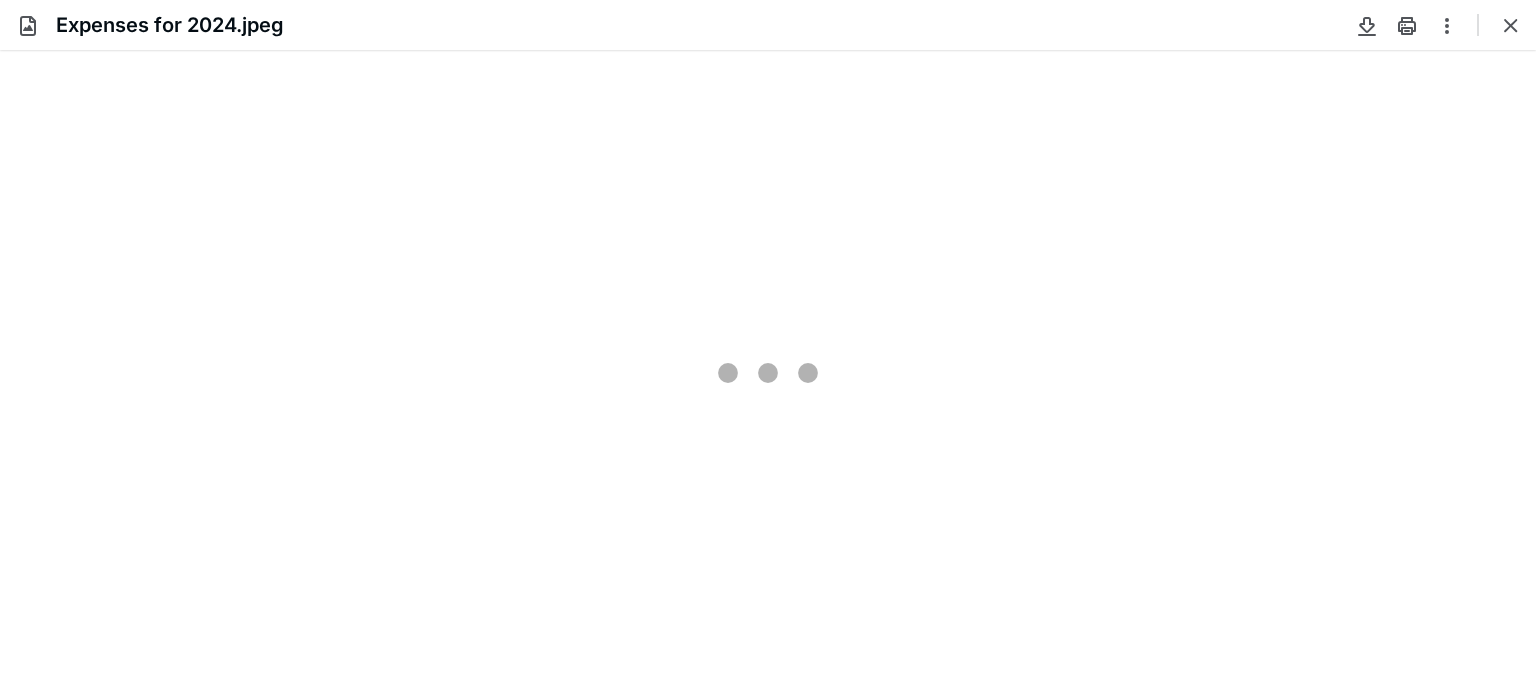 scroll, scrollTop: 0, scrollLeft: 0, axis: both 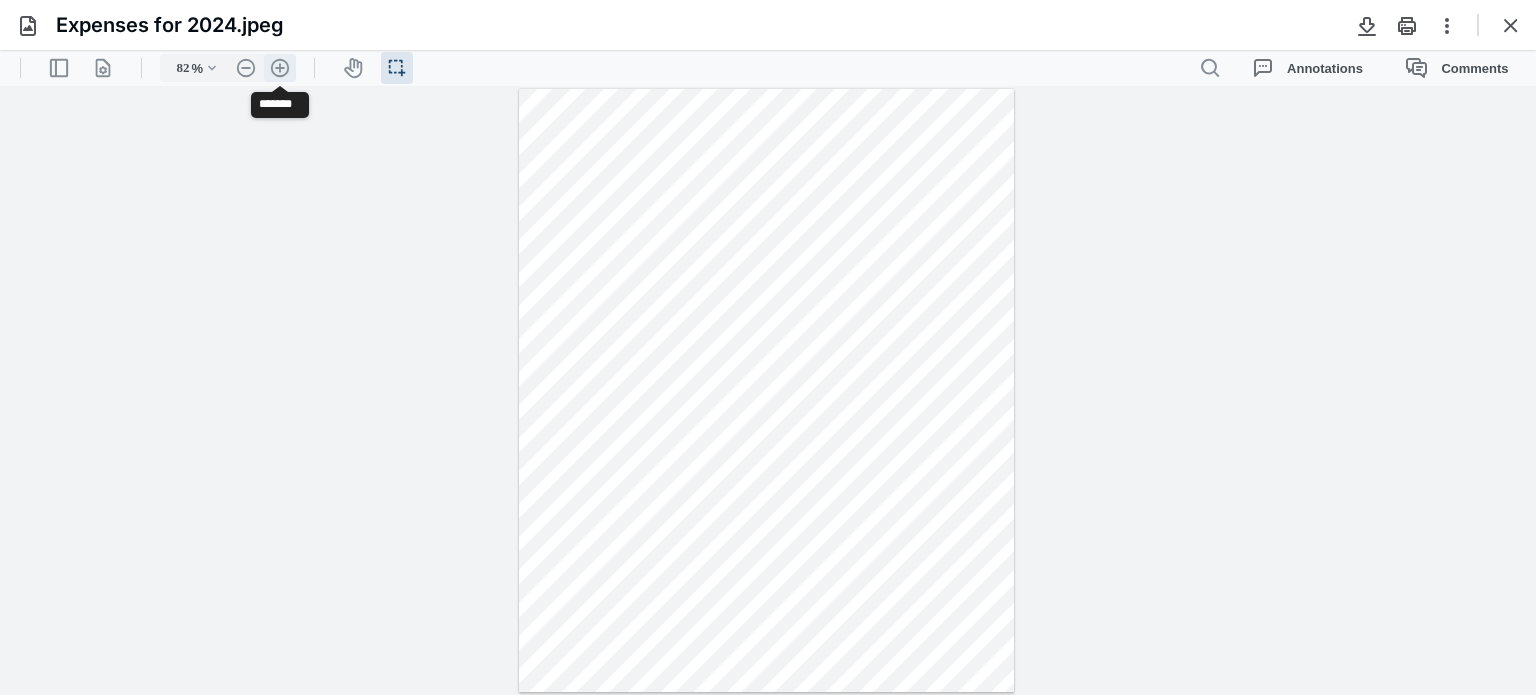 click on ".cls-1{fill:#abb0c4;} icon - header - zoom - in - line" at bounding box center [280, 68] 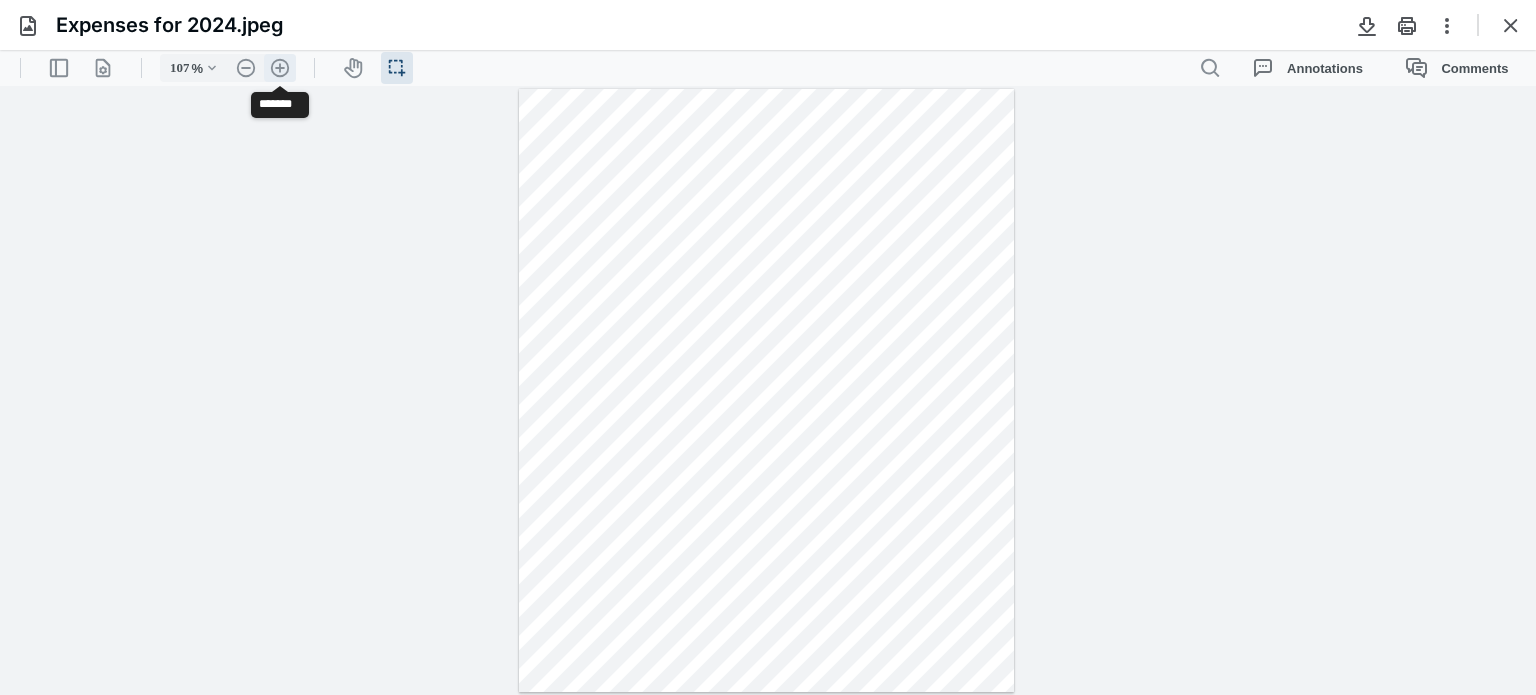 click on ".cls-1{fill:#abb0c4;} icon - header - zoom - in - line" at bounding box center (280, 68) 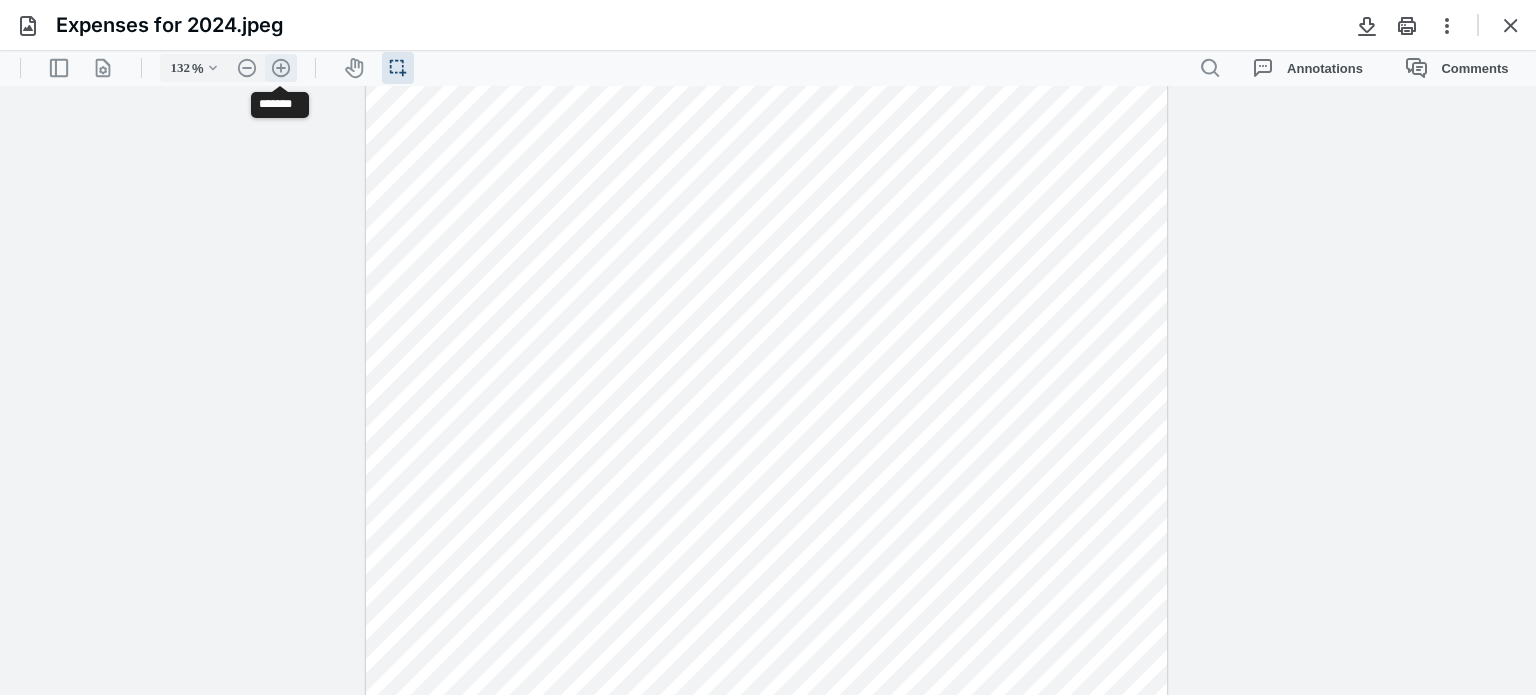 click on ".cls-1{fill:#abb0c4;} icon - header - zoom - in - line" at bounding box center (281, 68) 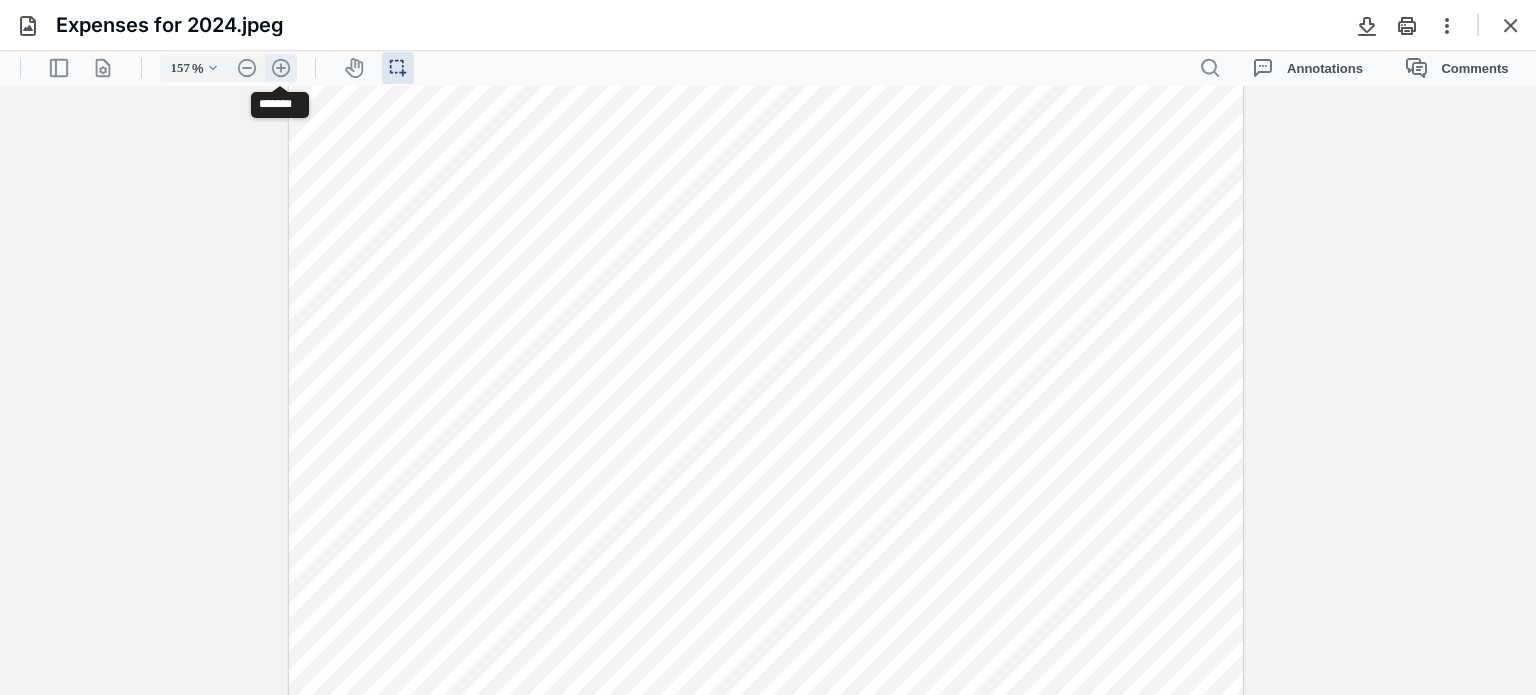 click on ".cls-1{fill:#abb0c4;} icon - header - zoom - in - line" at bounding box center (281, 68) 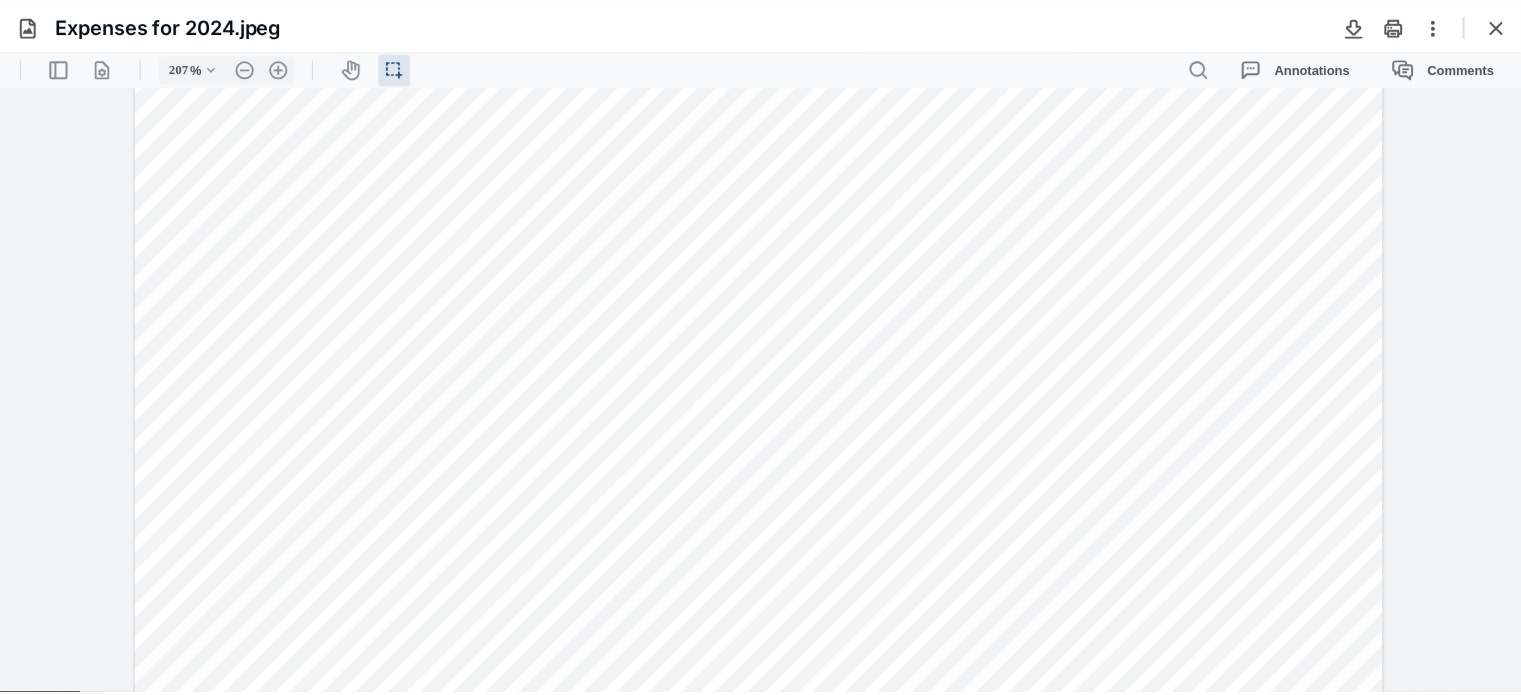 scroll, scrollTop: 0, scrollLeft: 0, axis: both 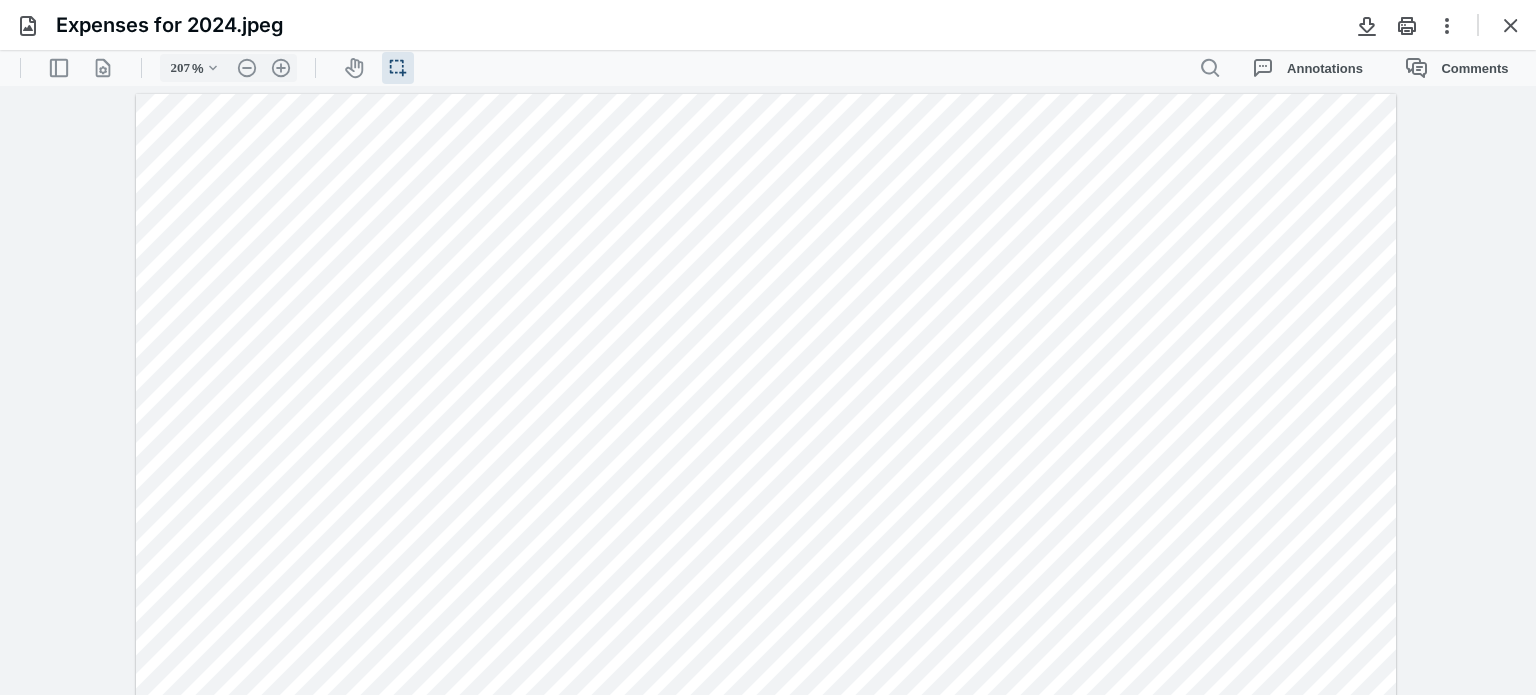 drag, startPoint x: 1505, startPoint y: 27, endPoint x: 1461, endPoint y: 25, distance: 44.04543 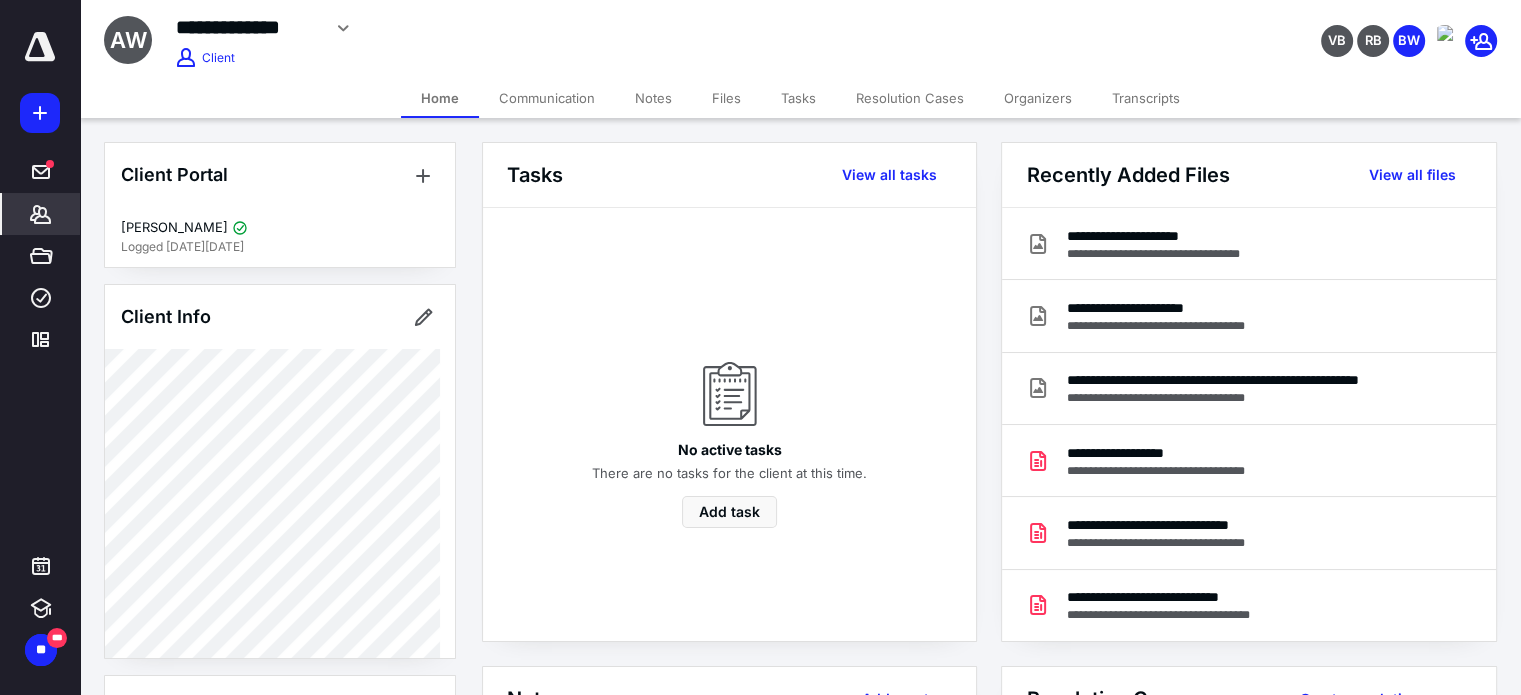 click on "Organizers" at bounding box center (1038, 98) 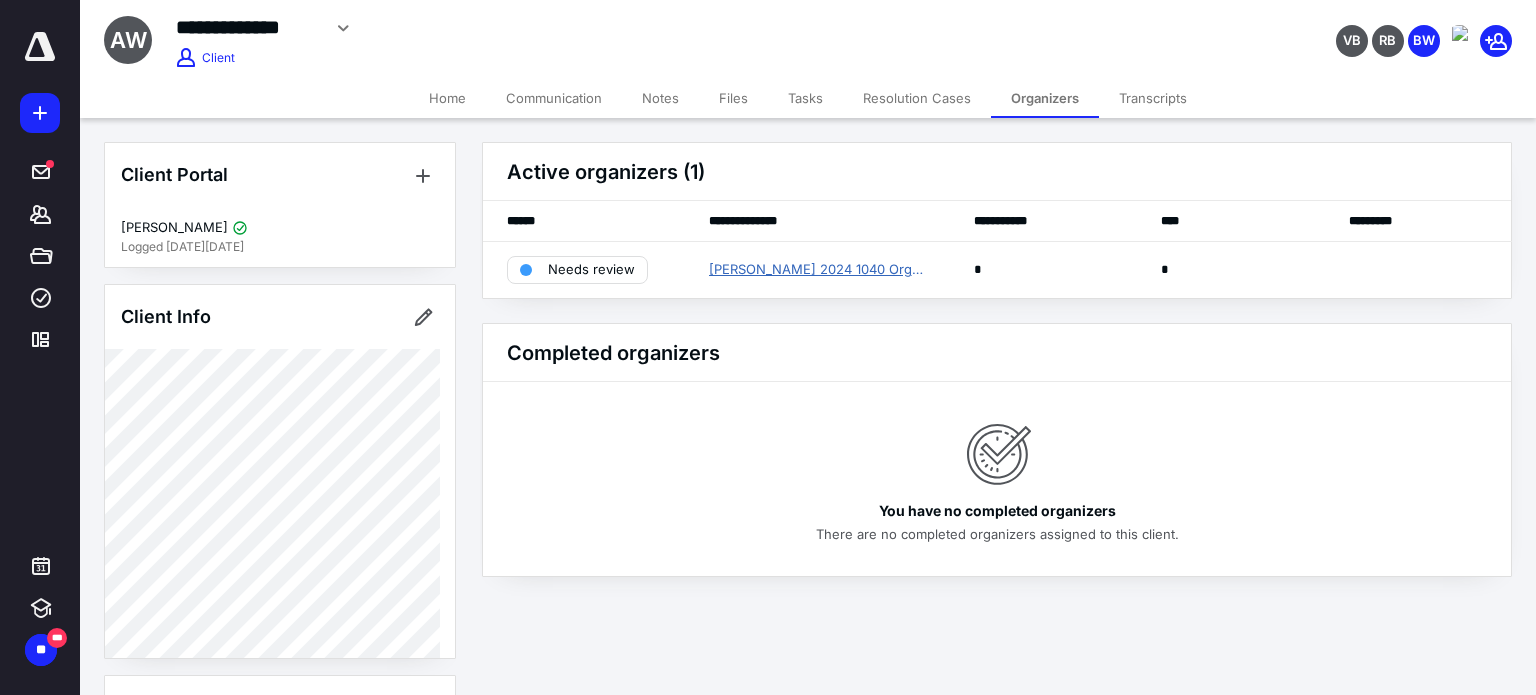 click on "[PERSON_NAME] 2024 1040 Organizer" at bounding box center [817, 270] 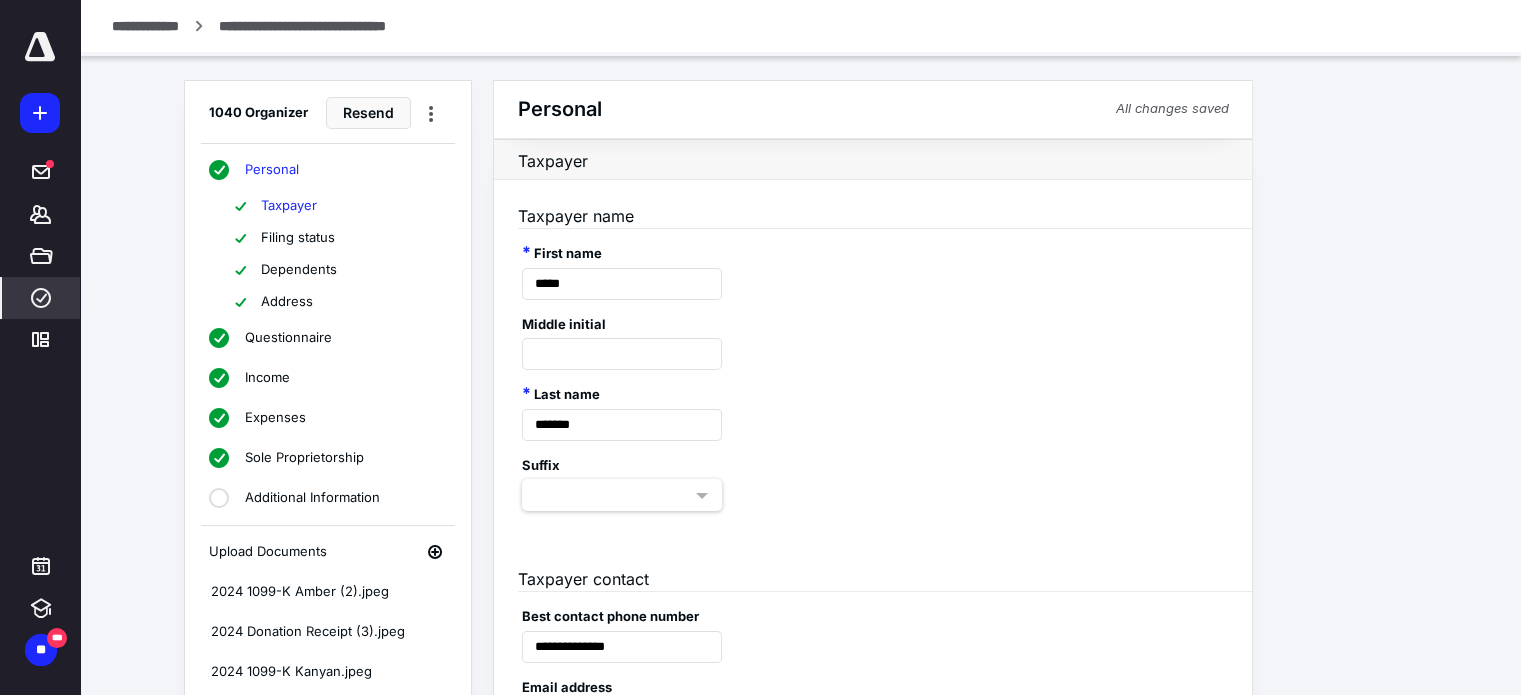 click on "Dependents" at bounding box center (299, 270) 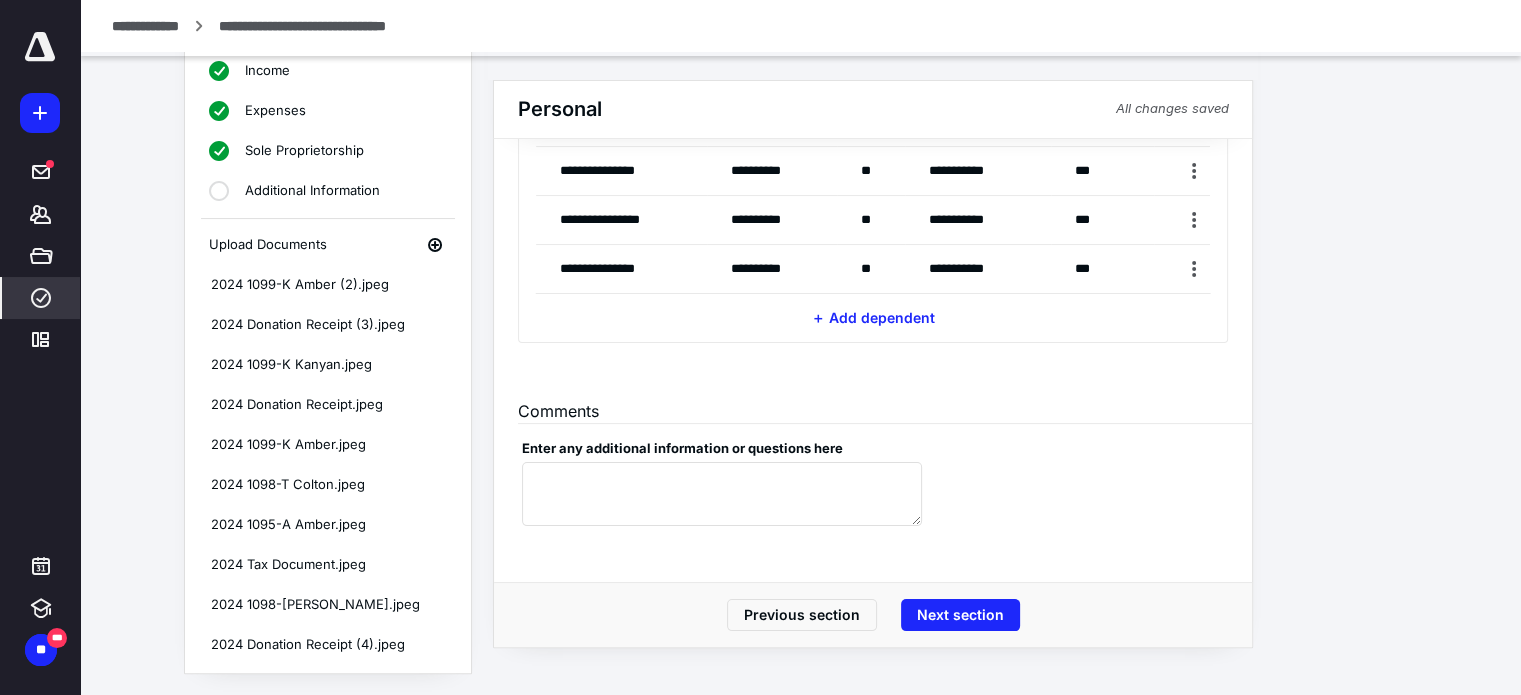 scroll, scrollTop: 309, scrollLeft: 0, axis: vertical 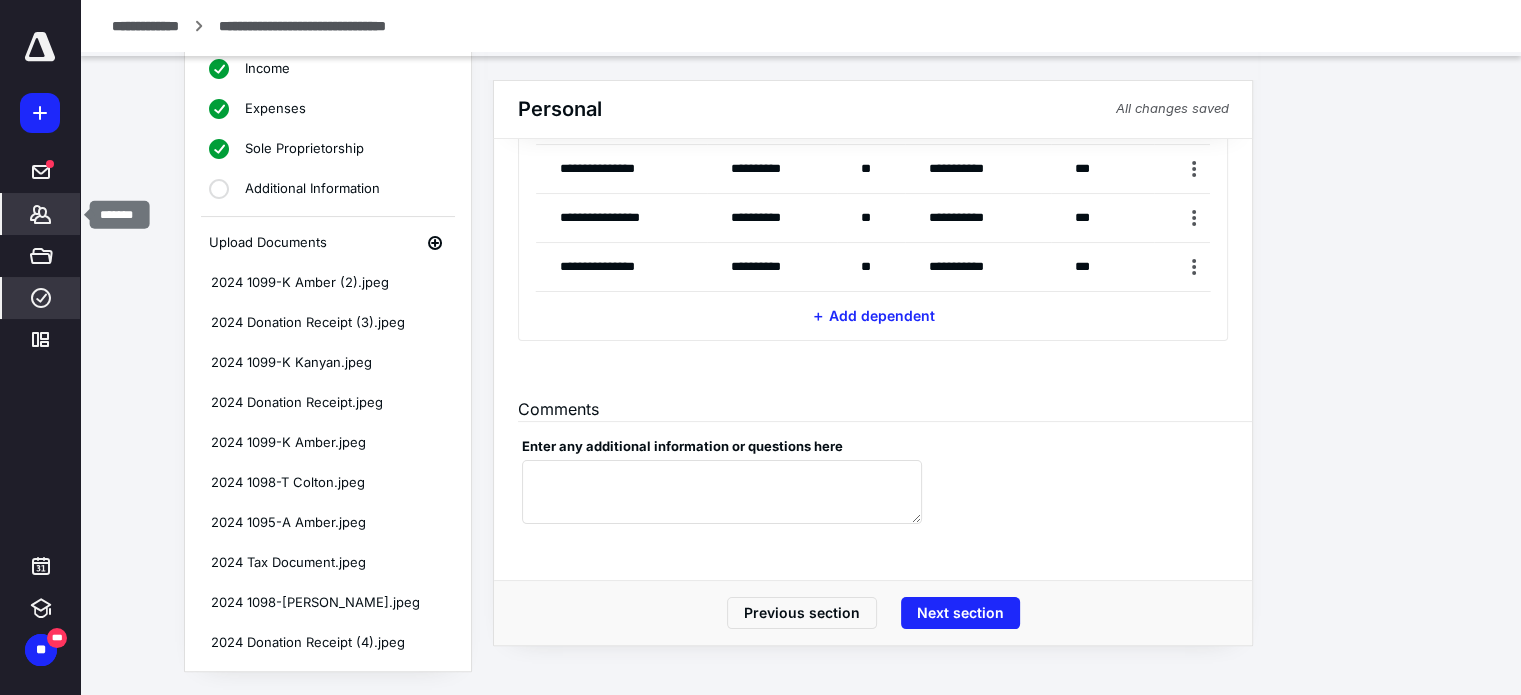 drag, startPoint x: 55, startPoint y: 224, endPoint x: 67, endPoint y: 212, distance: 16.970562 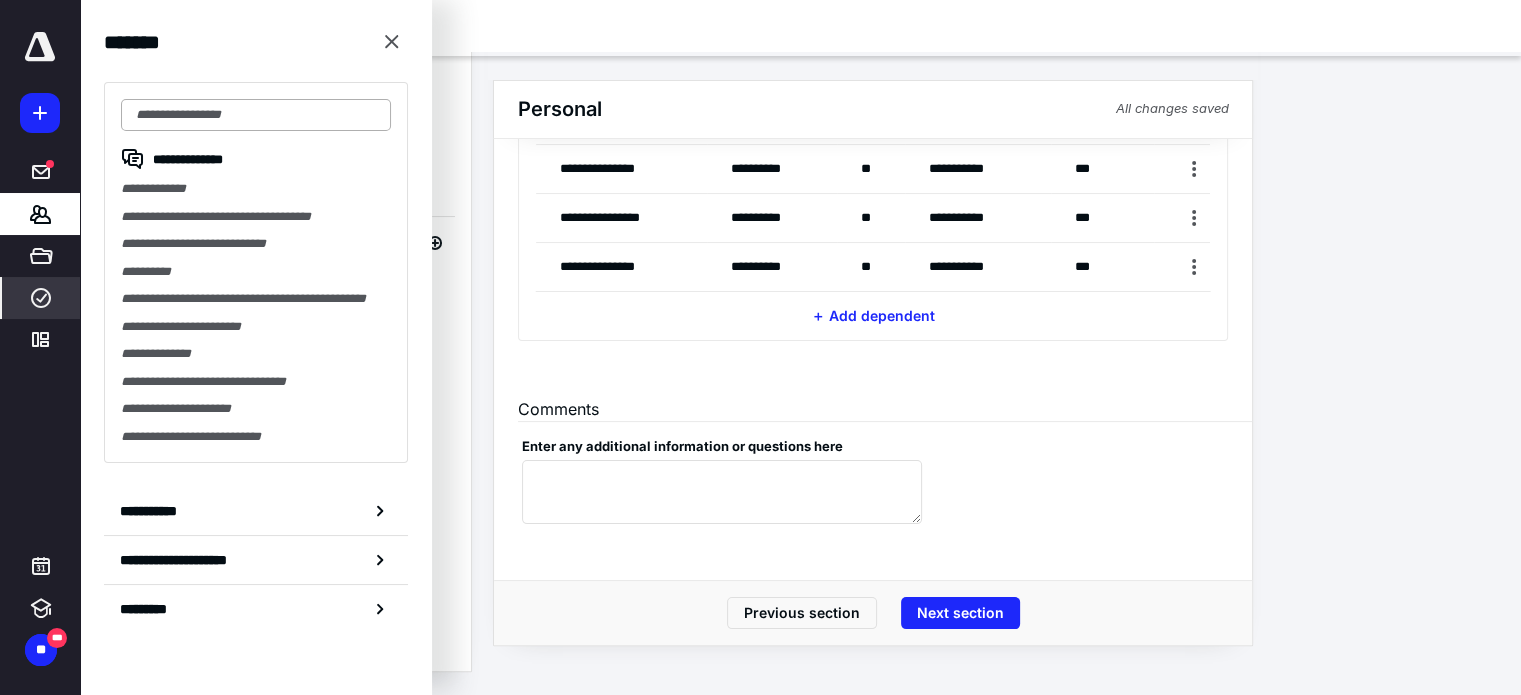 click at bounding box center (256, 115) 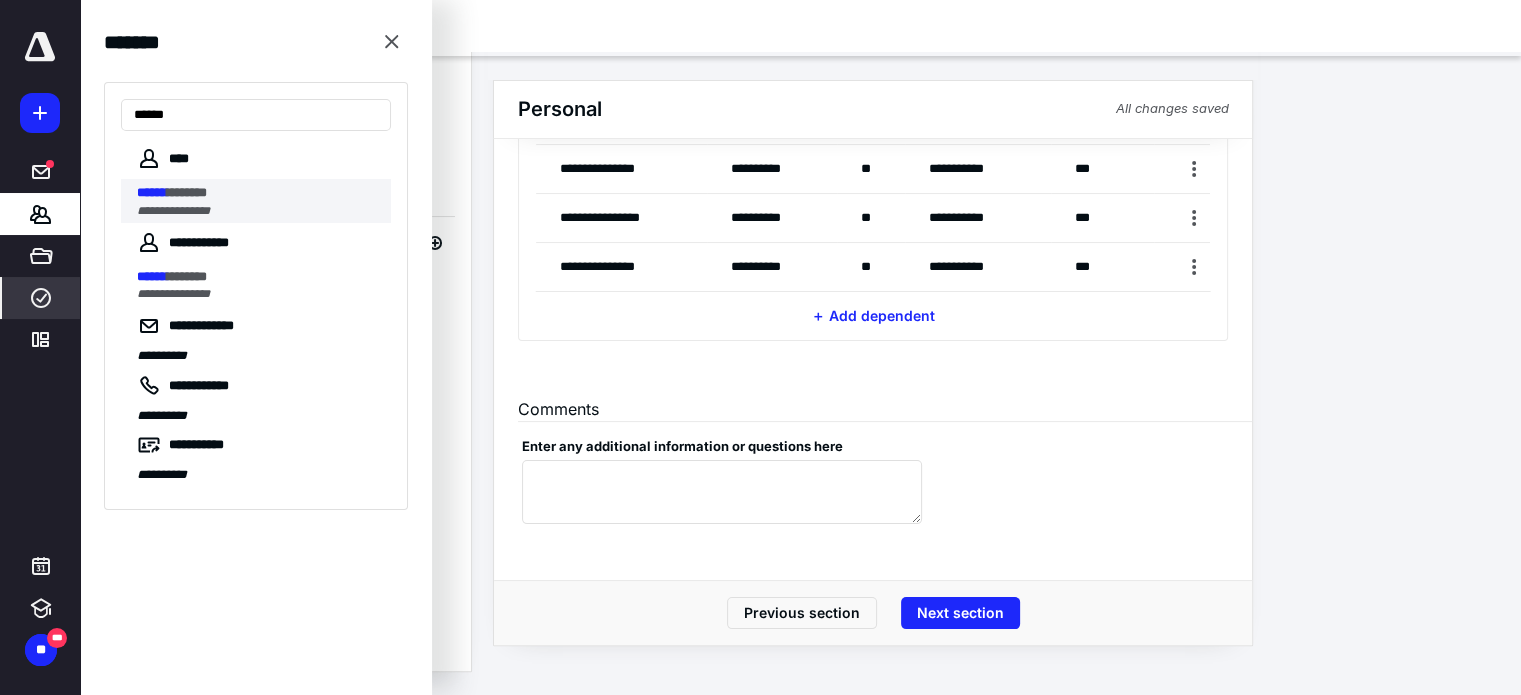 type on "******" 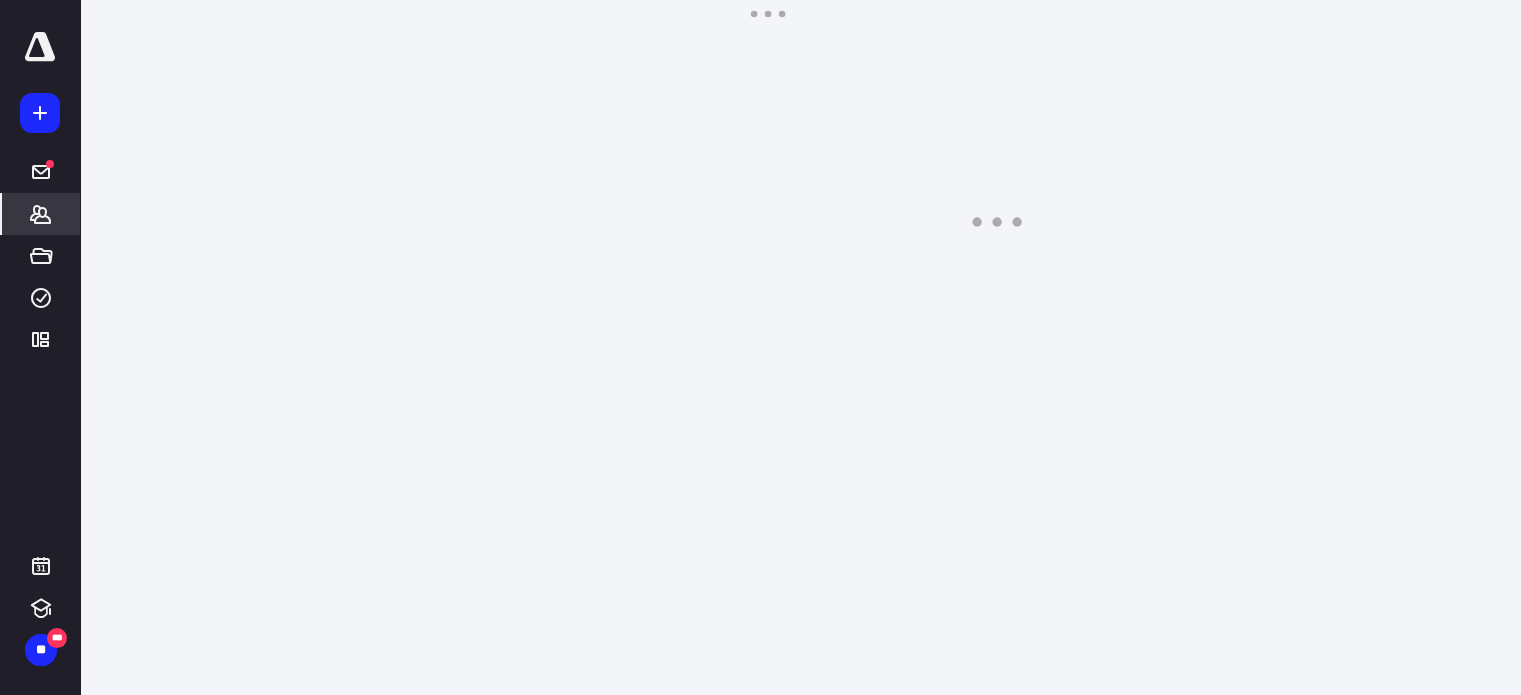 scroll, scrollTop: 0, scrollLeft: 0, axis: both 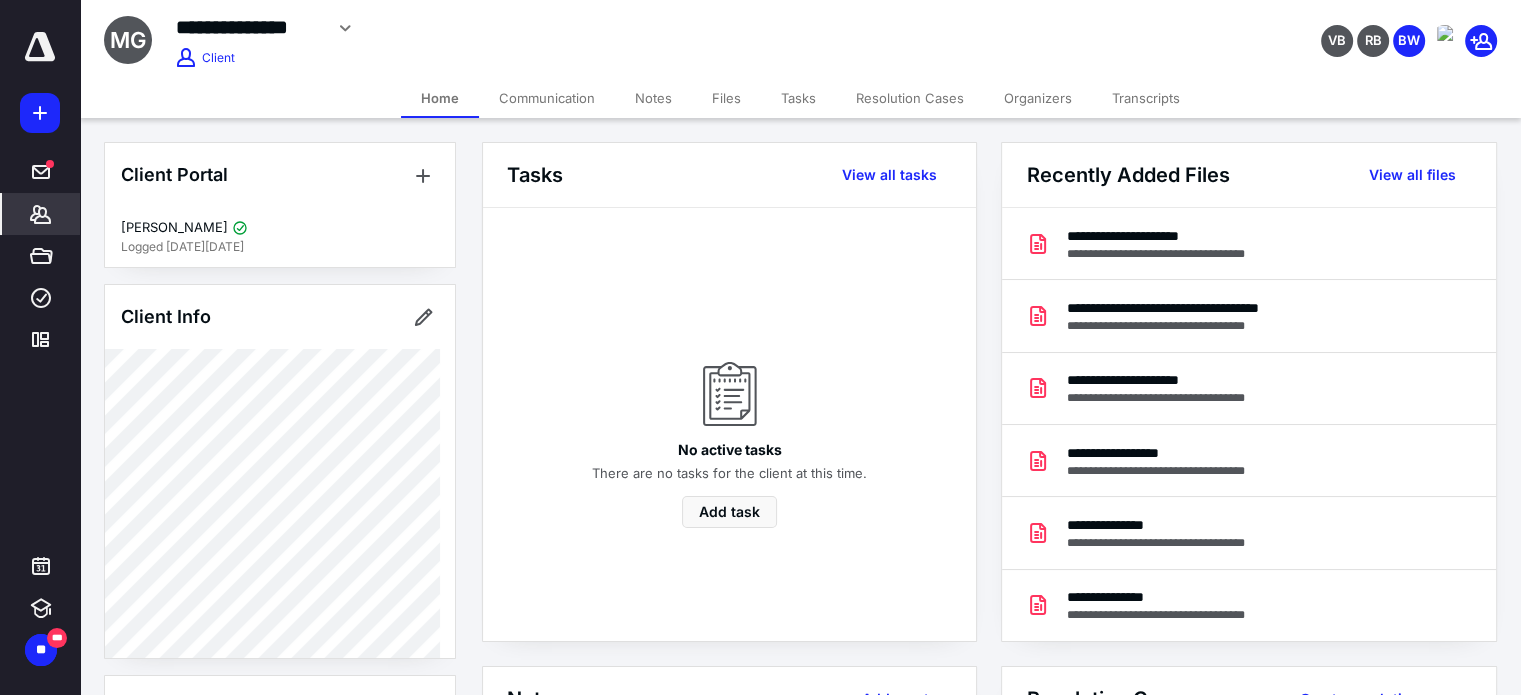 click on "Files" at bounding box center (726, 98) 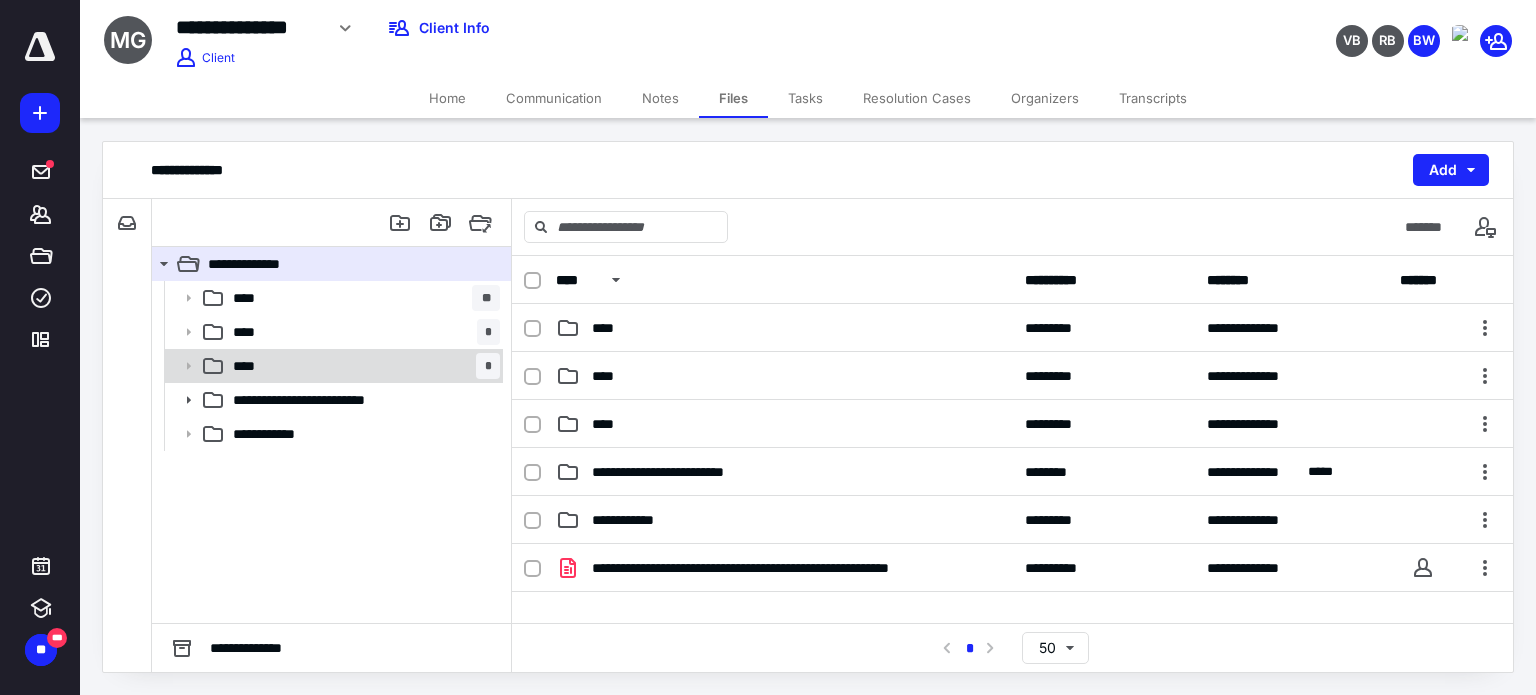 click on "**** *" at bounding box center (362, 366) 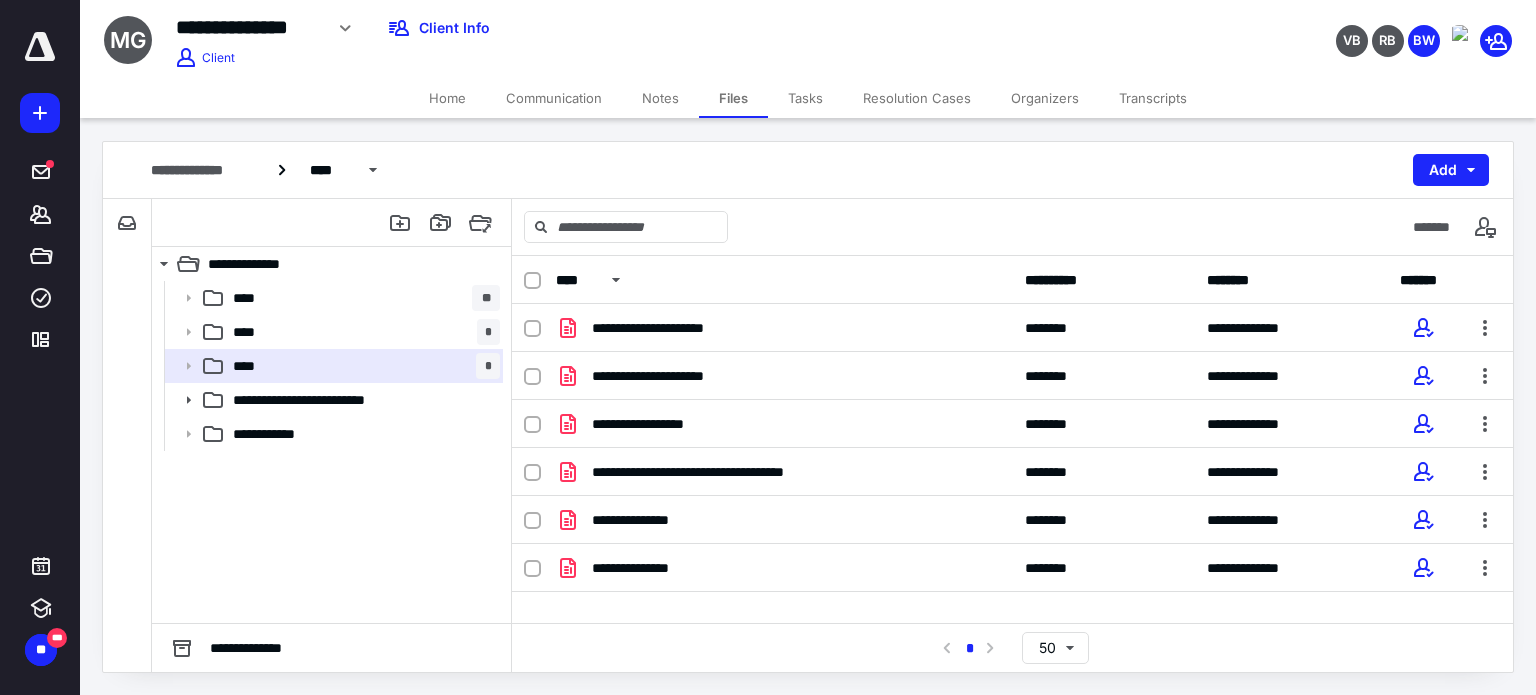 click on "Home" at bounding box center [447, 98] 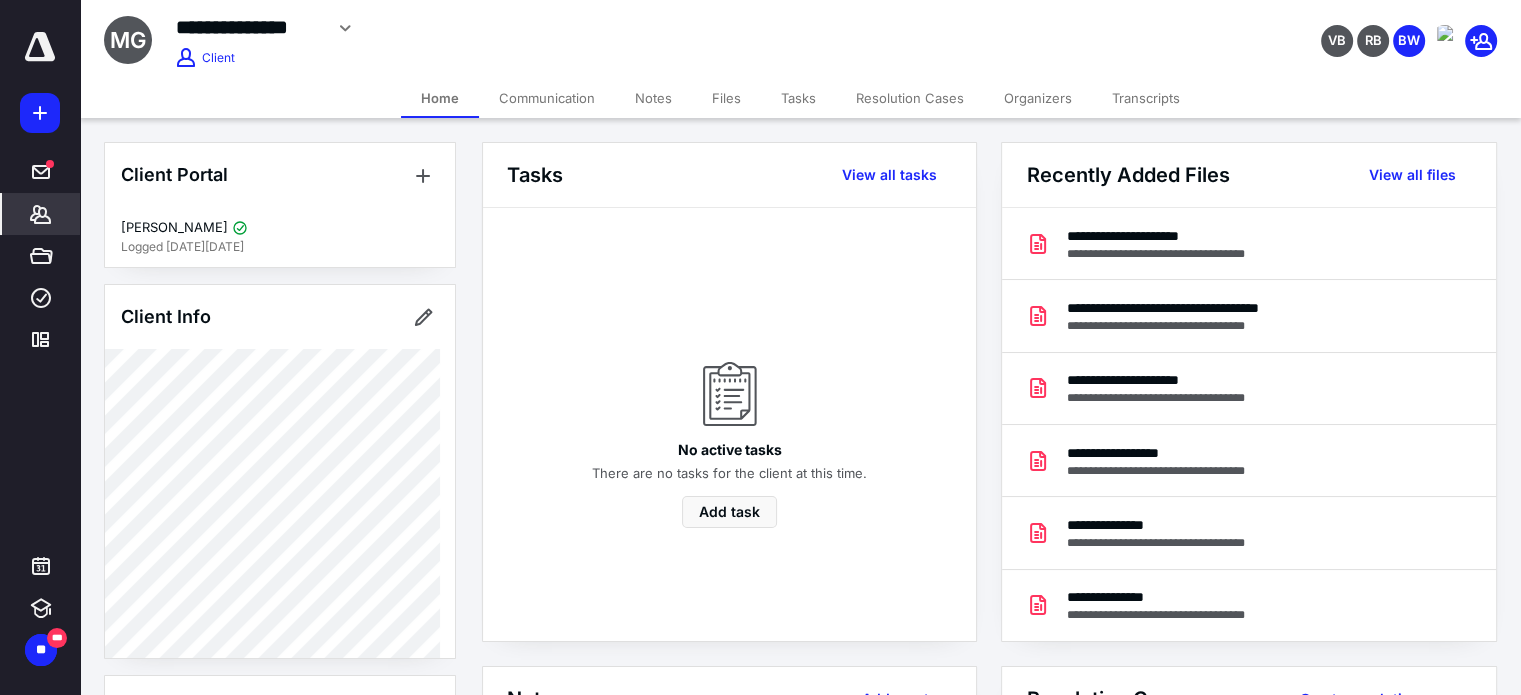 click on "Organizers" at bounding box center [1038, 98] 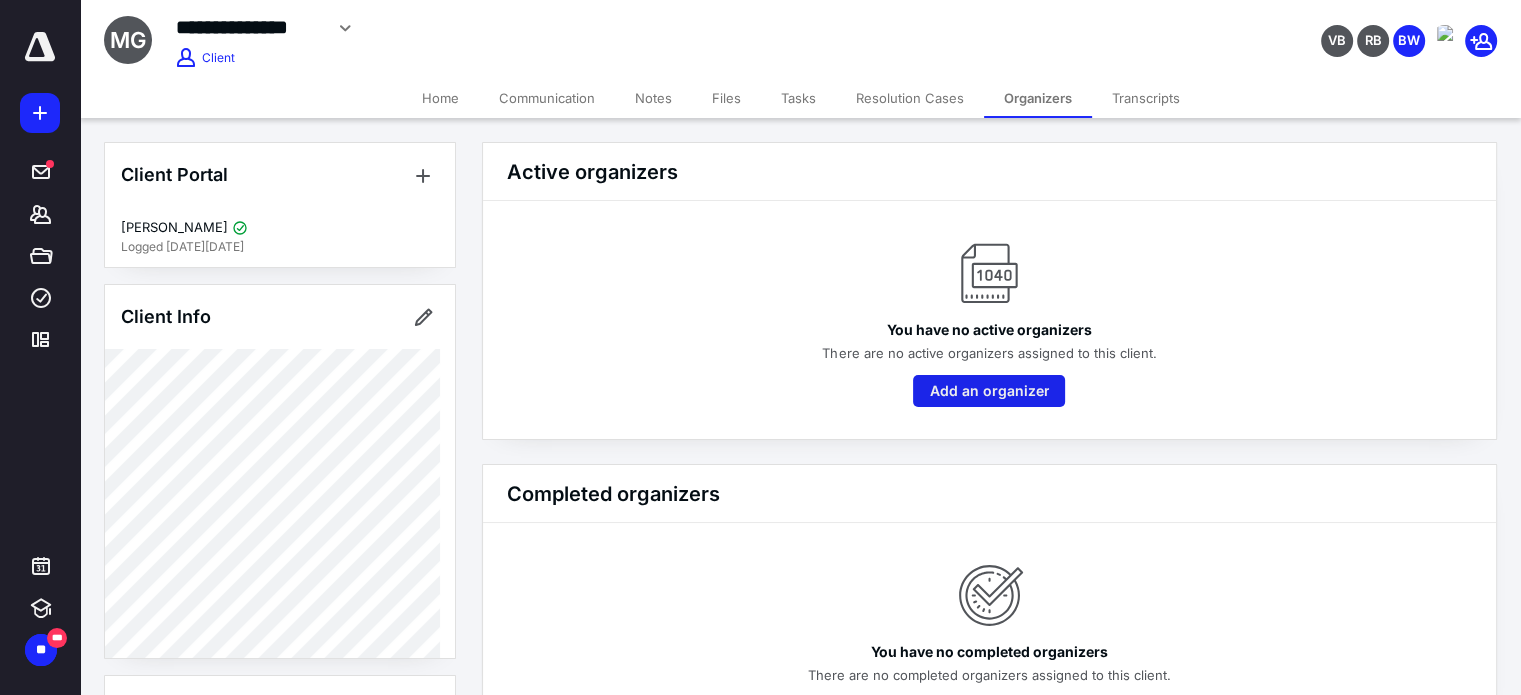 click on "Add an organizer" at bounding box center (989, 391) 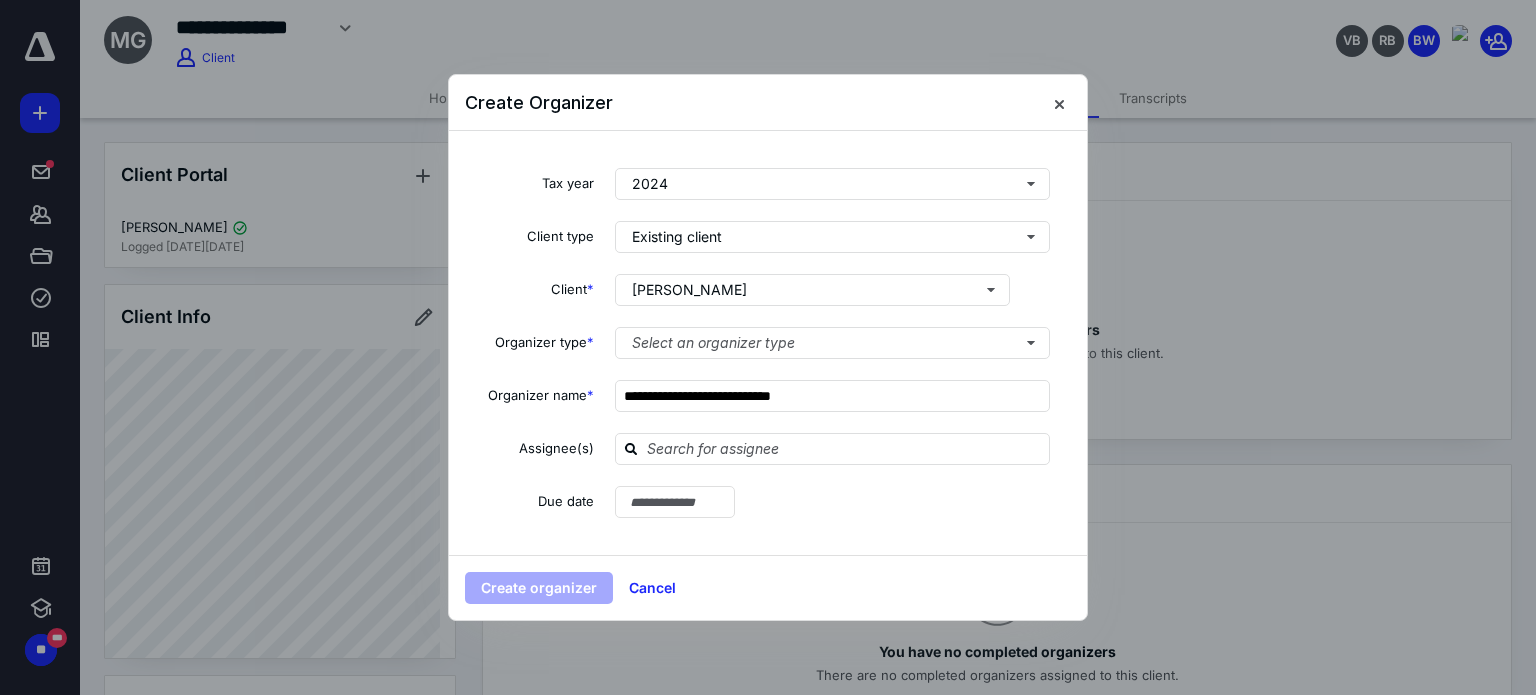 type on "**********" 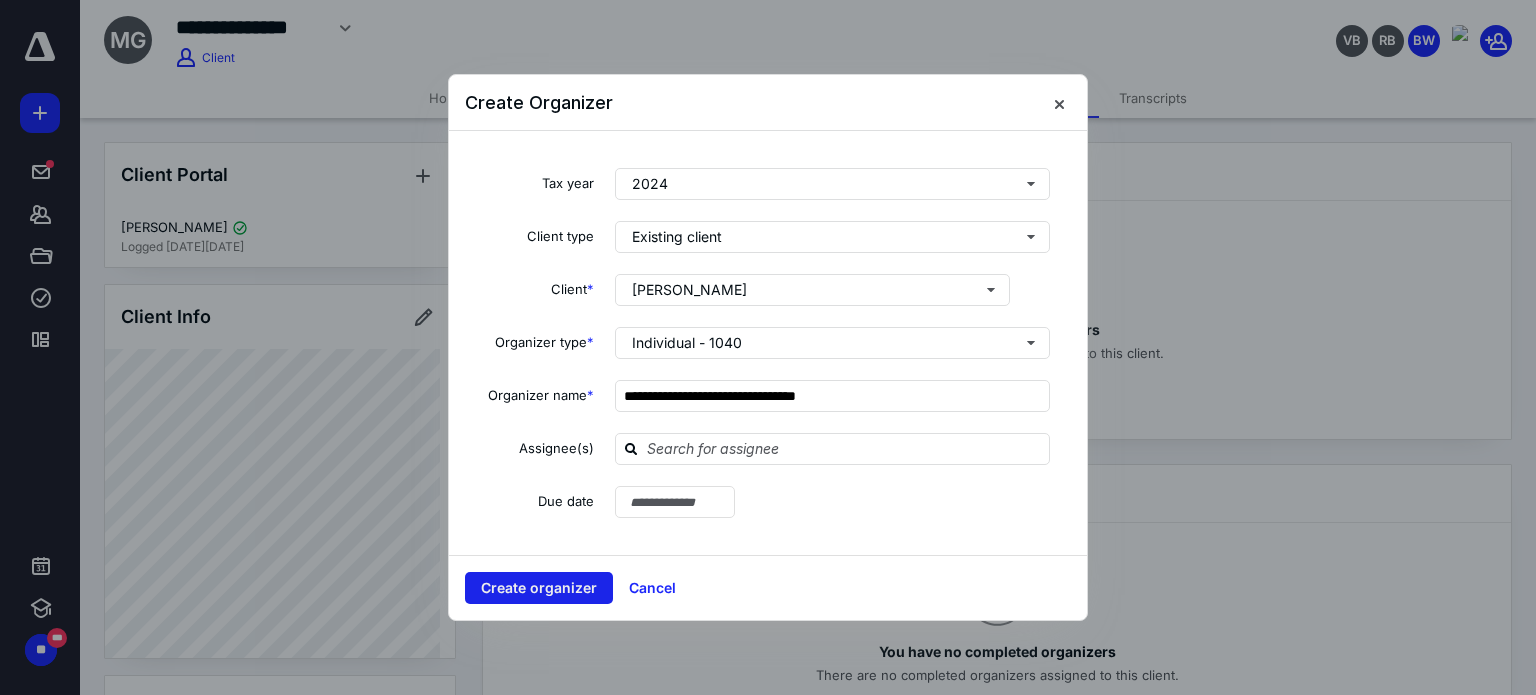 click on "Create organizer" at bounding box center [539, 588] 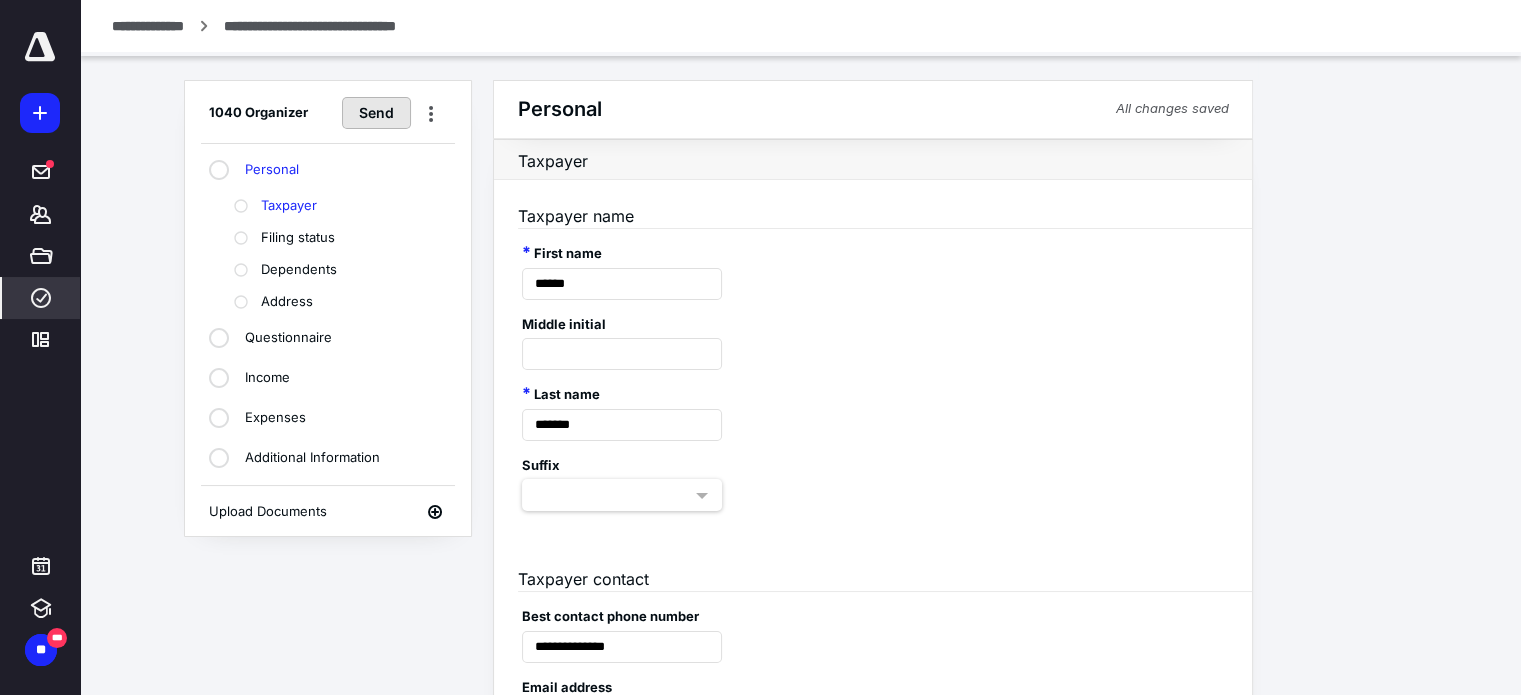 click on "Send" at bounding box center (376, 113) 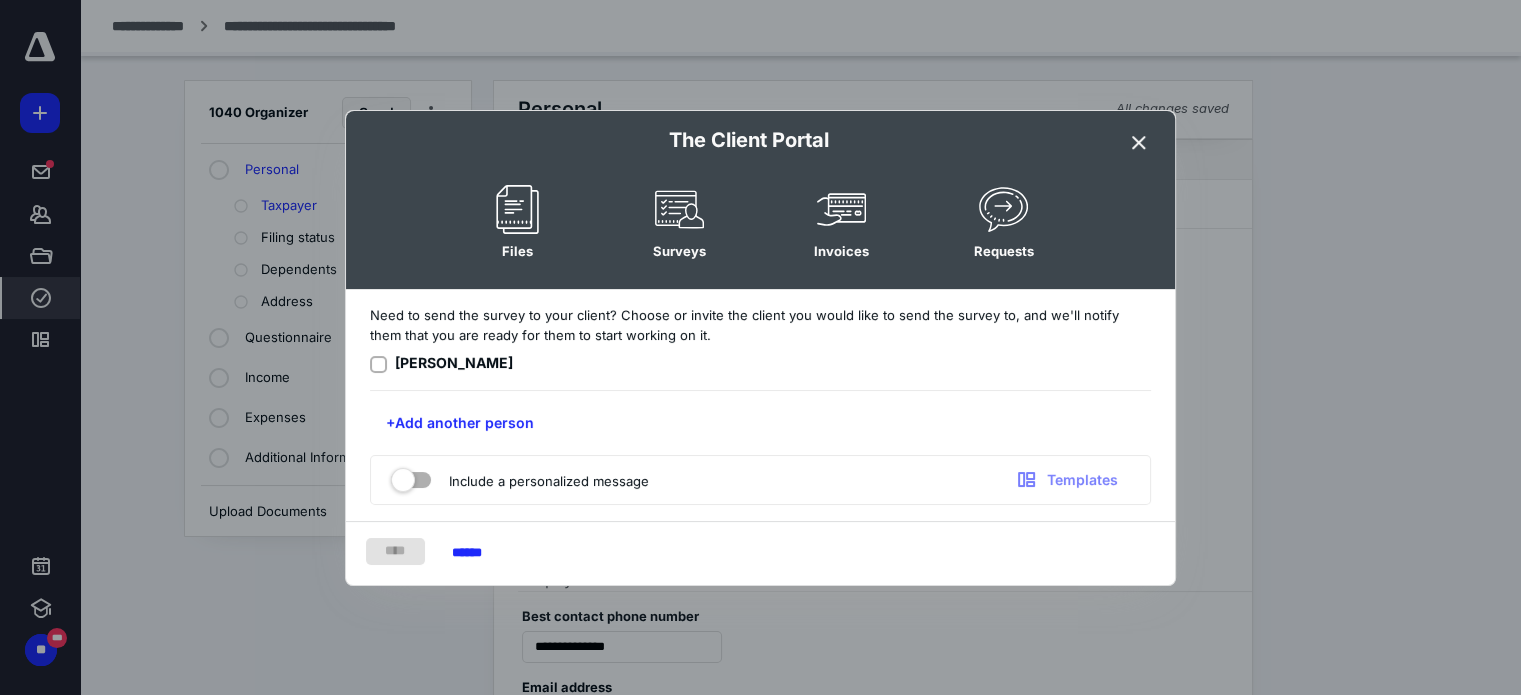 click at bounding box center [378, 364] 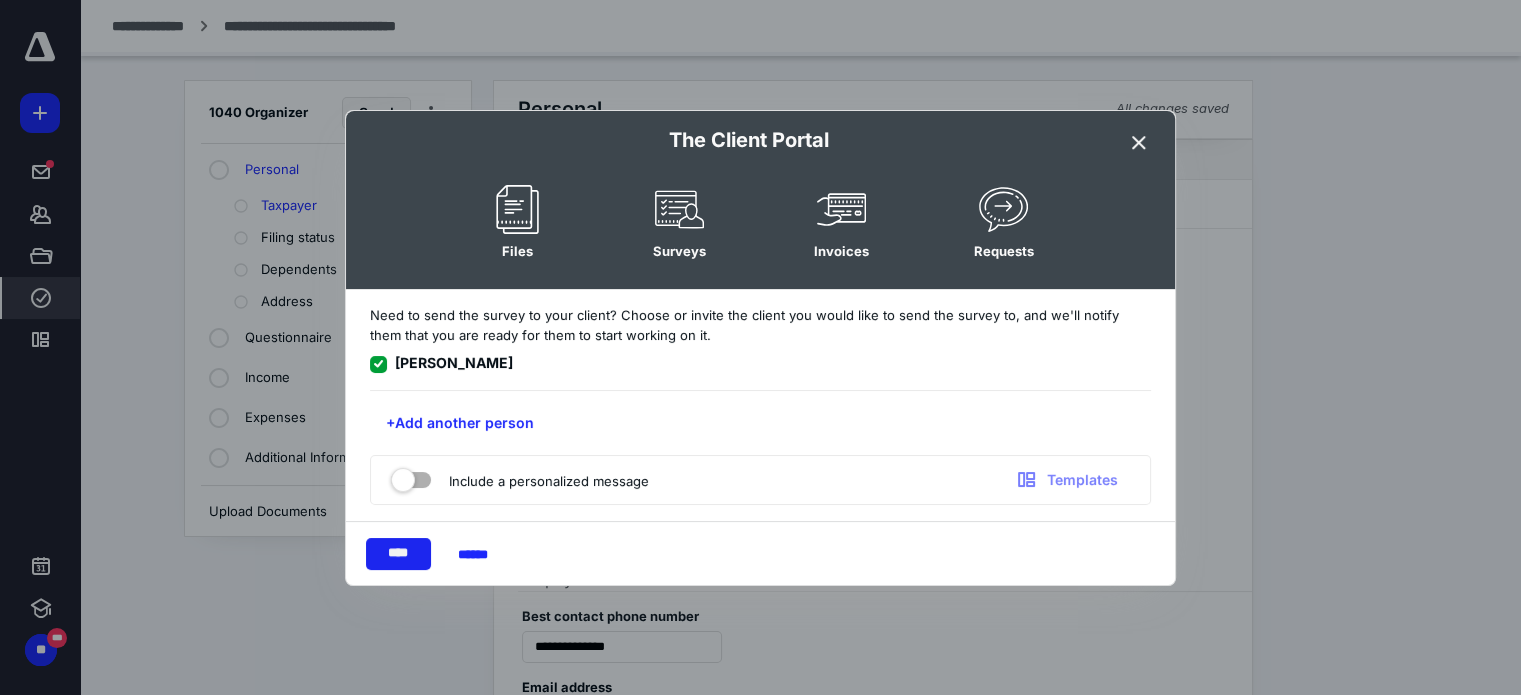click on "****" at bounding box center (398, 554) 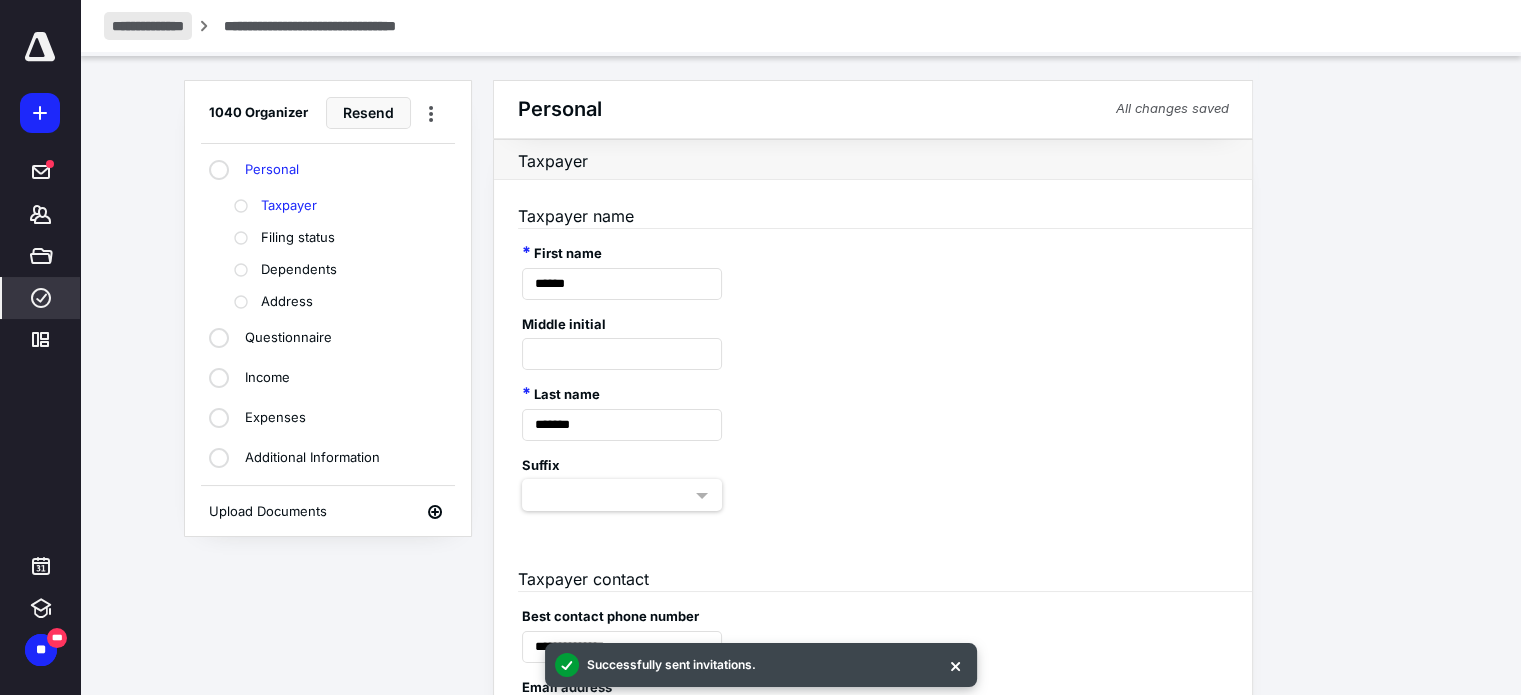 click on "**********" at bounding box center (148, 26) 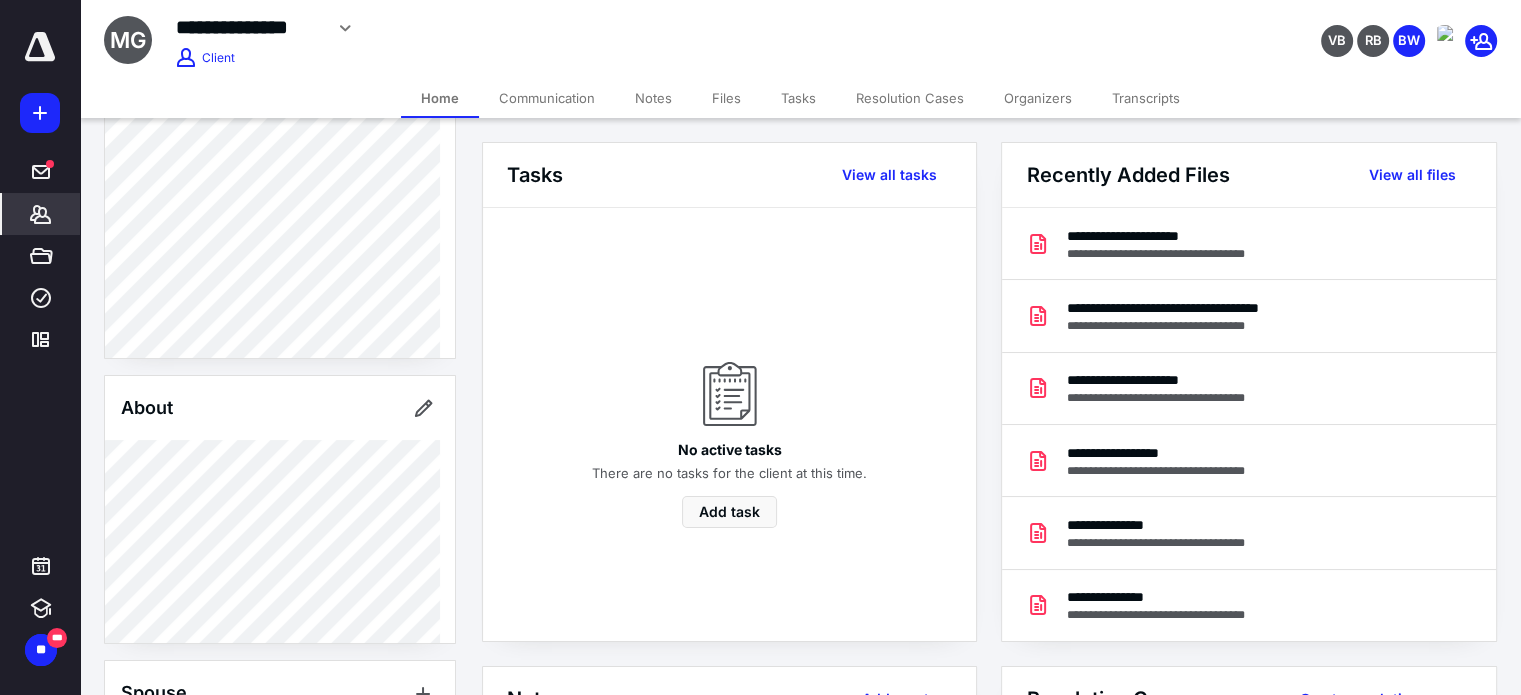 scroll, scrollTop: 200, scrollLeft: 0, axis: vertical 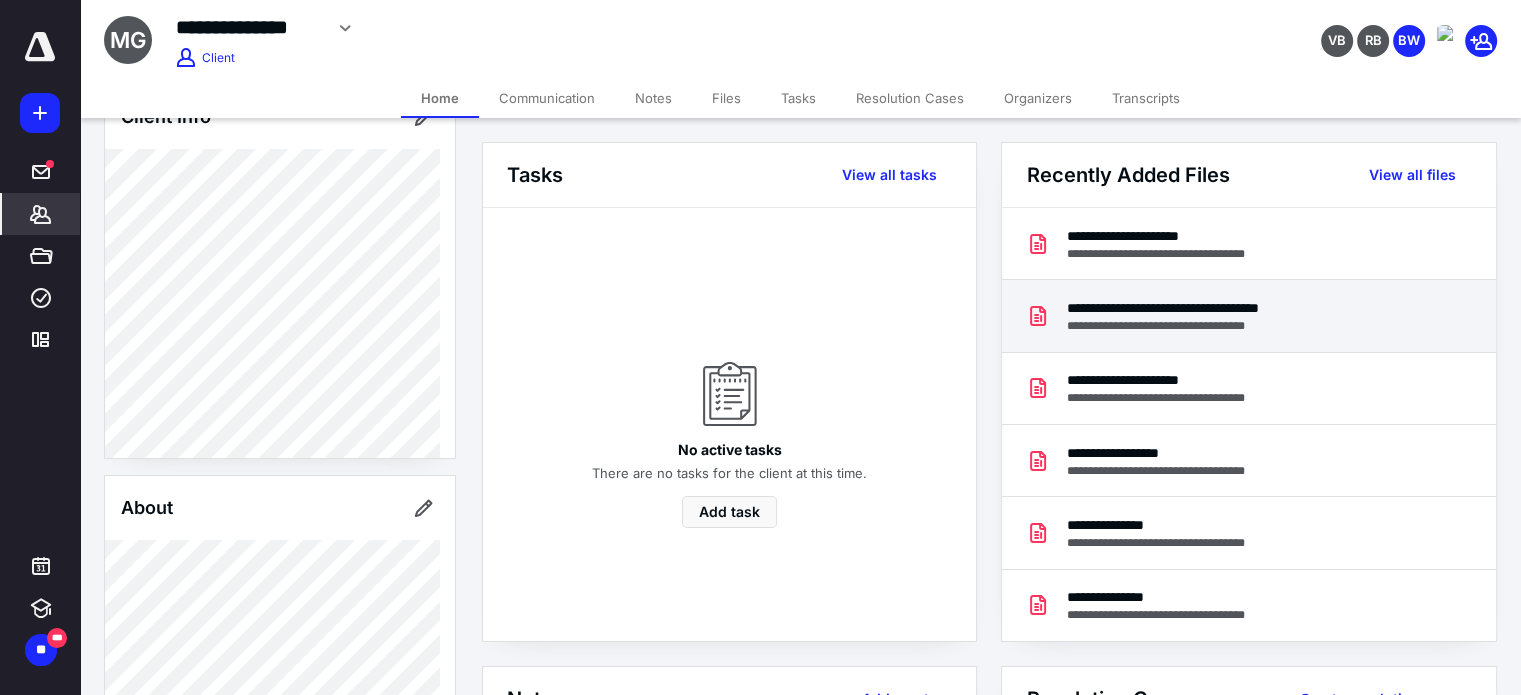 click on "**********" at bounding box center [1210, 326] 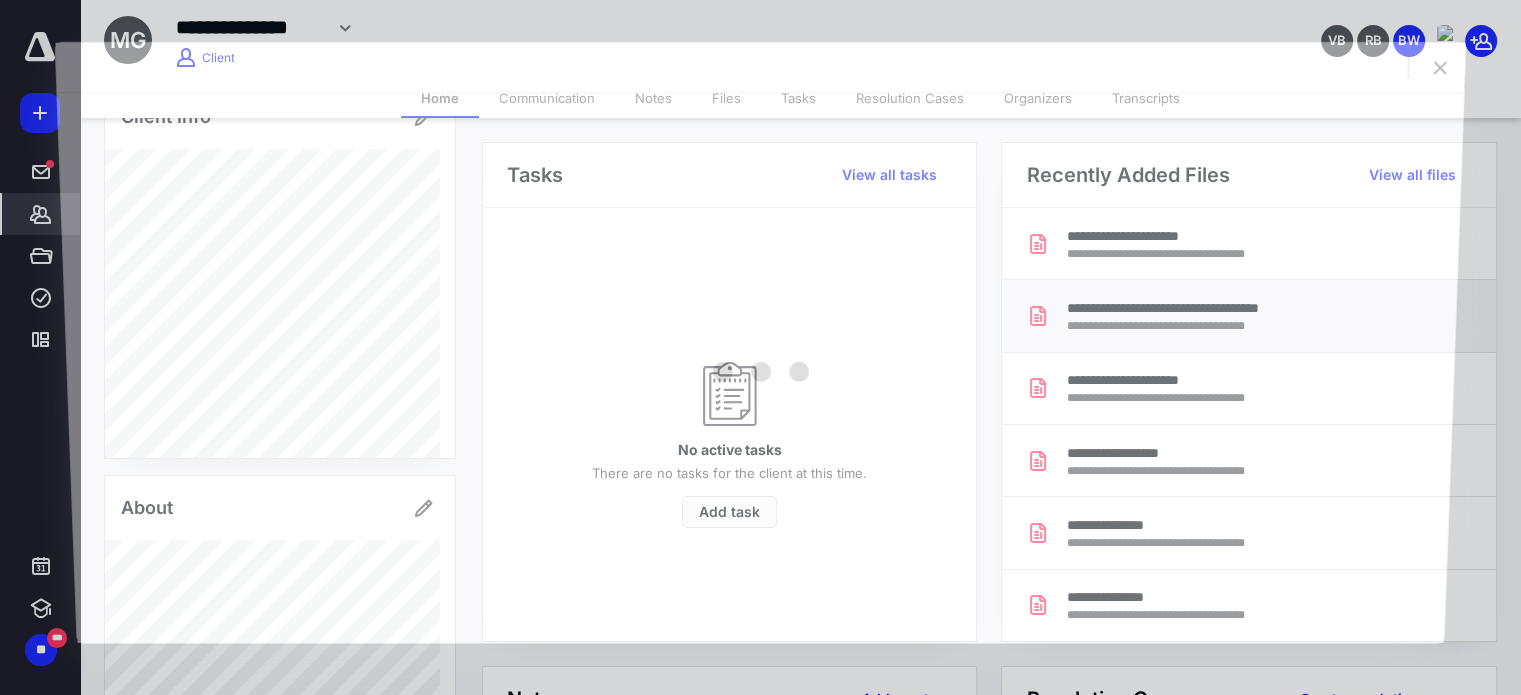 click at bounding box center [760, 367] 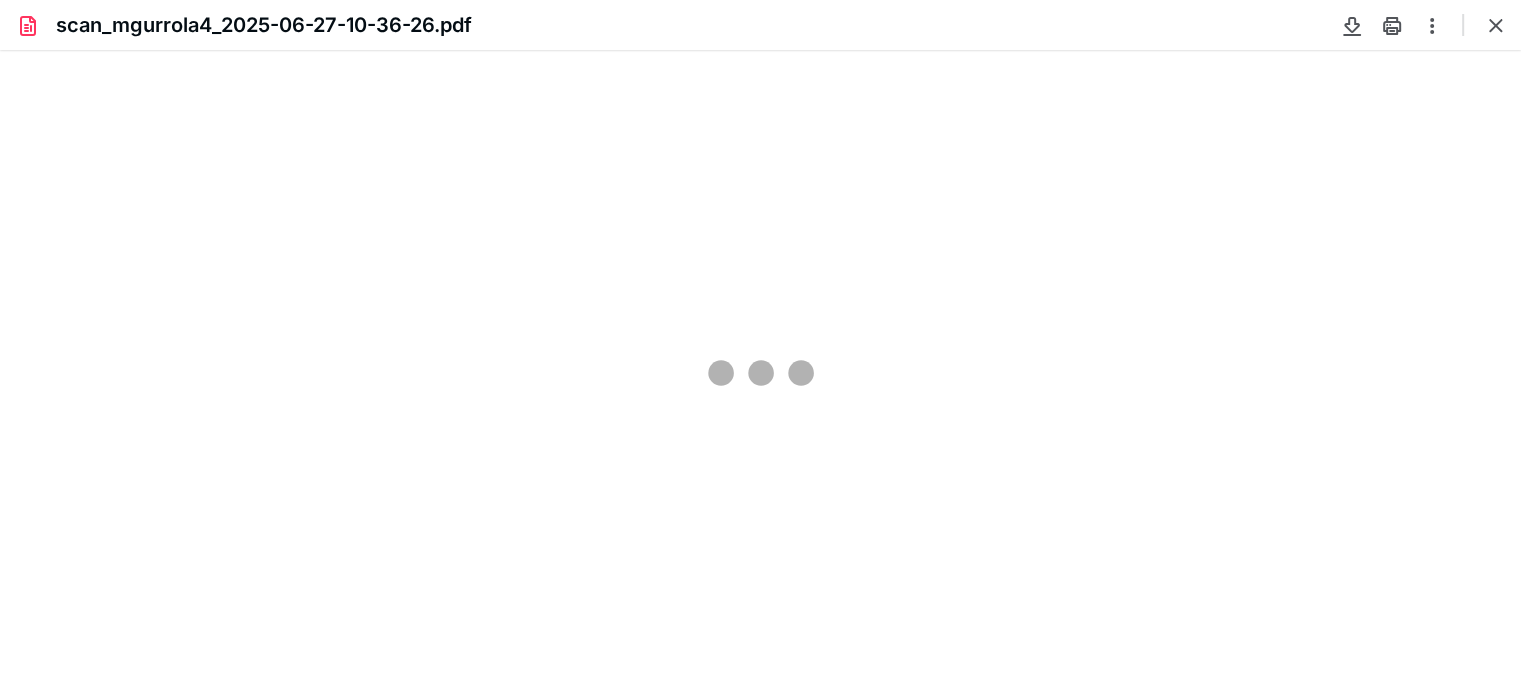 scroll, scrollTop: 0, scrollLeft: 0, axis: both 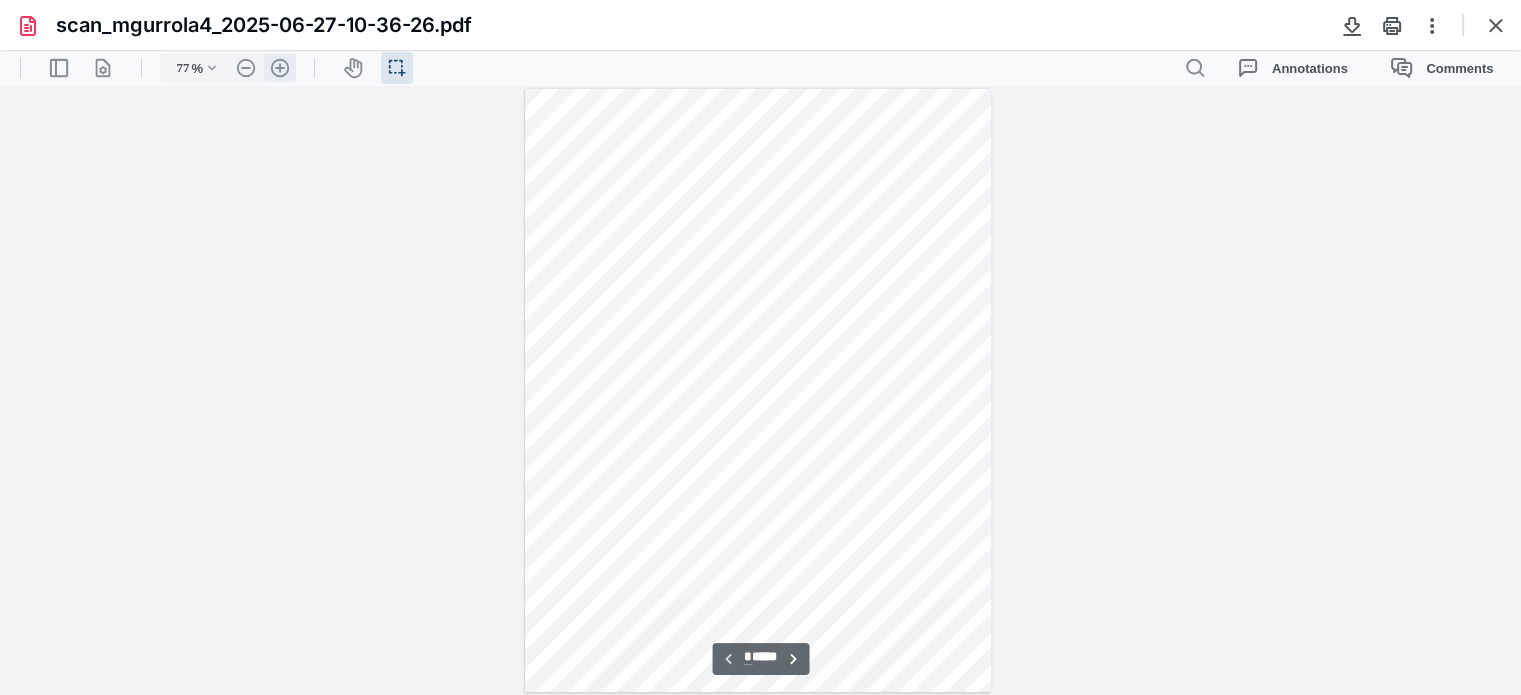 click on ".cls-1{fill:#abb0c4;} icon - header - zoom - in - line" at bounding box center (280, 68) 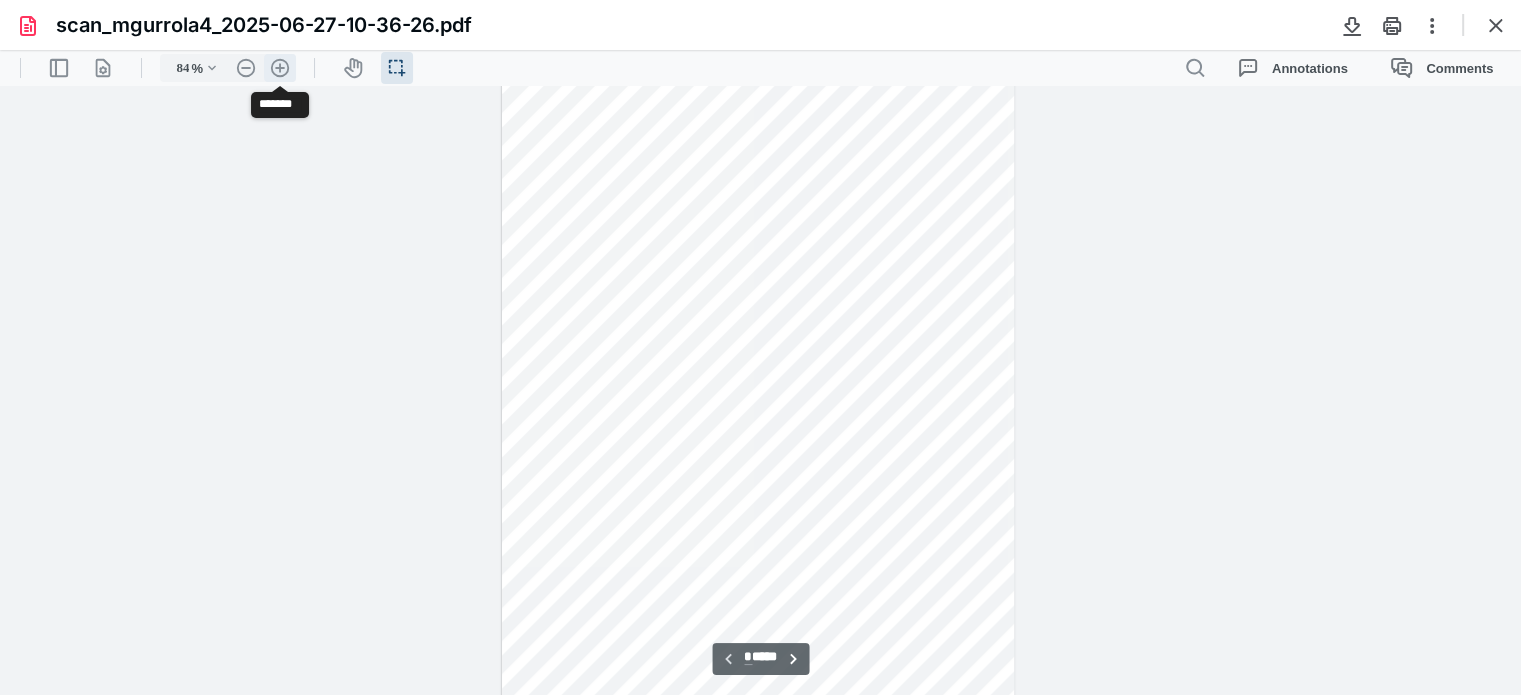 click on ".cls-1{fill:#abb0c4;} icon - header - zoom - in - line" at bounding box center (280, 68) 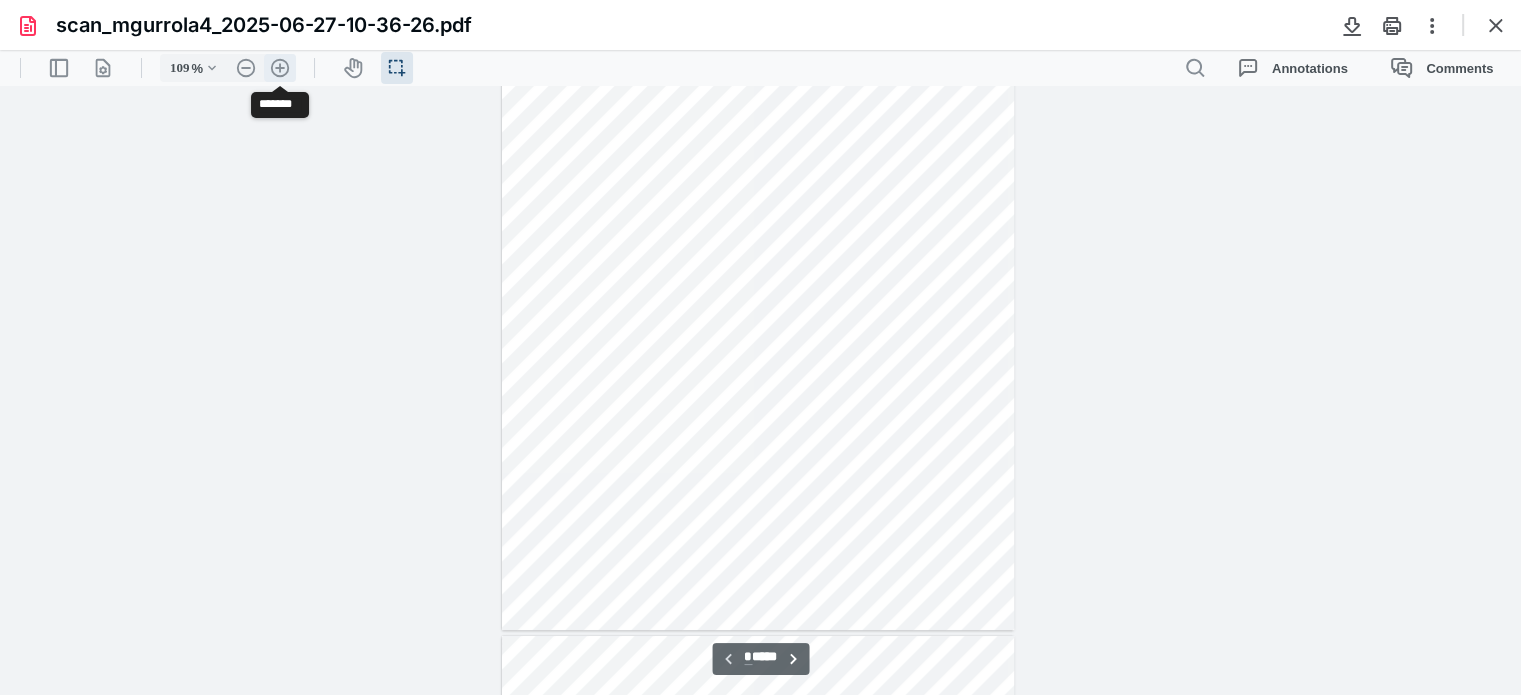 click on ".cls-1{fill:#abb0c4;} icon - header - zoom - in - line" at bounding box center [280, 68] 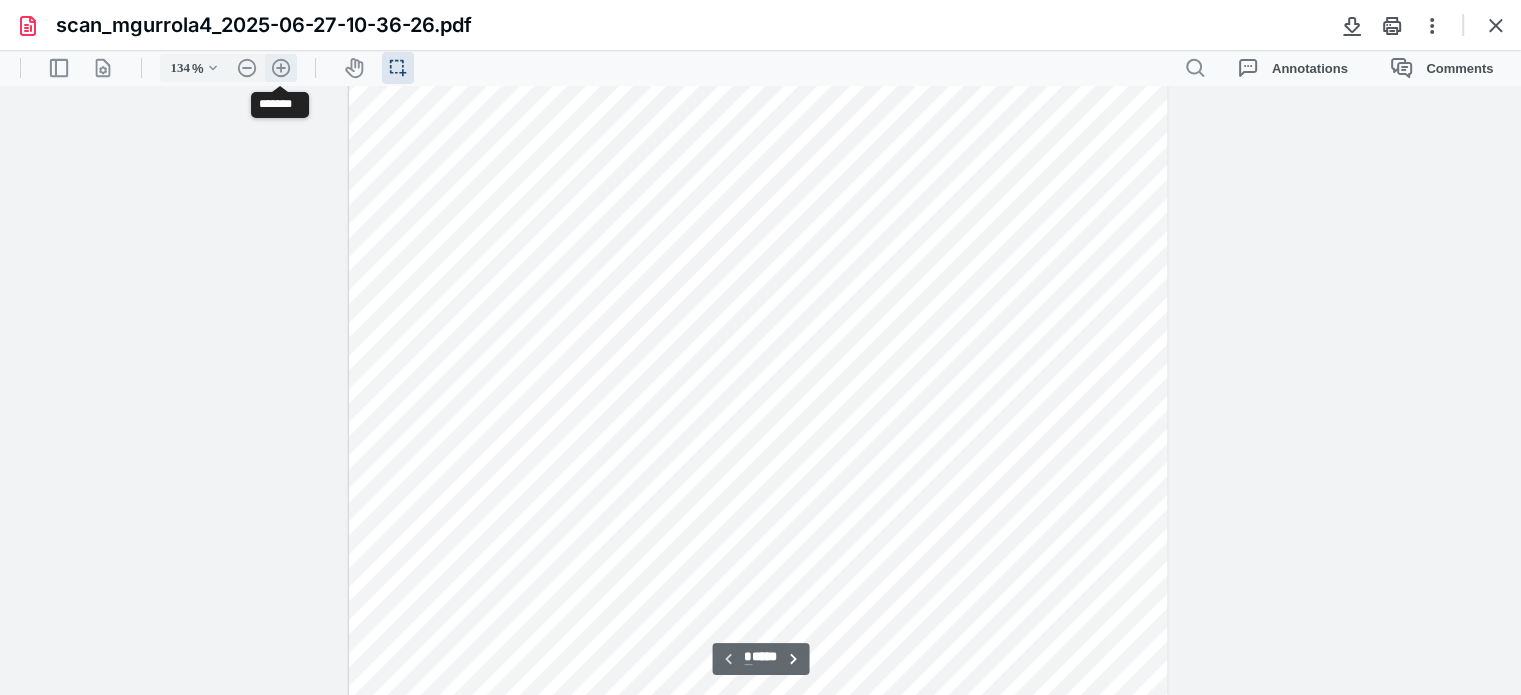 click on ".cls-1{fill:#abb0c4;} icon - header - zoom - in - line" at bounding box center [281, 68] 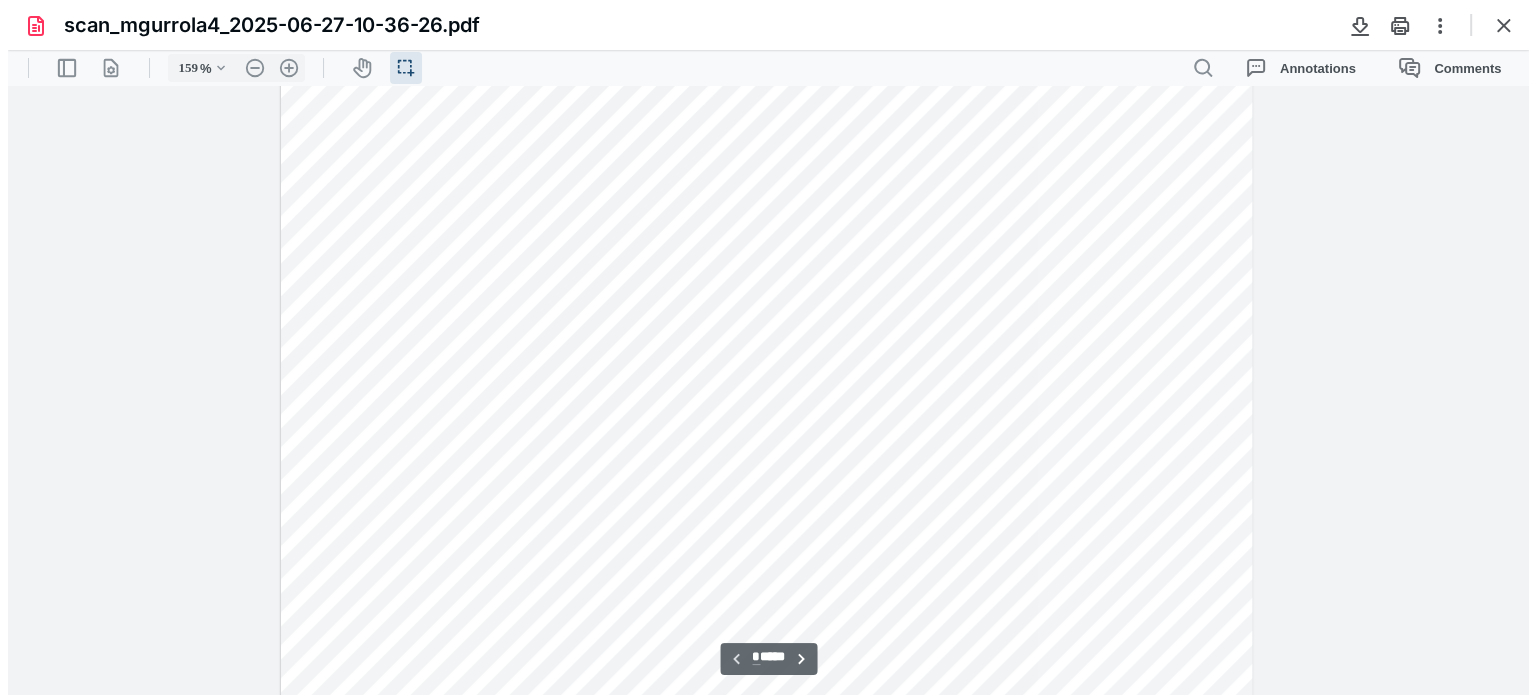 scroll, scrollTop: 11, scrollLeft: 0, axis: vertical 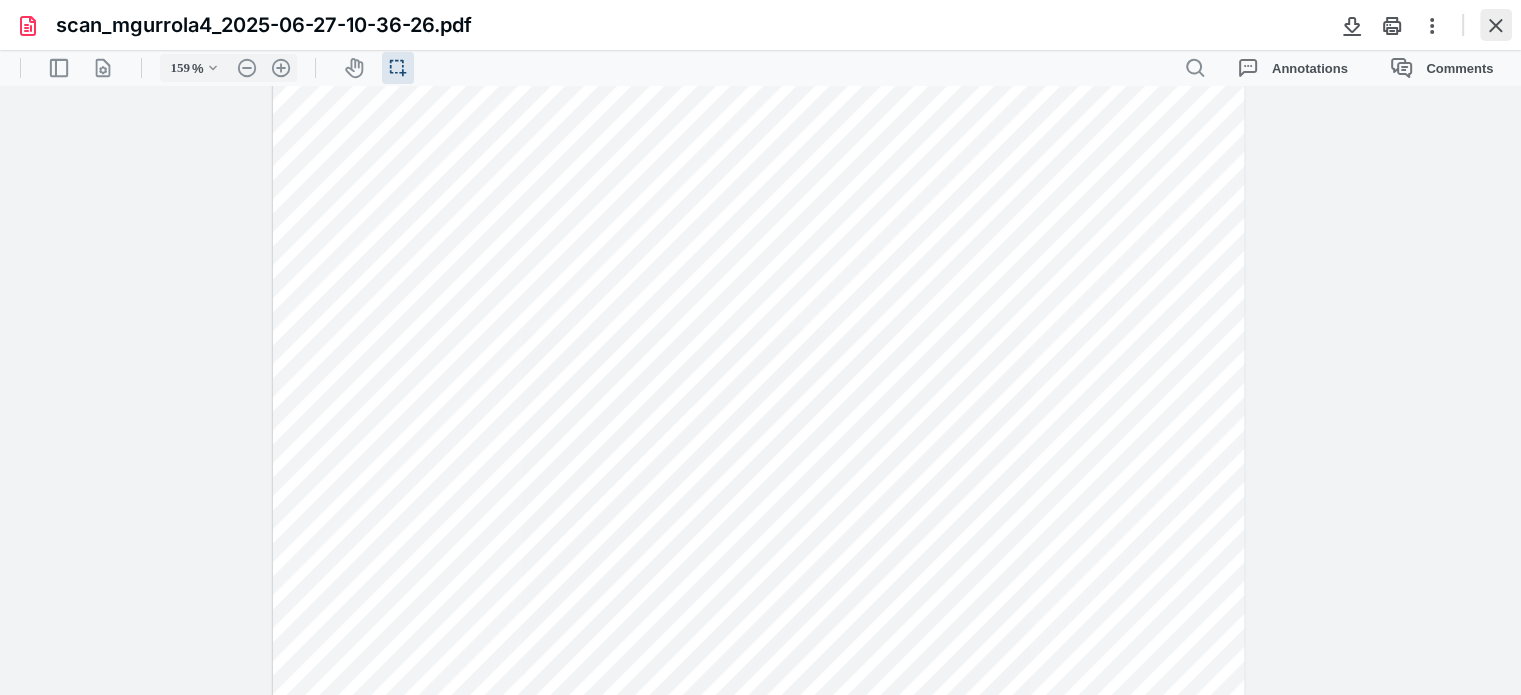 click at bounding box center [1496, 25] 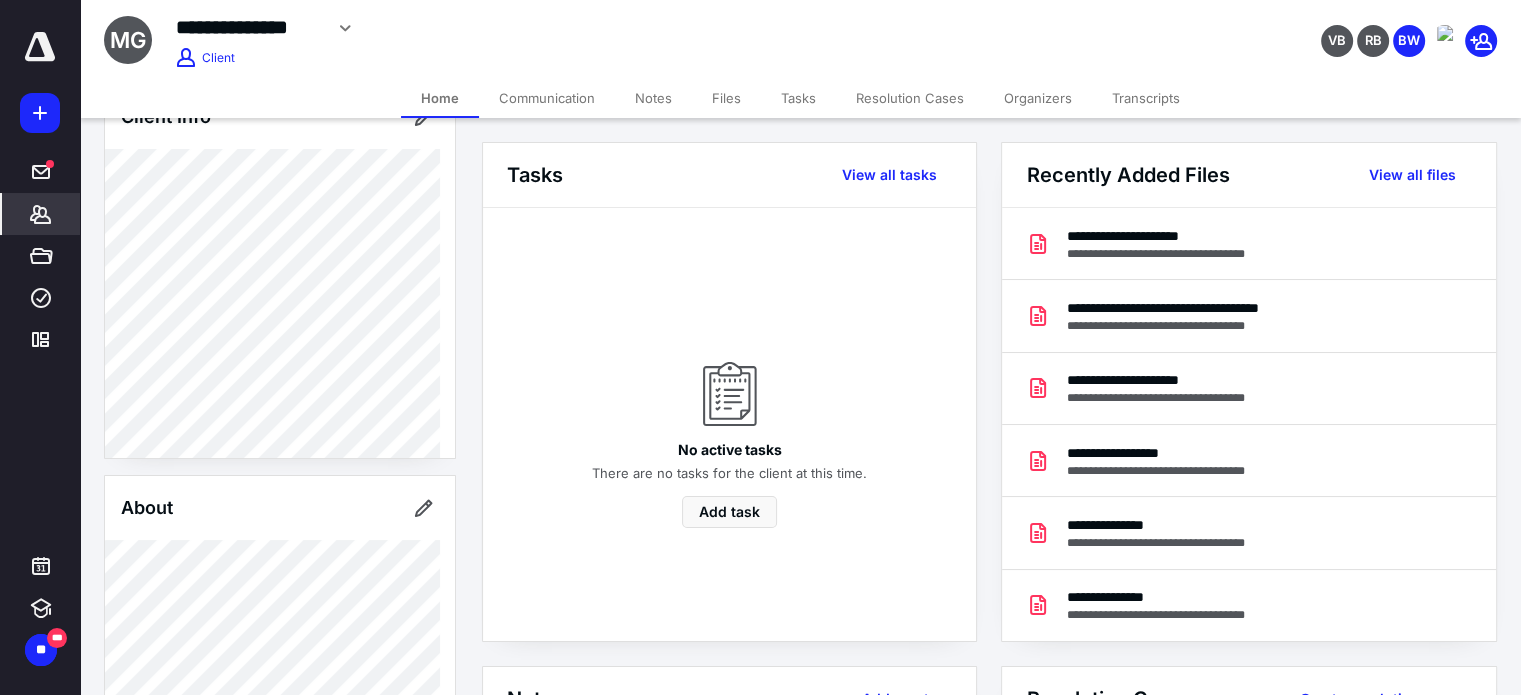 click on "Files" at bounding box center (726, 98) 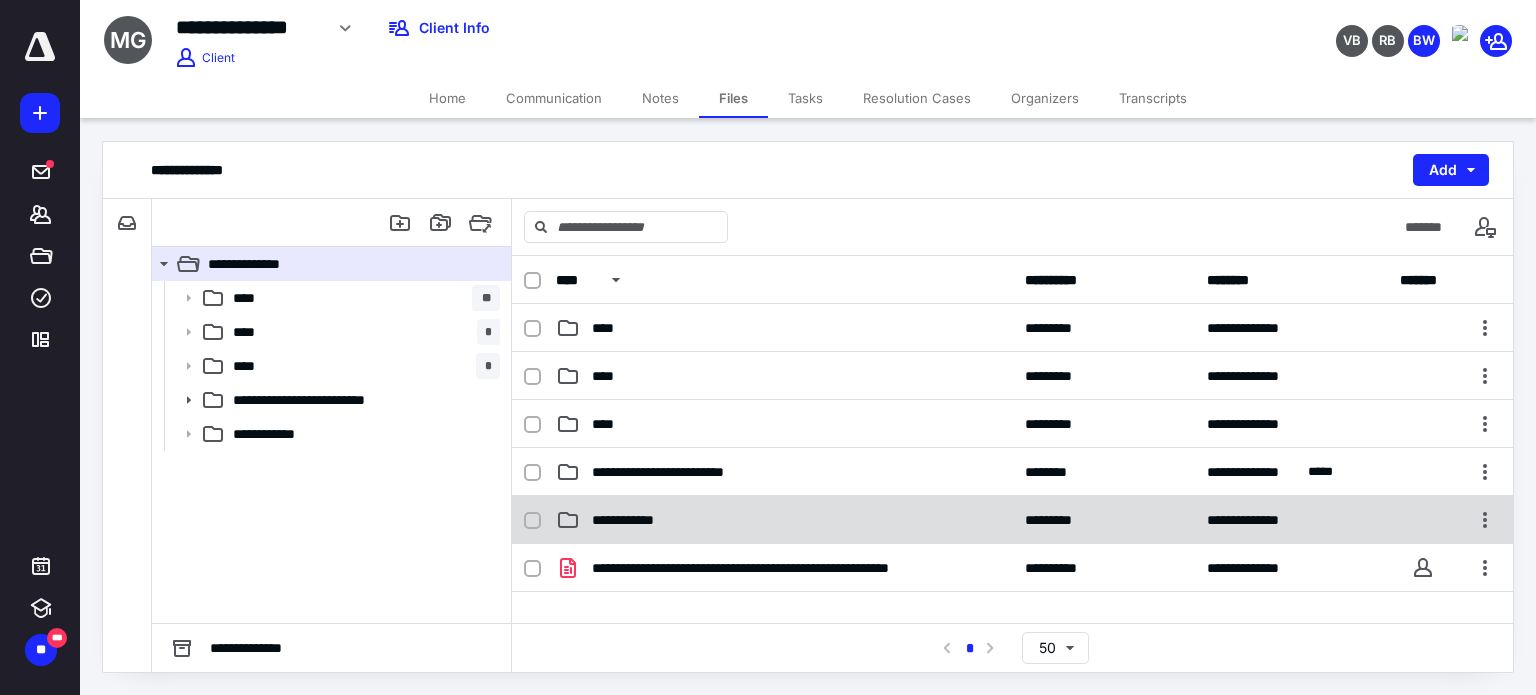 click on "**********" at bounding box center (638, 520) 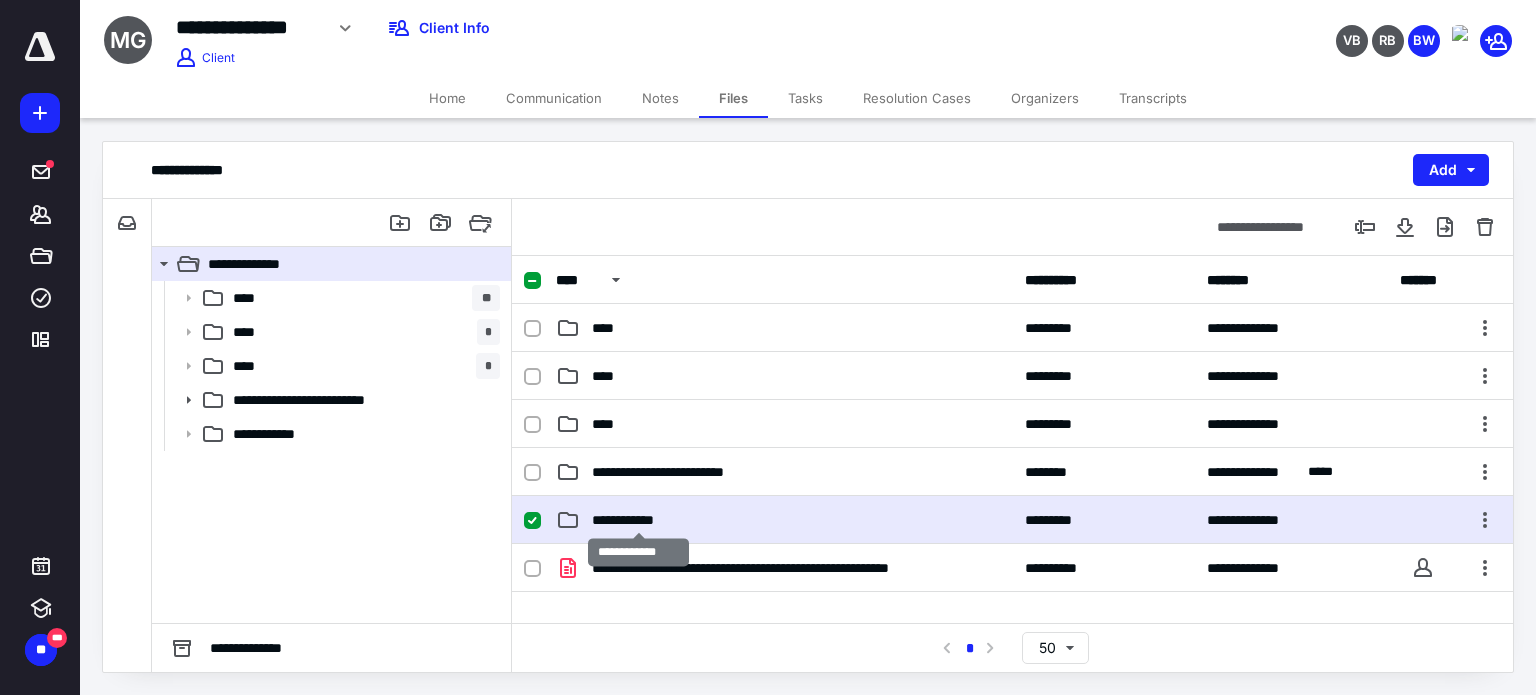 click on "**********" at bounding box center (638, 520) 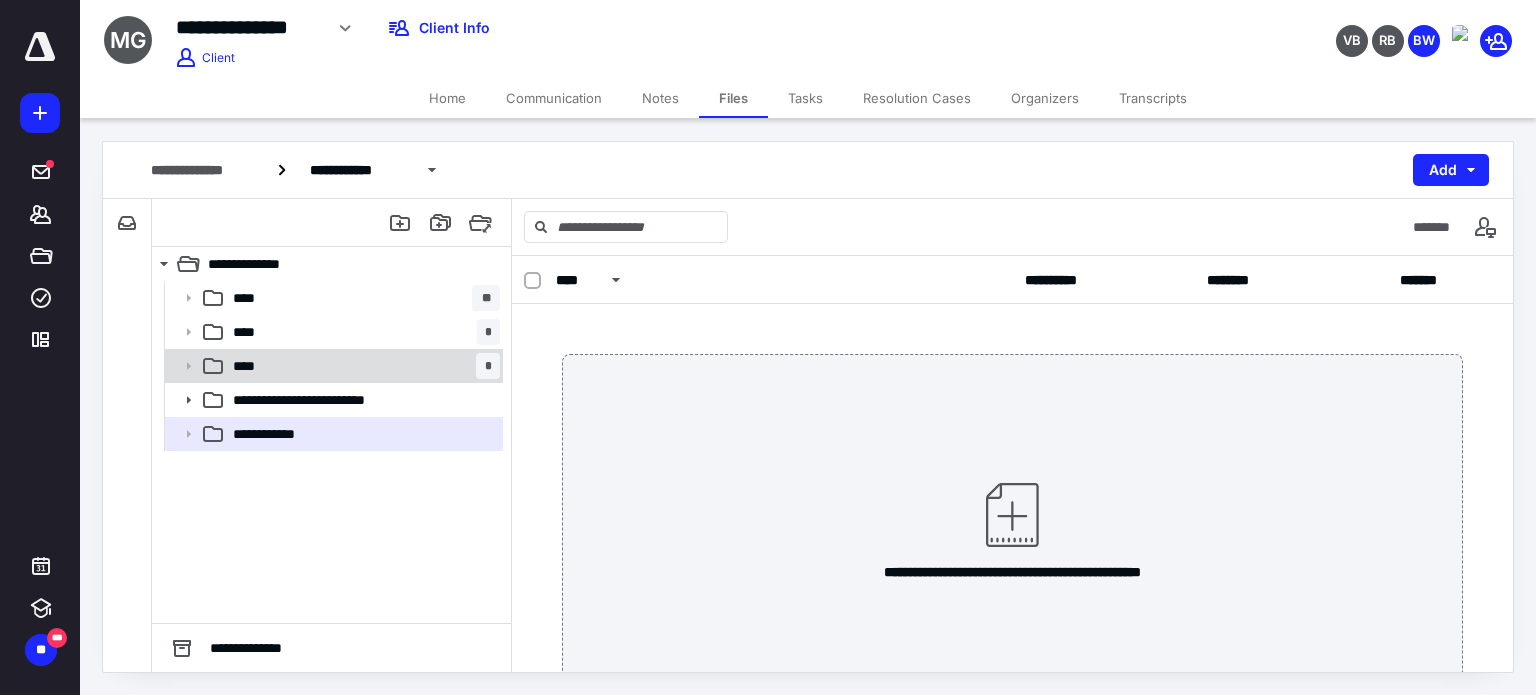 click on "**** *" at bounding box center (362, 366) 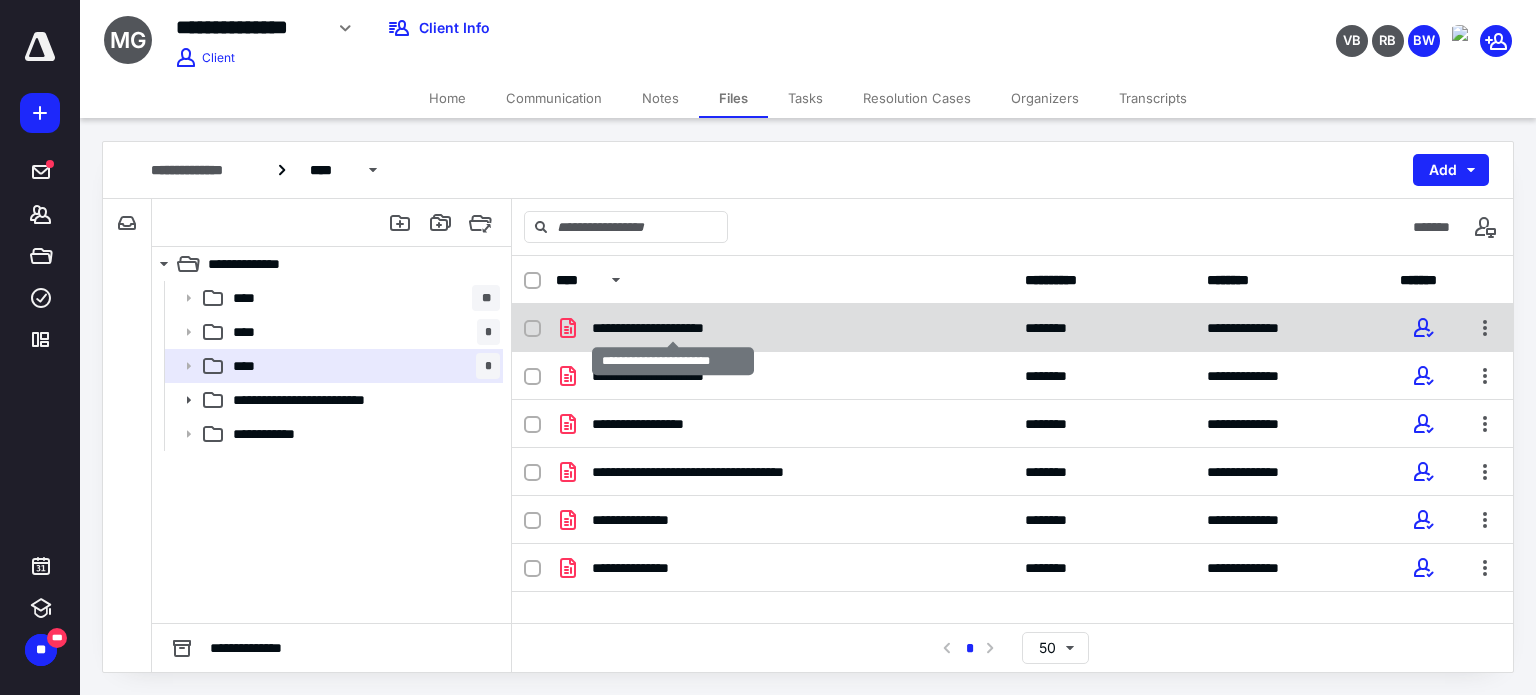 click on "**********" at bounding box center [673, 328] 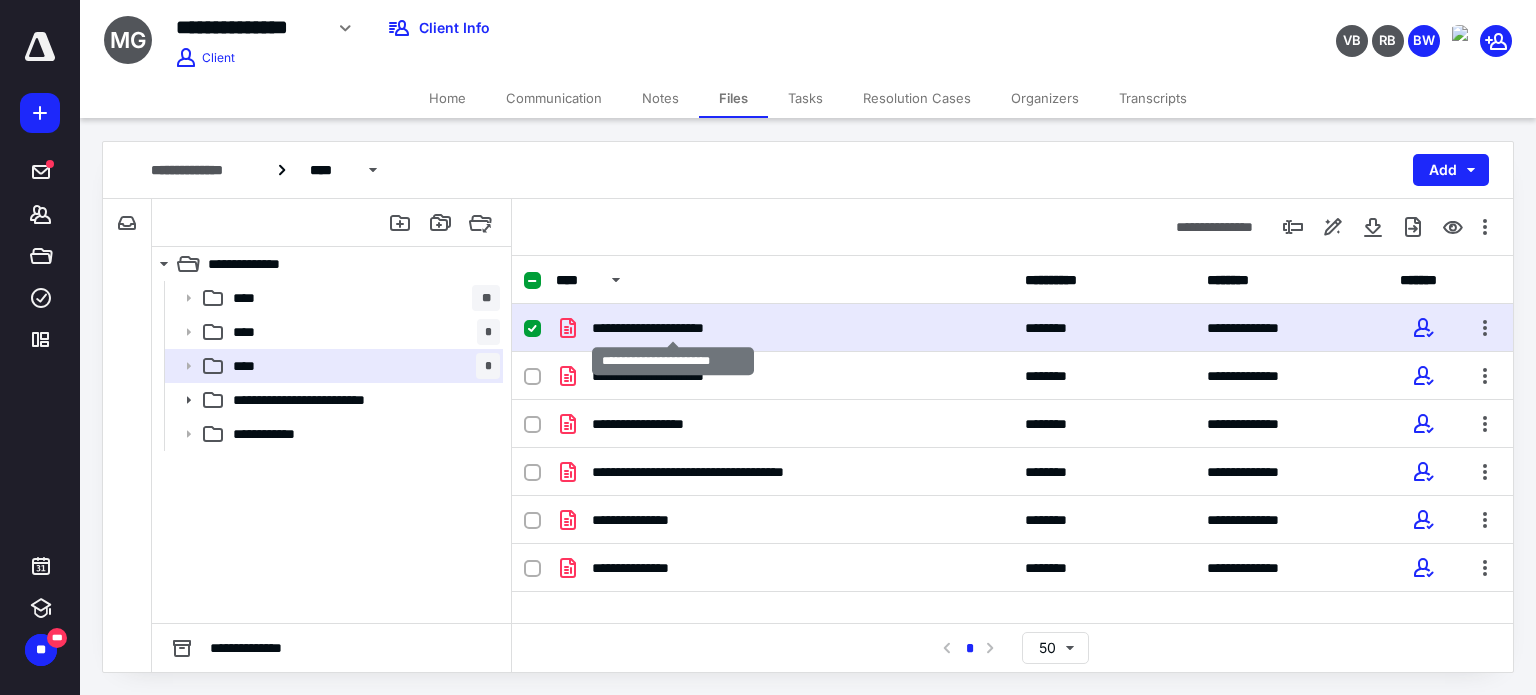 click on "**********" at bounding box center (673, 328) 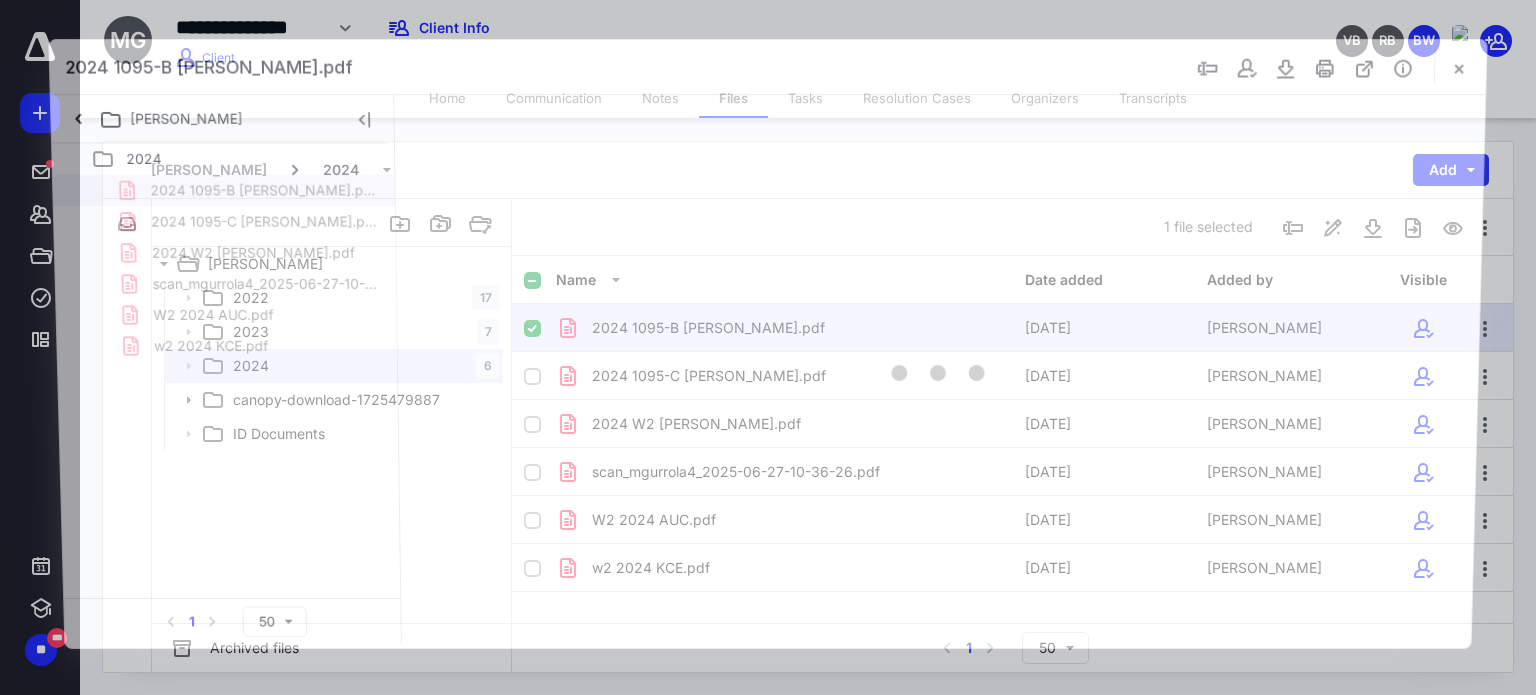 scroll, scrollTop: 0, scrollLeft: 0, axis: both 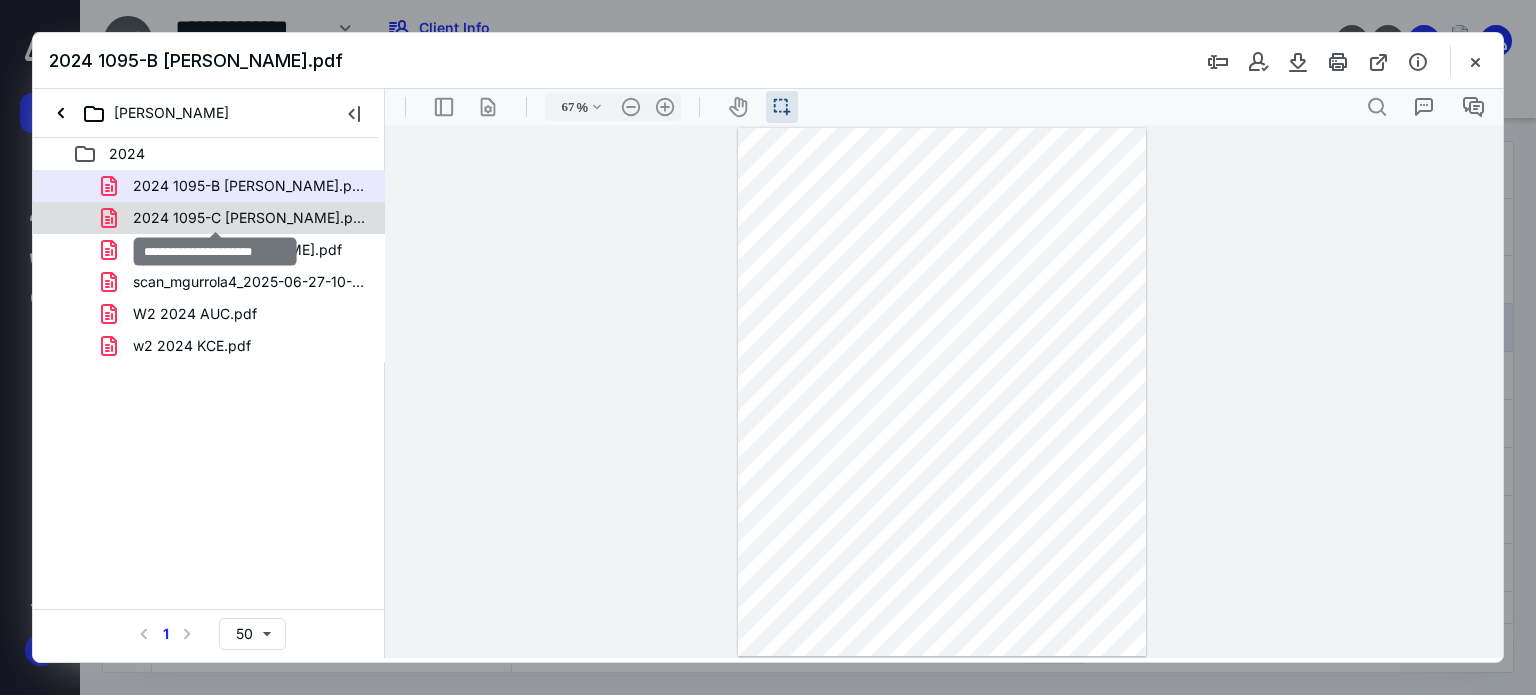 click on "2024 1095-C [PERSON_NAME].pdf" at bounding box center [249, 218] 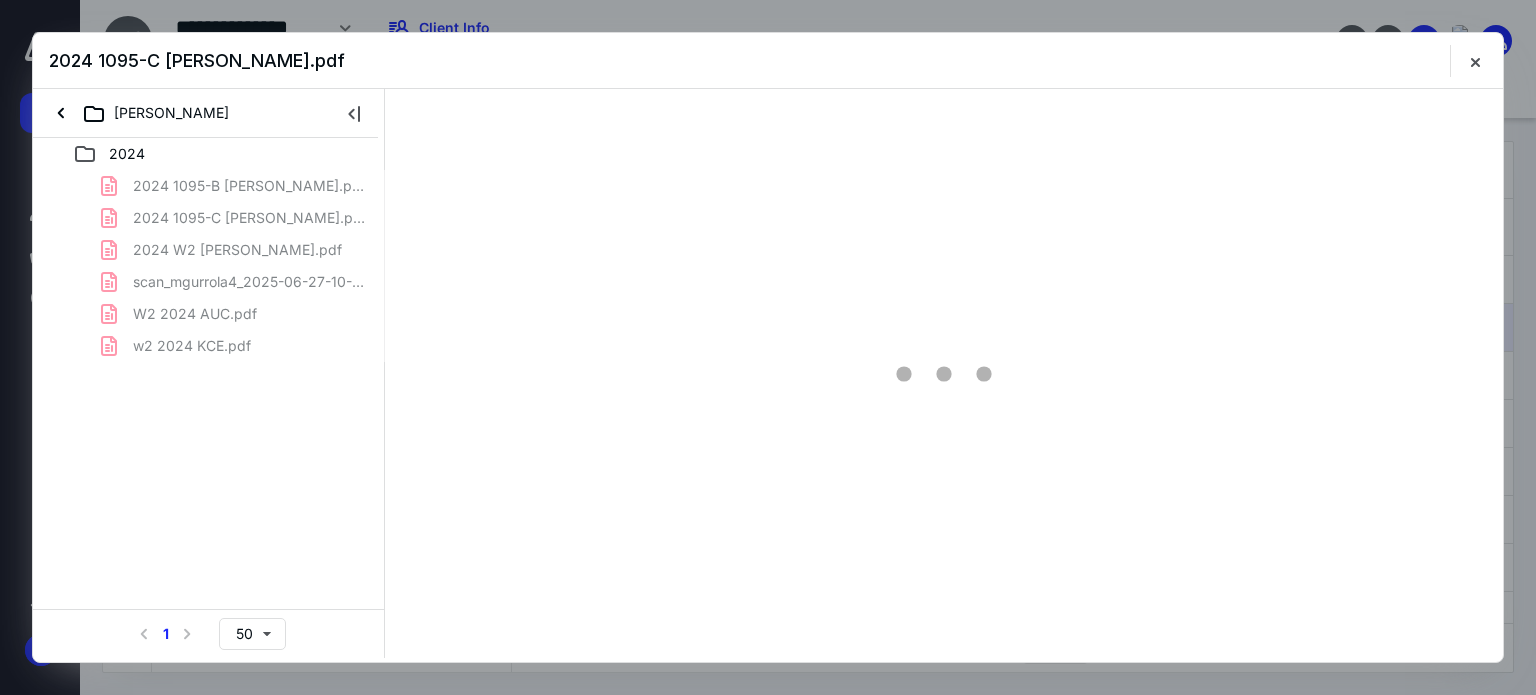 click on "2024 1095-B [PERSON_NAME].pdf 2024 1095-C [PERSON_NAME].pdf 2024 W2 [PERSON_NAME].pdf scan_mgurrola4_2025-06-27-10-36-26.pdf W2 2024 AUC.pdf w2 2024 KCE.pdf" at bounding box center [209, 266] 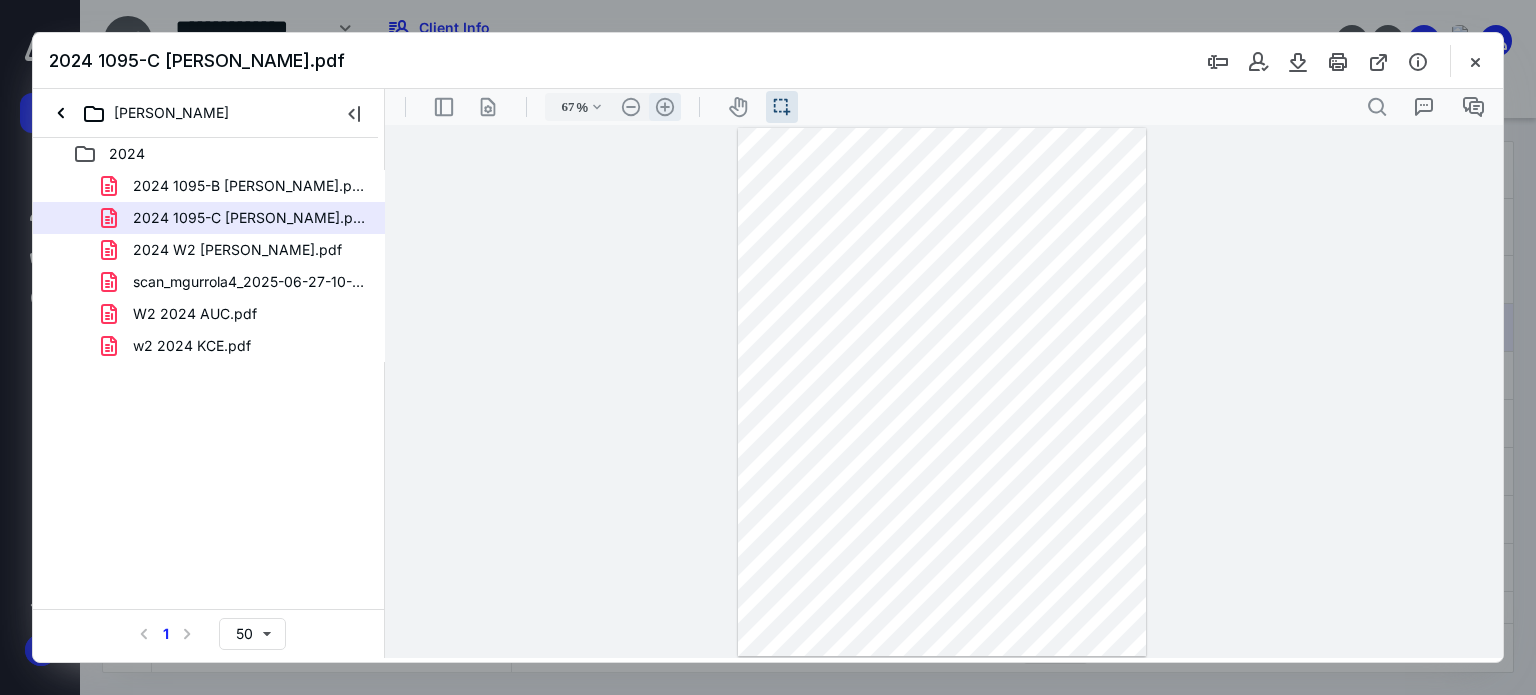 click on ".cls-1{fill:#abb0c4;} icon - header - zoom - in - line" at bounding box center [665, 107] 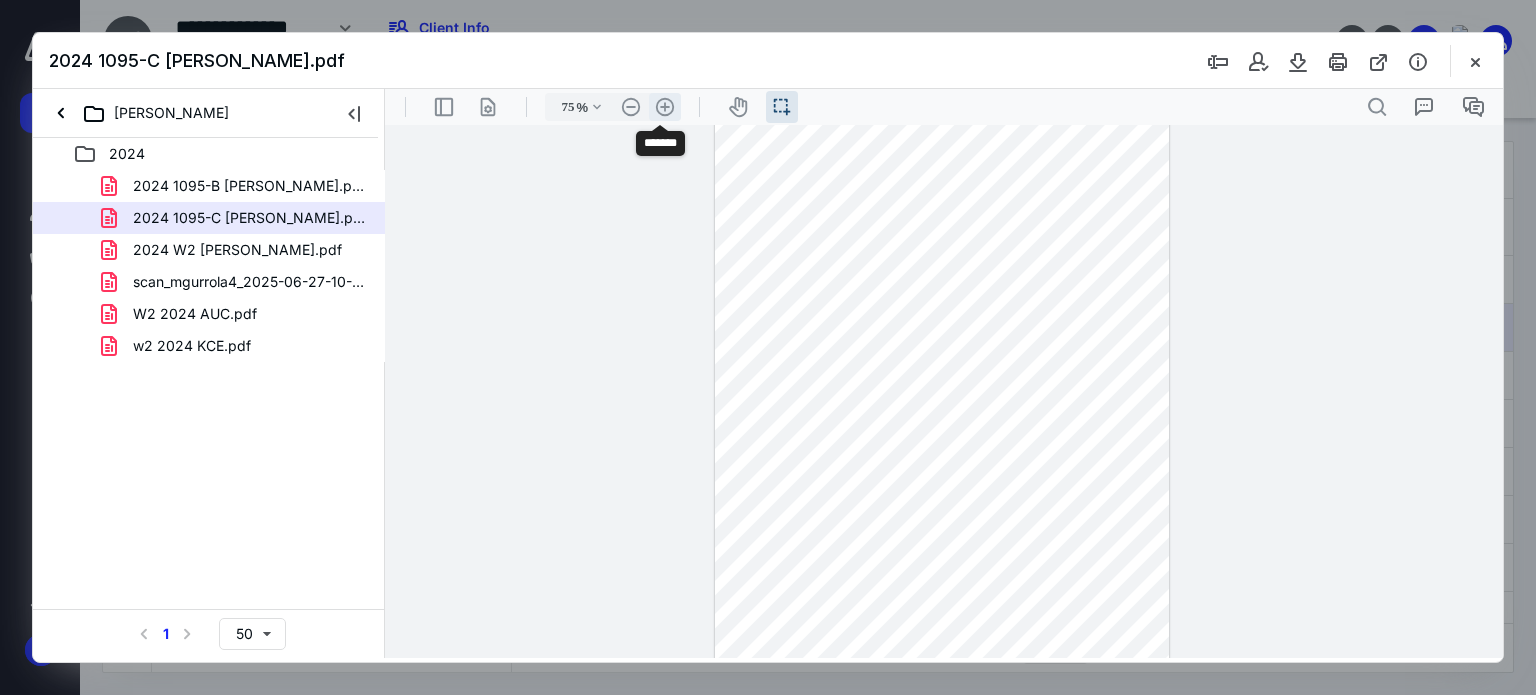 click on ".cls-1{fill:#abb0c4;} icon - header - zoom - in - line" at bounding box center (665, 107) 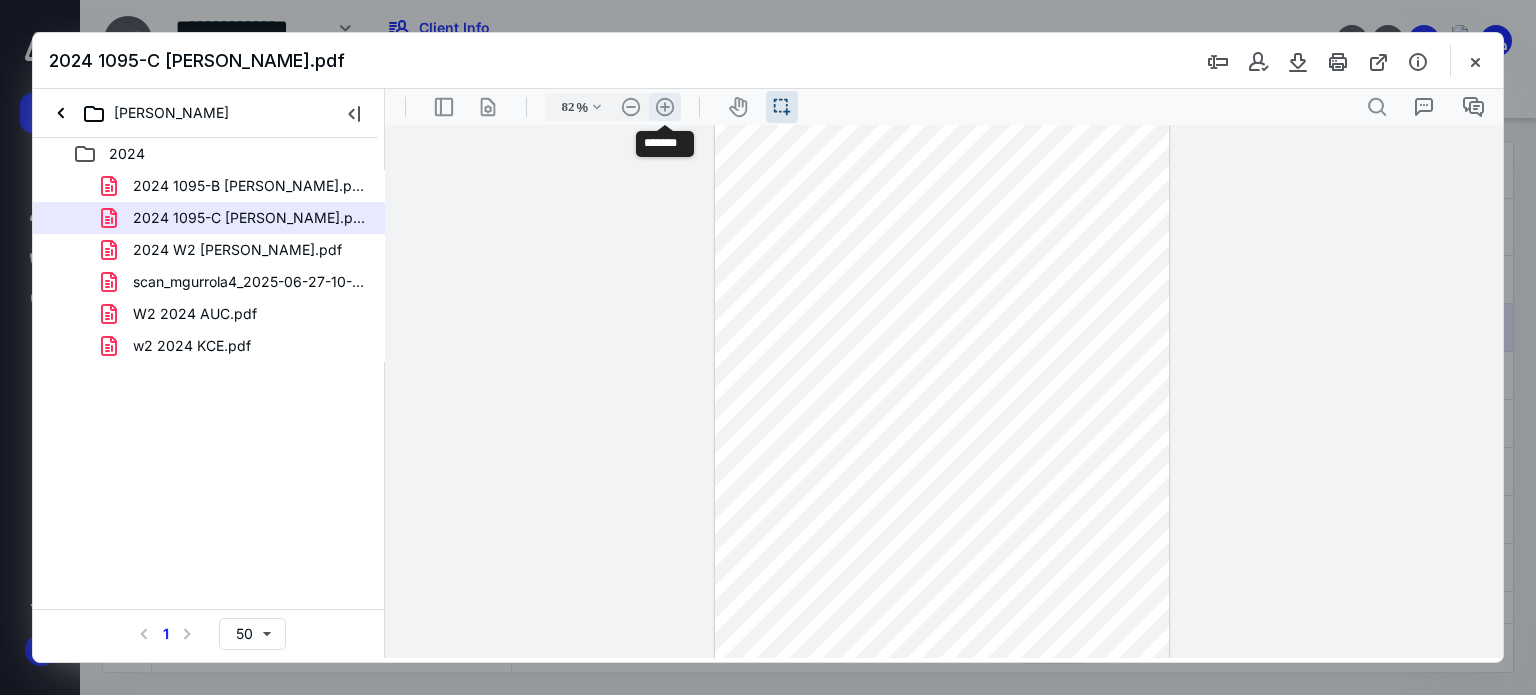 click on ".cls-1{fill:#abb0c4;} icon - header - zoom - in - line" at bounding box center (665, 107) 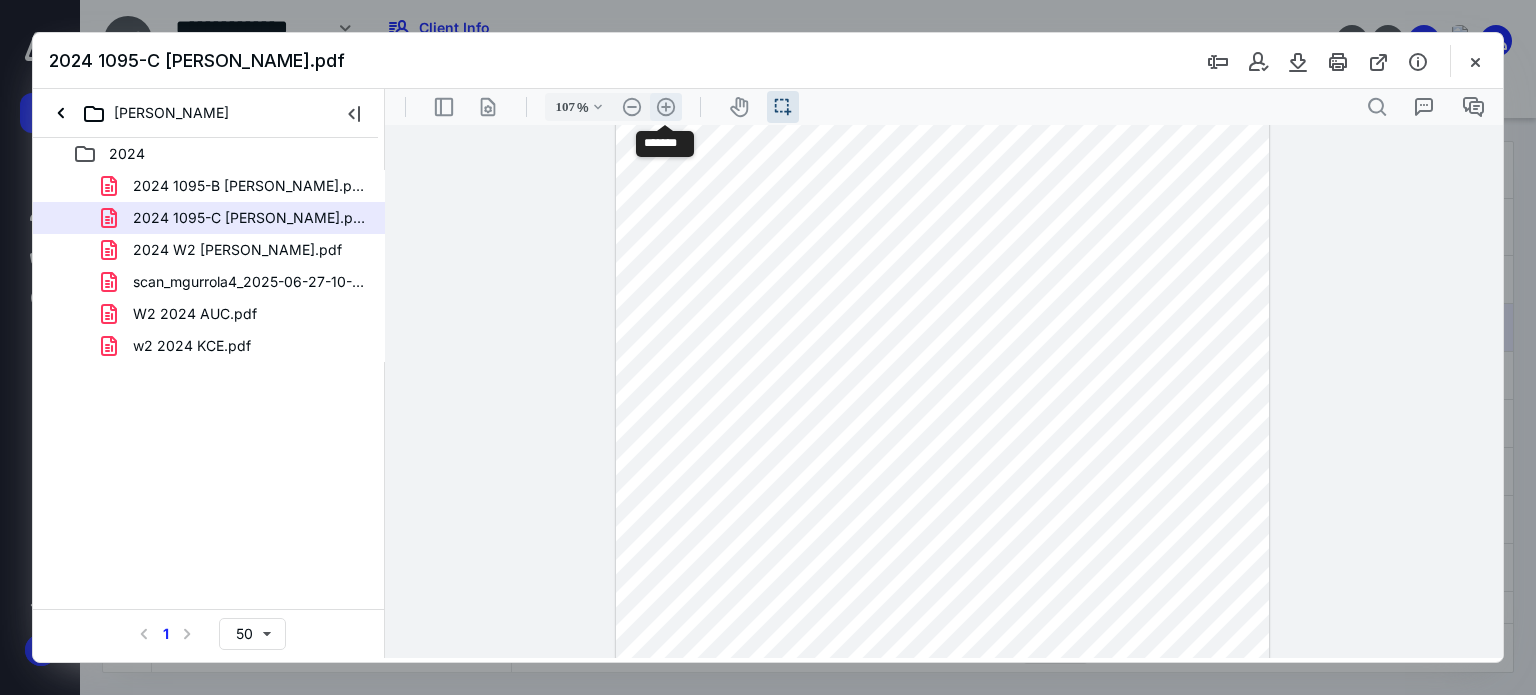 click on ".cls-1{fill:#abb0c4;} icon - header - zoom - in - line" at bounding box center [666, 107] 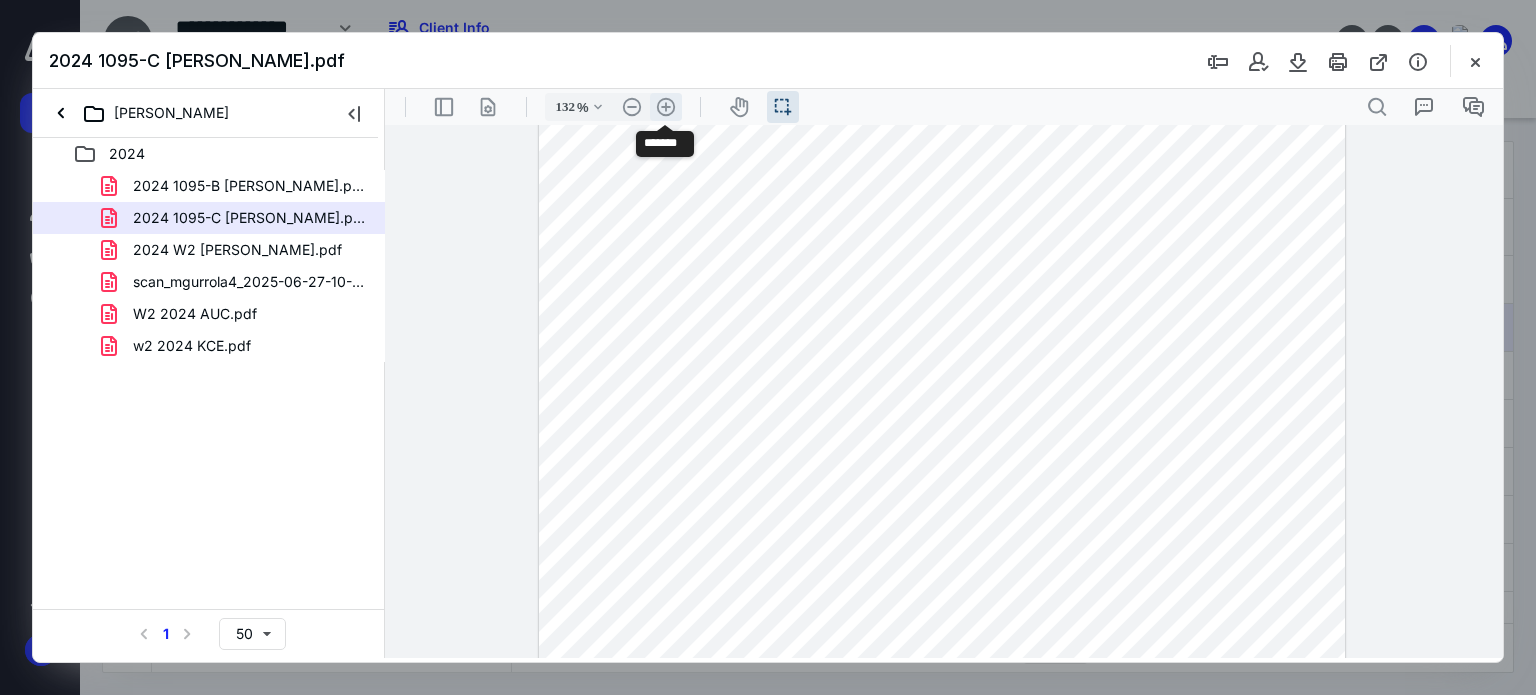 click on ".cls-1{fill:#abb0c4;} icon - header - zoom - in - line" at bounding box center (666, 107) 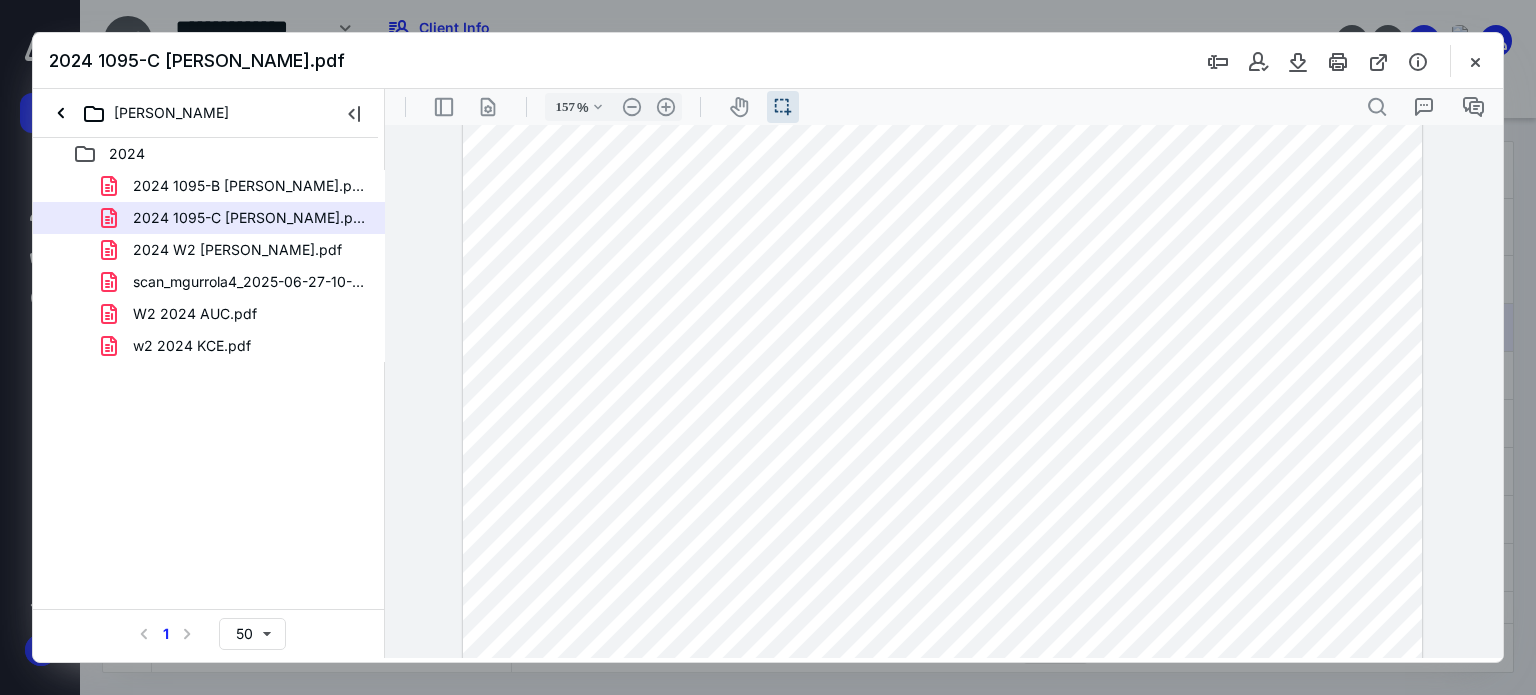scroll, scrollTop: 0, scrollLeft: 0, axis: both 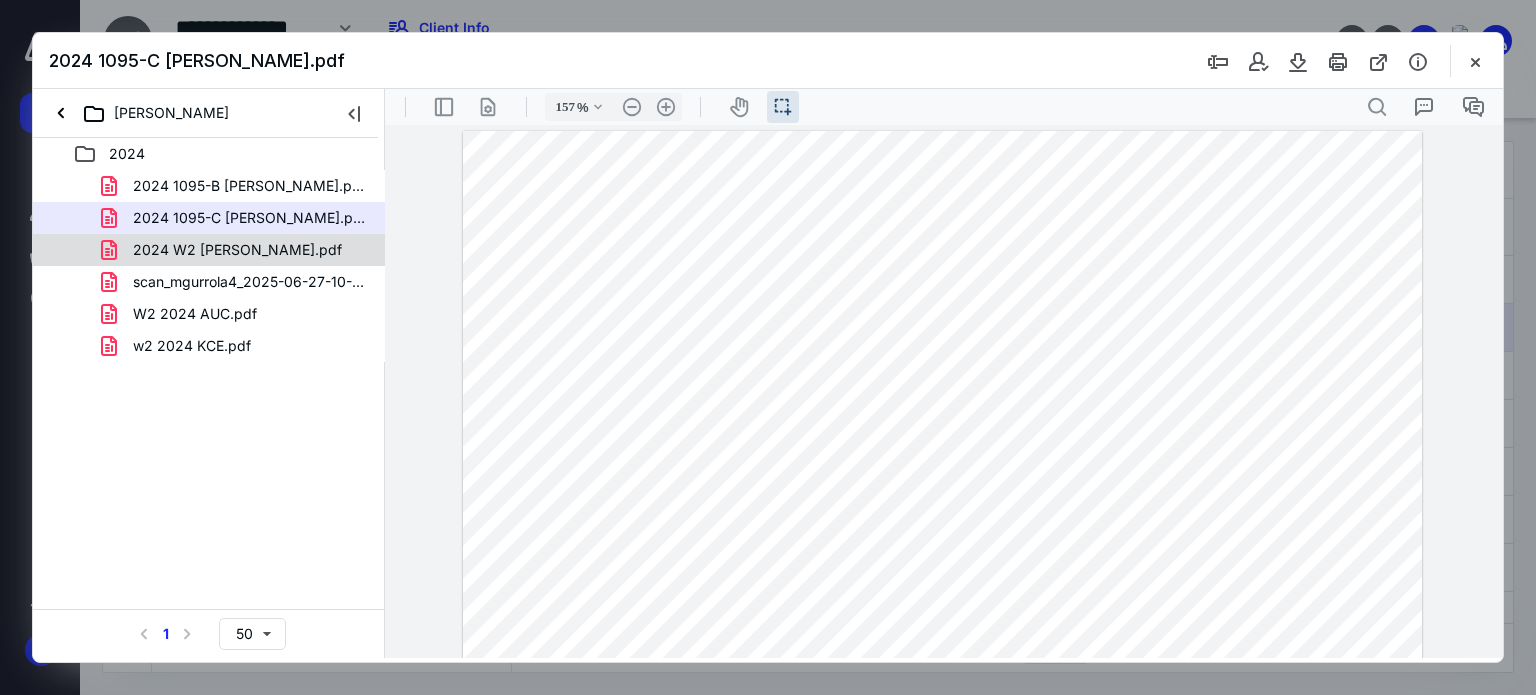 click on "2024 W2 [PERSON_NAME].pdf" at bounding box center (225, 250) 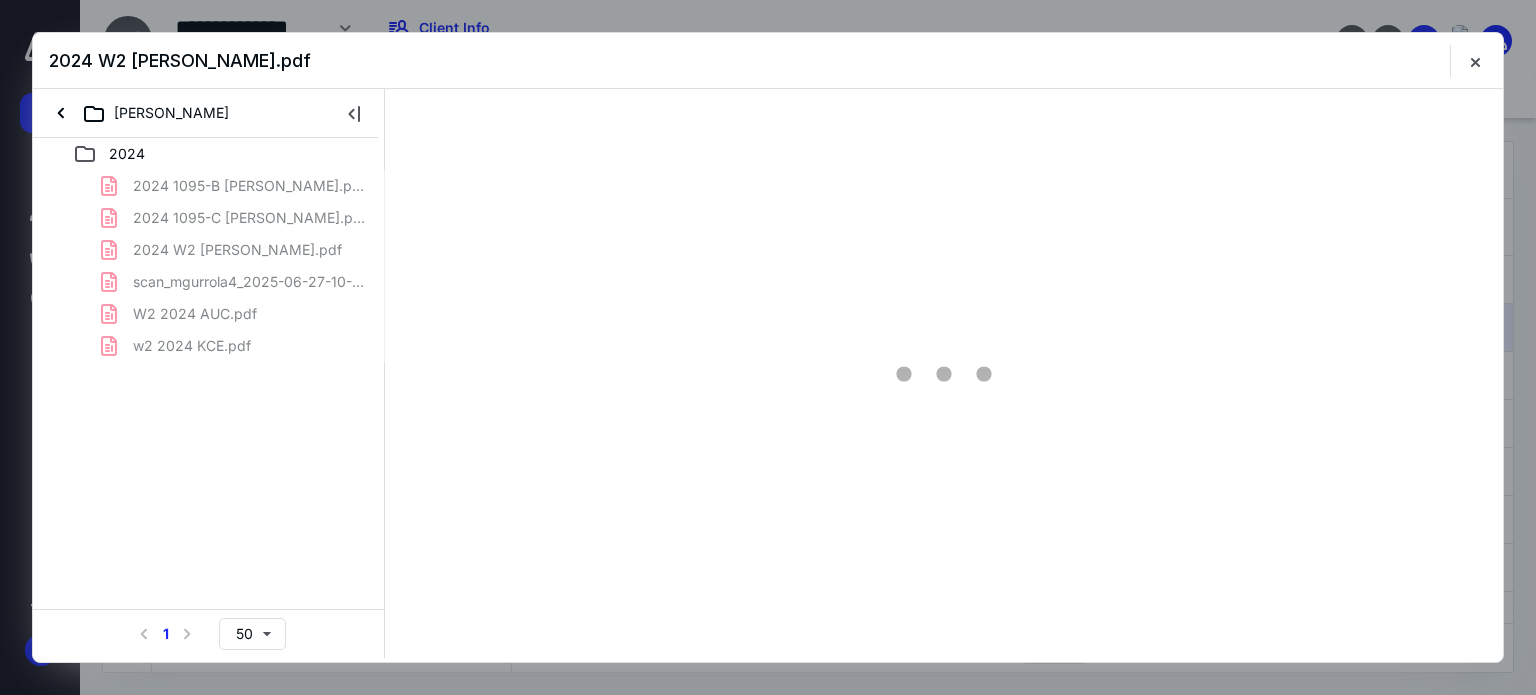 click on "2024 1095-B [PERSON_NAME].pdf 2024 1095-C [PERSON_NAME].pdf 2024 W2 [PERSON_NAME].pdf scan_mgurrola4_2025-06-27-10-36-26.pdf W2 2024 AUC.pdf w2 2024 KCE.pdf" at bounding box center [209, 266] 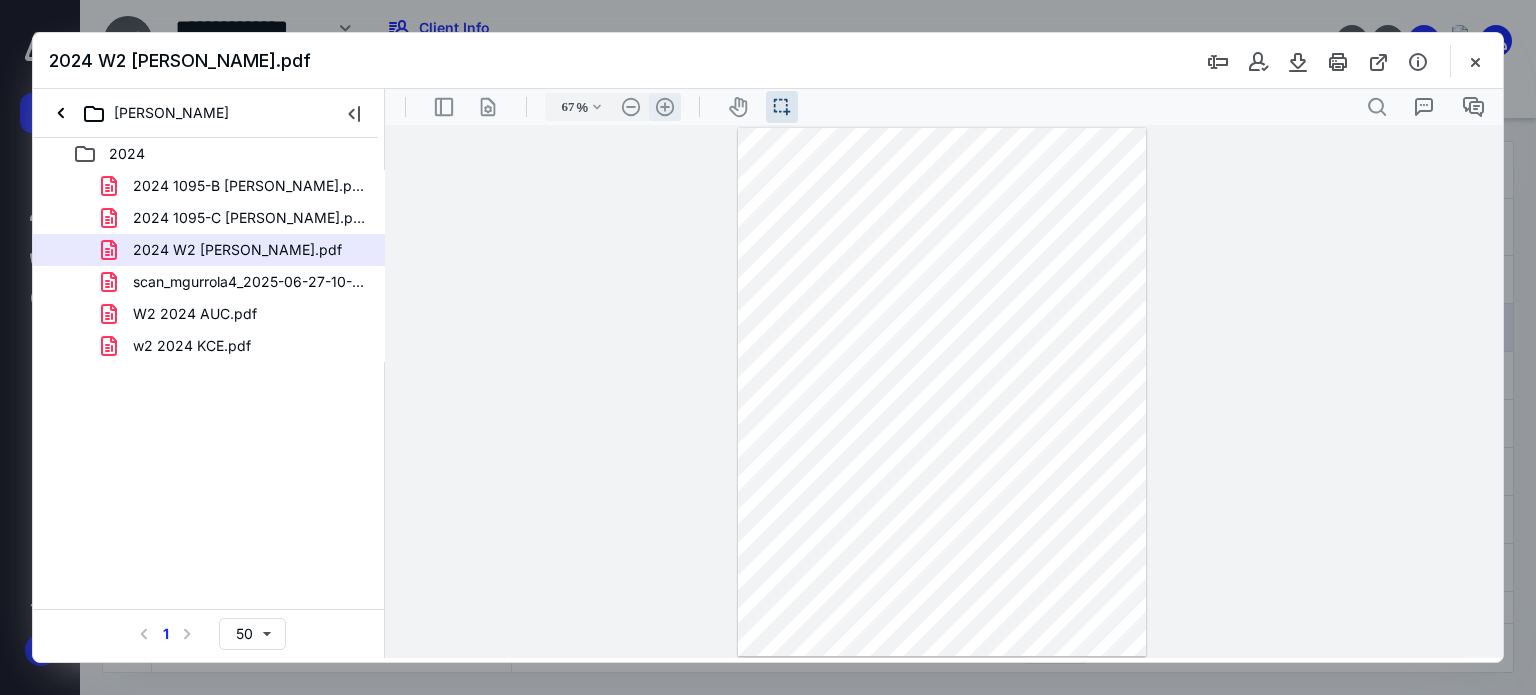 click on ".cls-1{fill:#abb0c4;} icon - header - zoom - in - line" at bounding box center (665, 107) 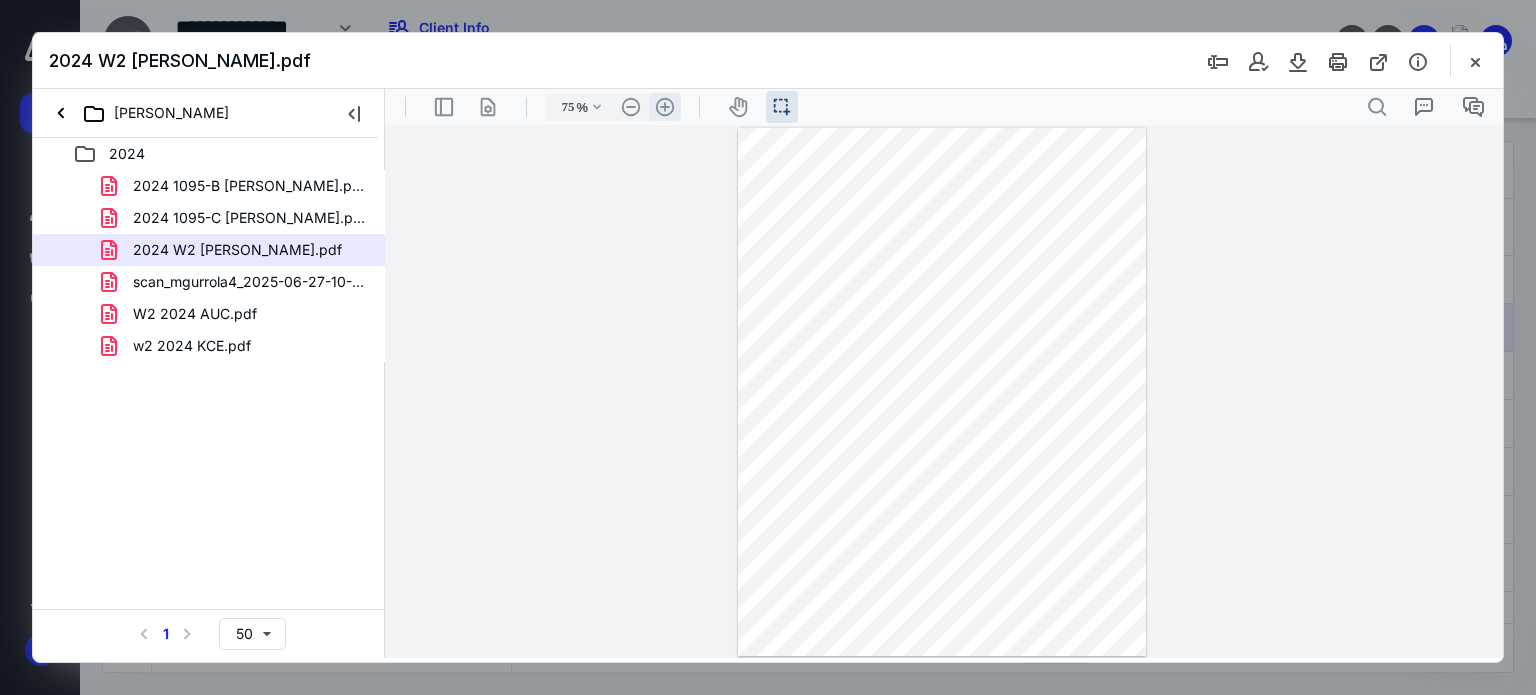 click on ".cls-1{fill:#abb0c4;} icon - header - zoom - in - line" at bounding box center (665, 107) 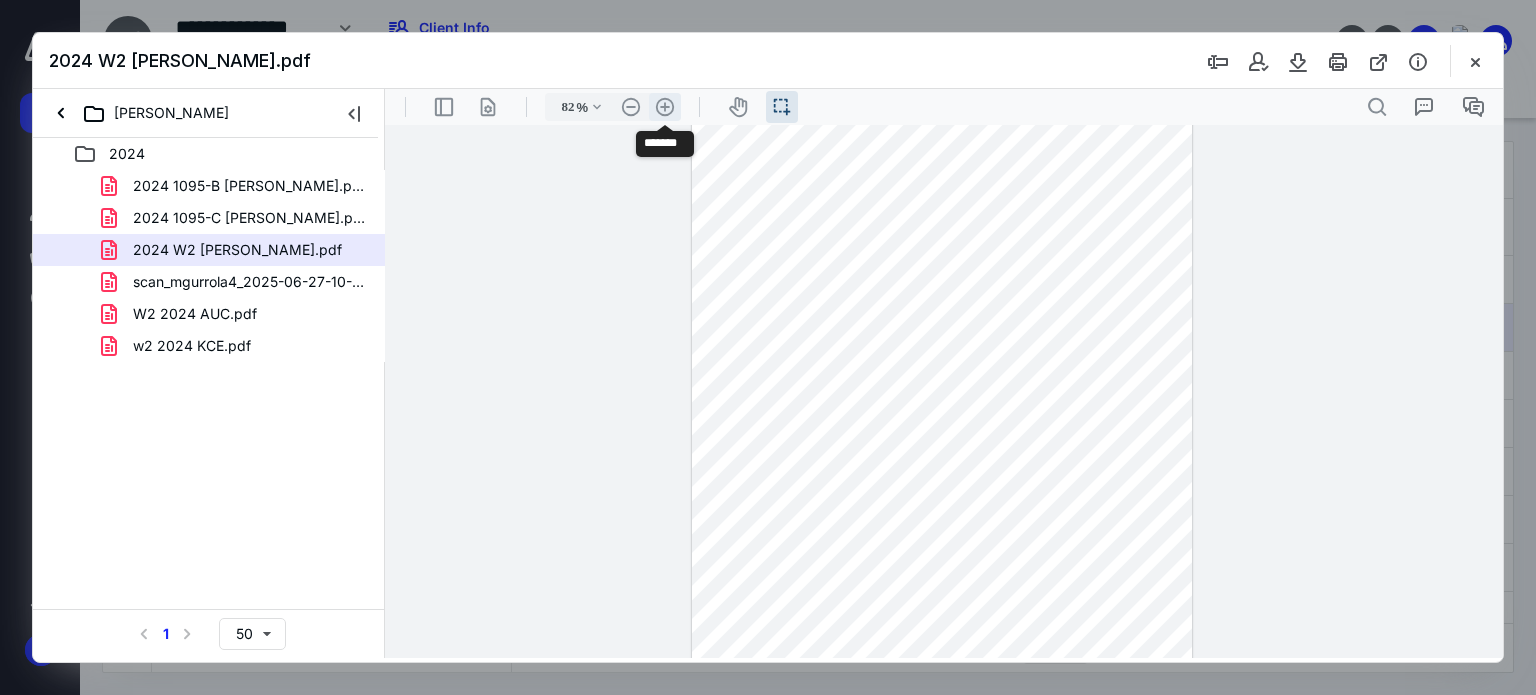 click on ".cls-1{fill:#abb0c4;} icon - header - zoom - in - line" at bounding box center [665, 107] 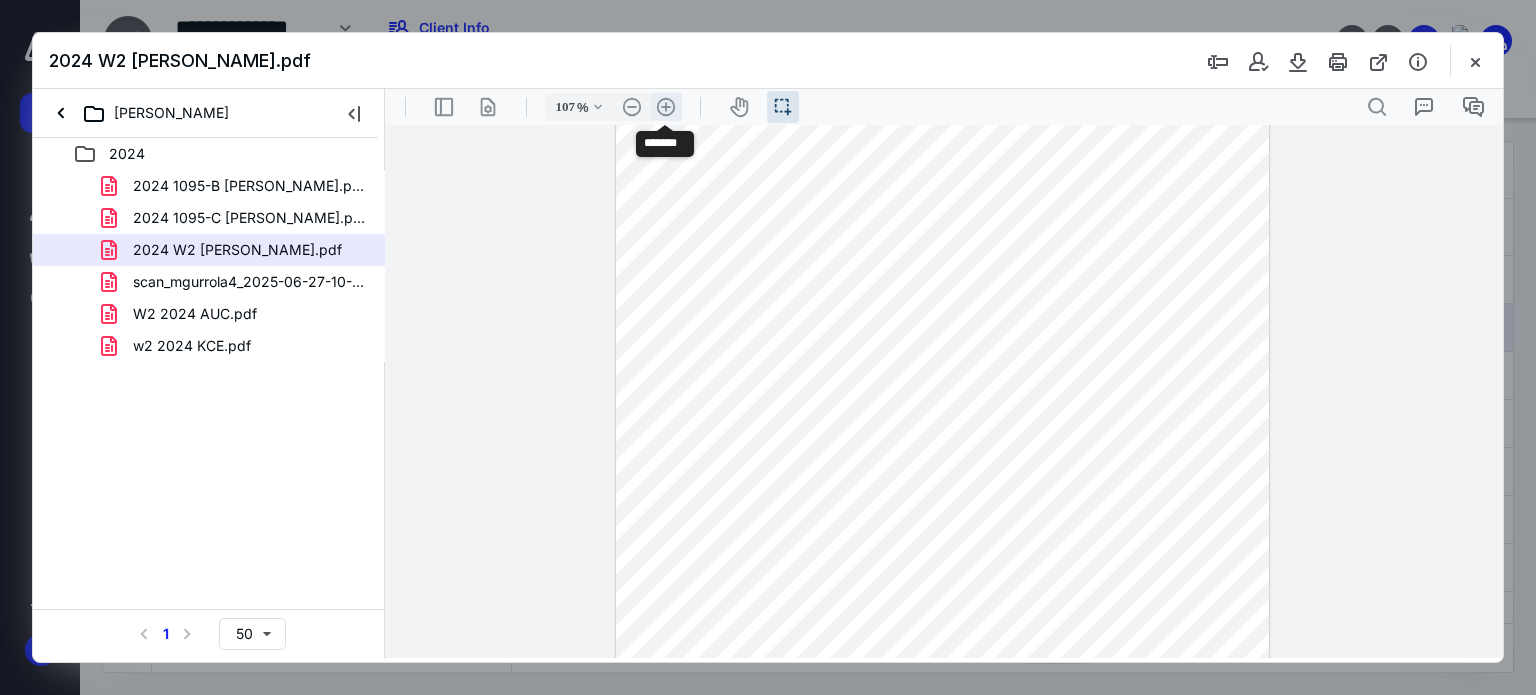 click on ".cls-1{fill:#abb0c4;} icon - header - zoom - in - line" at bounding box center [666, 107] 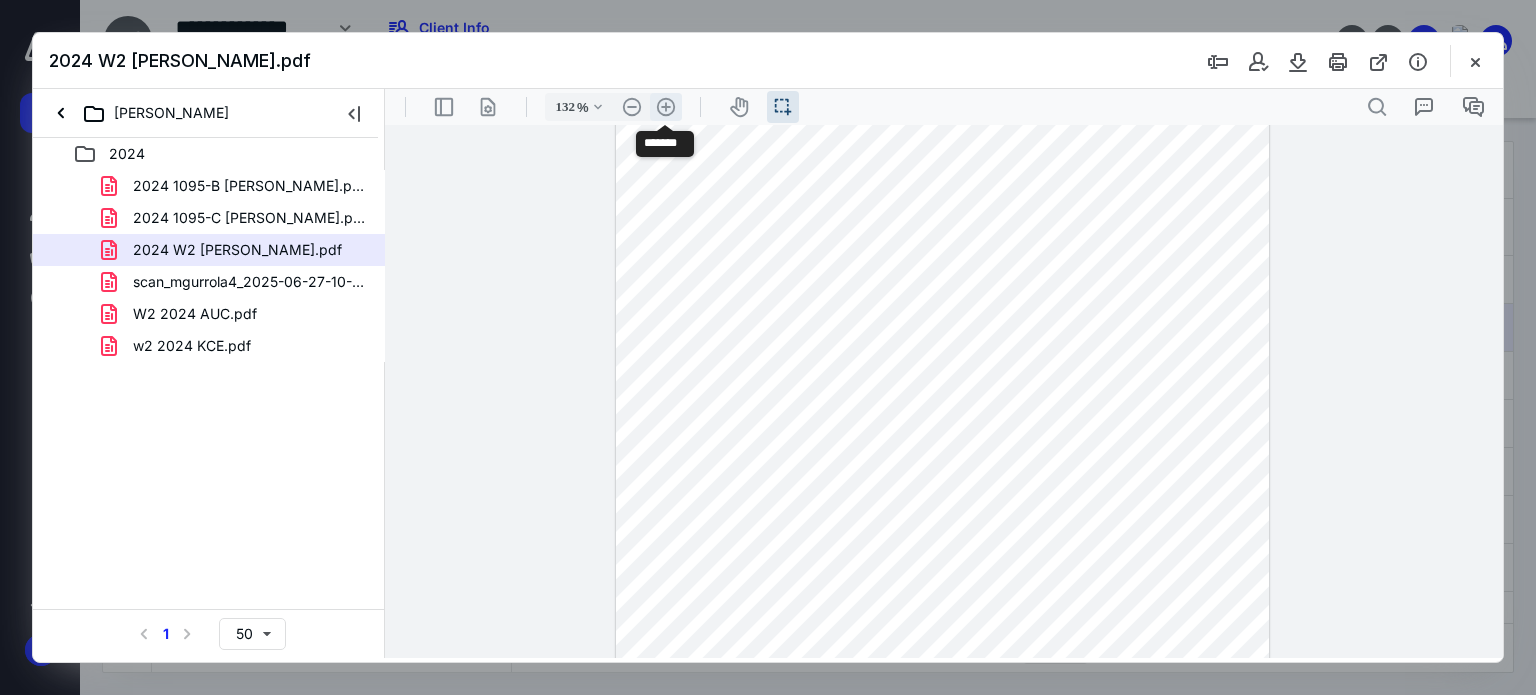 click on ".cls-1{fill:#abb0c4;} icon - header - zoom - in - line" at bounding box center [666, 107] 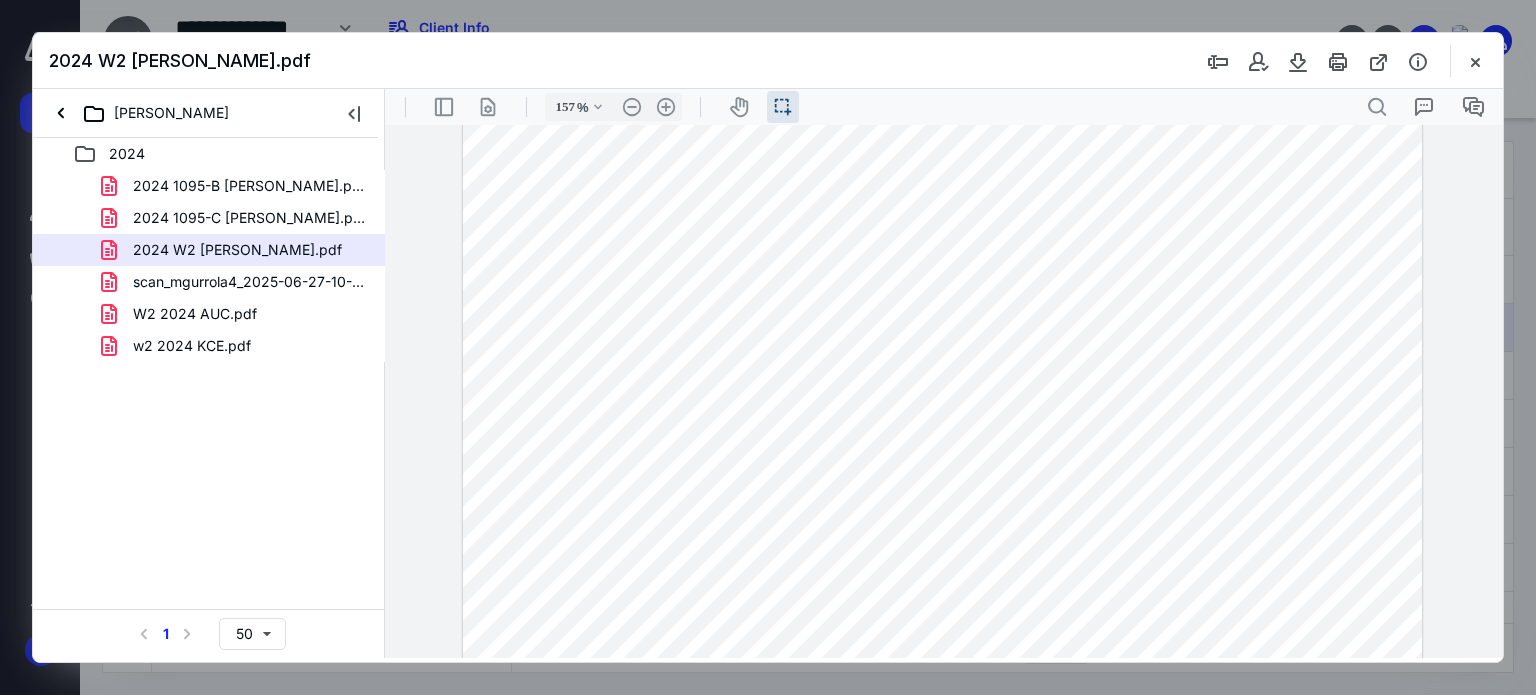 scroll, scrollTop: 100, scrollLeft: 0, axis: vertical 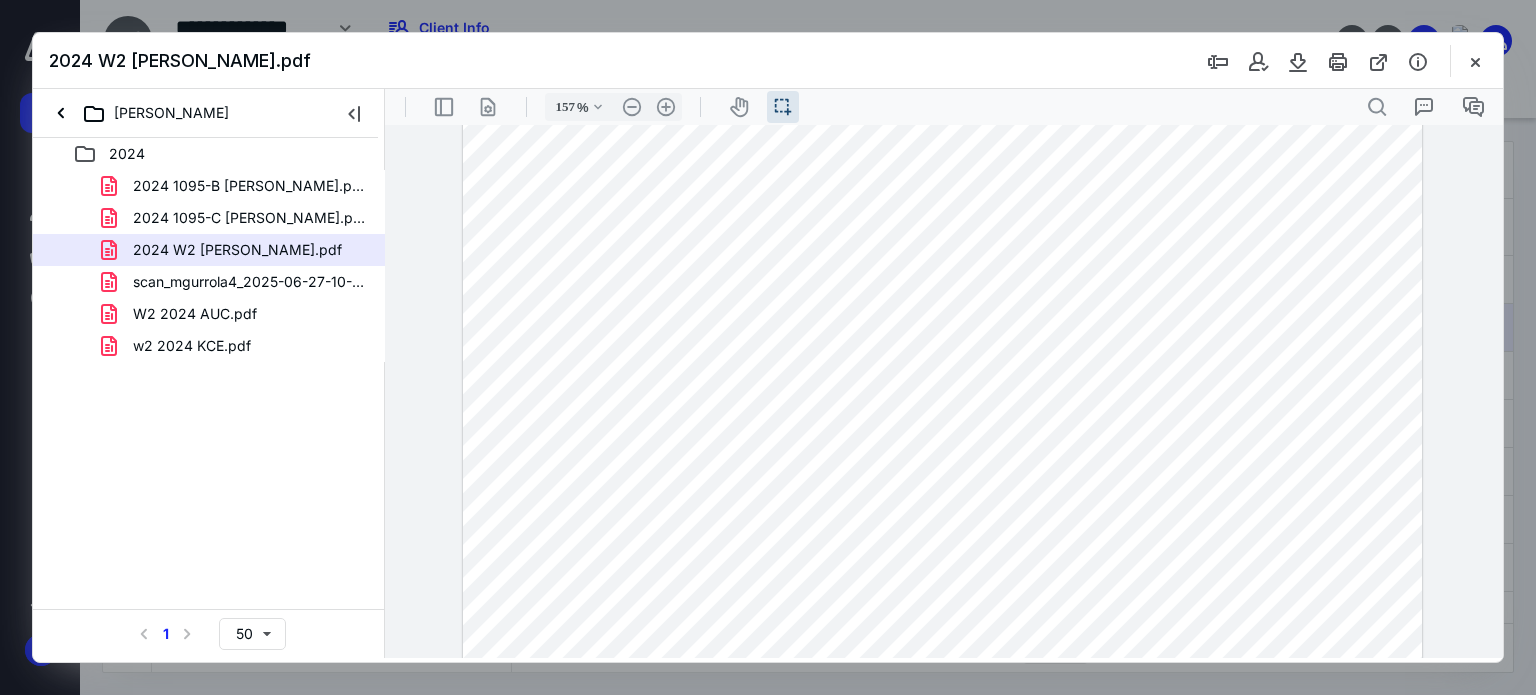 click on "2024" at bounding box center (127, 154) 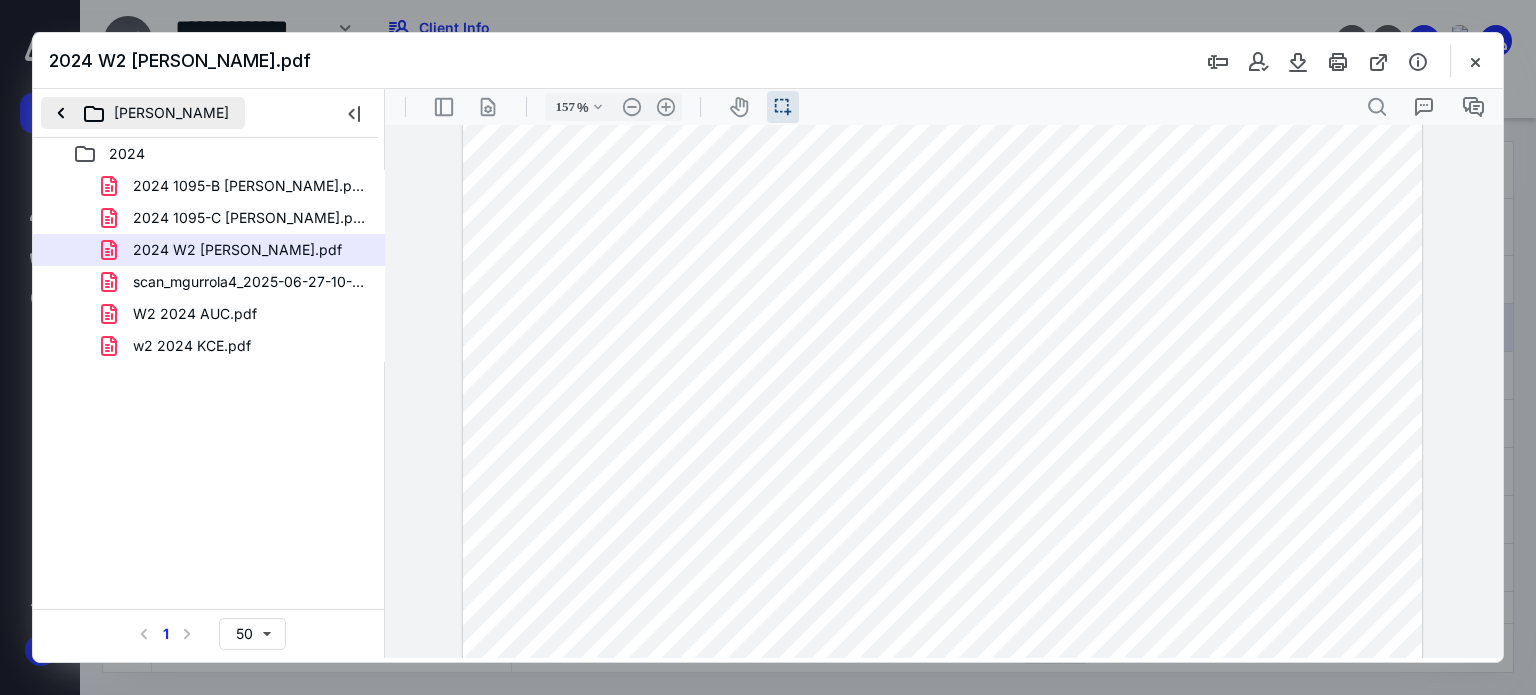 click on "[PERSON_NAME]" at bounding box center [143, 113] 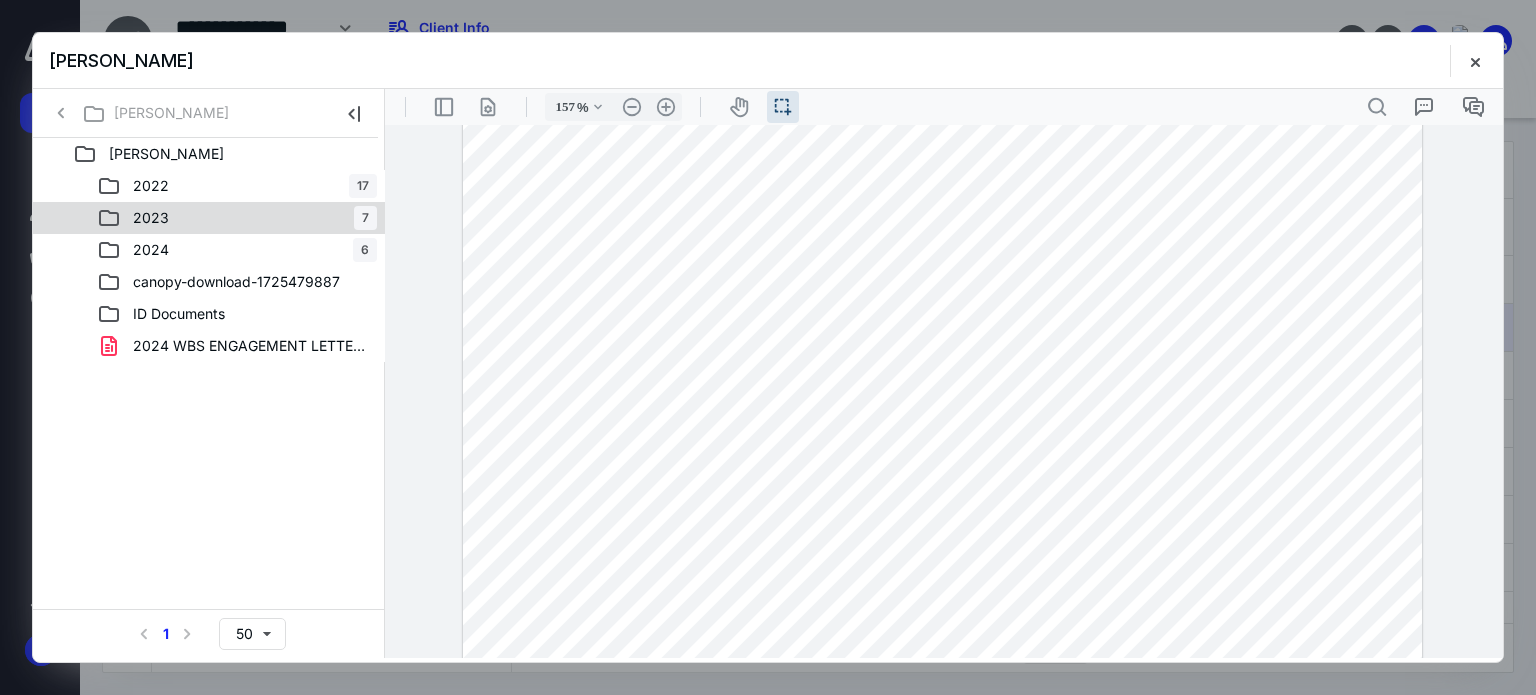 click on "2023 7" at bounding box center [237, 218] 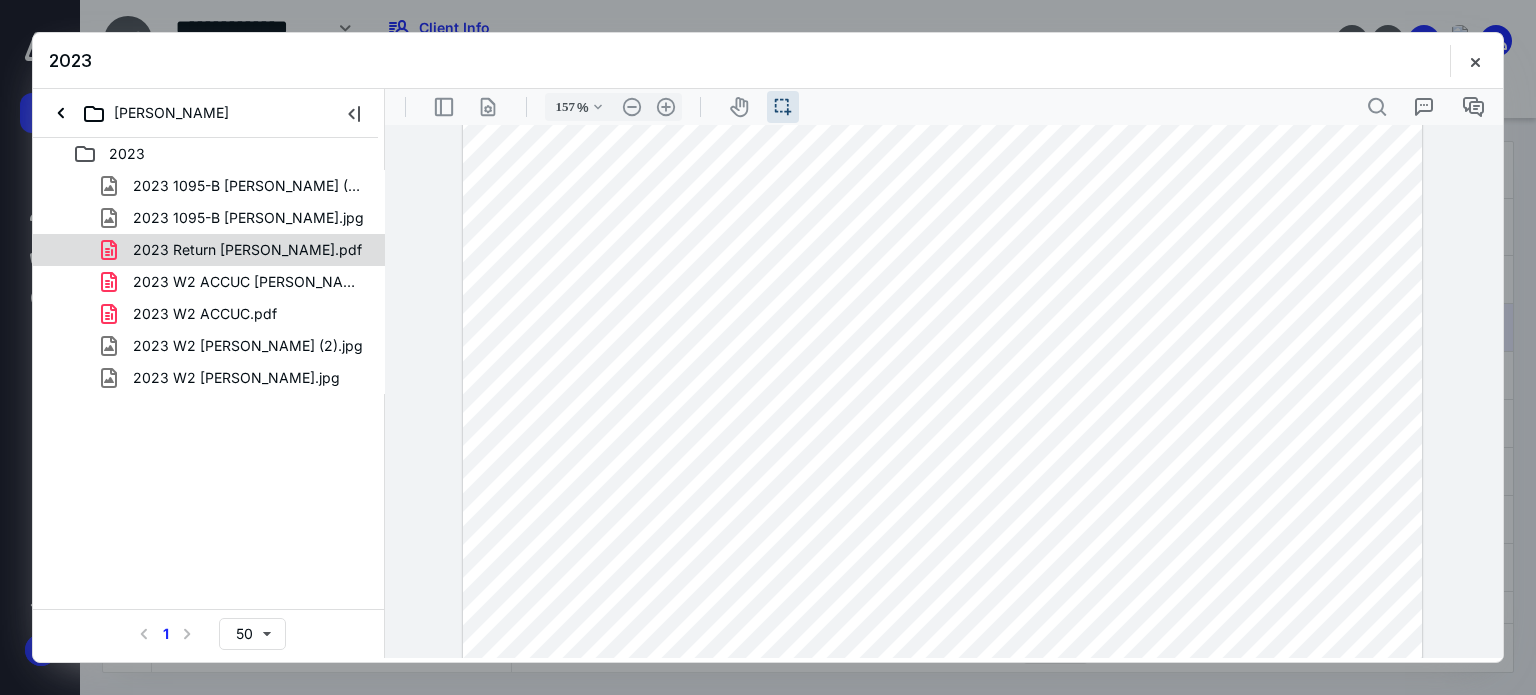 click on "2023 Return [PERSON_NAME].pdf" at bounding box center [247, 250] 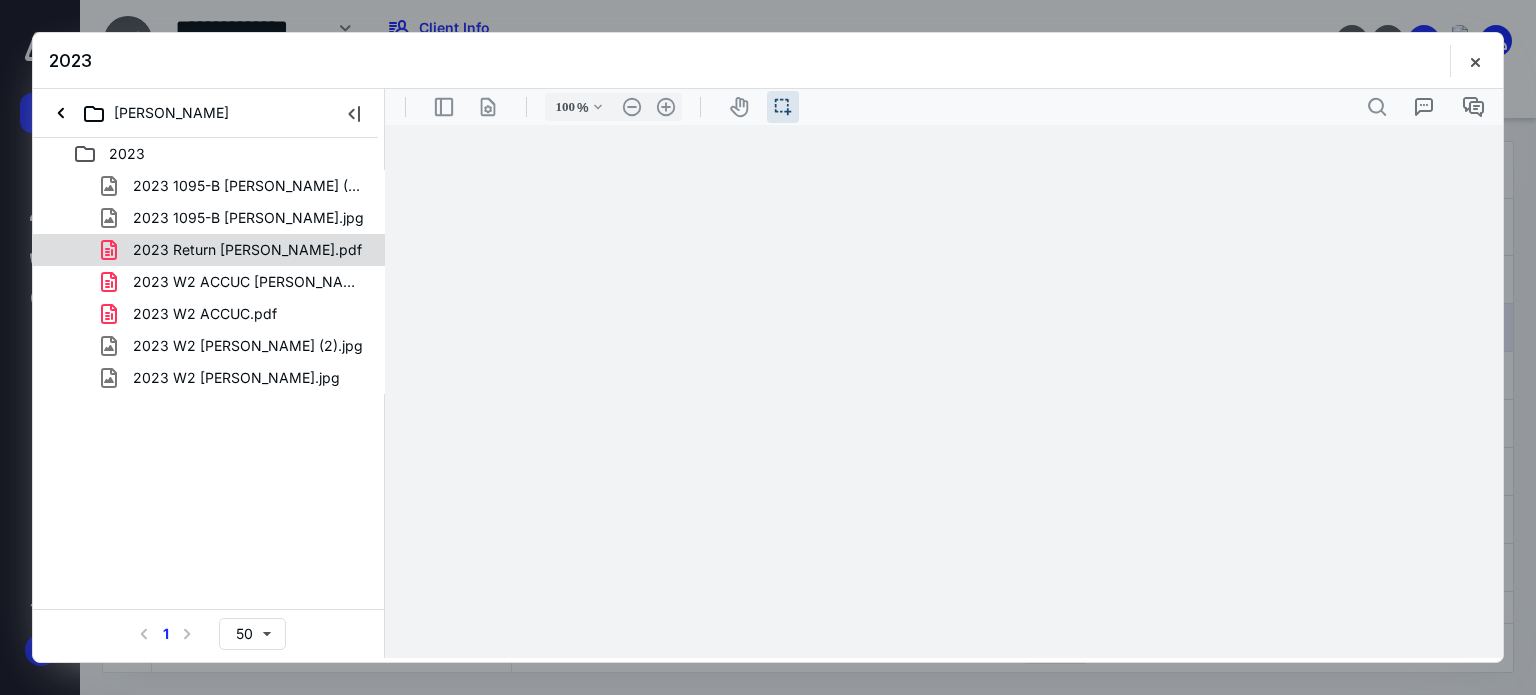 click on "2023 1095-B [PERSON_NAME] (2).jpg 2023 1095-B [PERSON_NAME].jpg 2023 Return [PERSON_NAME].pdf 2023 W2 ACCUC [PERSON_NAME].pdf 2023 W2 ACCUC.pdf 2023 W2 [PERSON_NAME] (2).jpg 2023 W2 [PERSON_NAME].jpg" at bounding box center [209, 282] 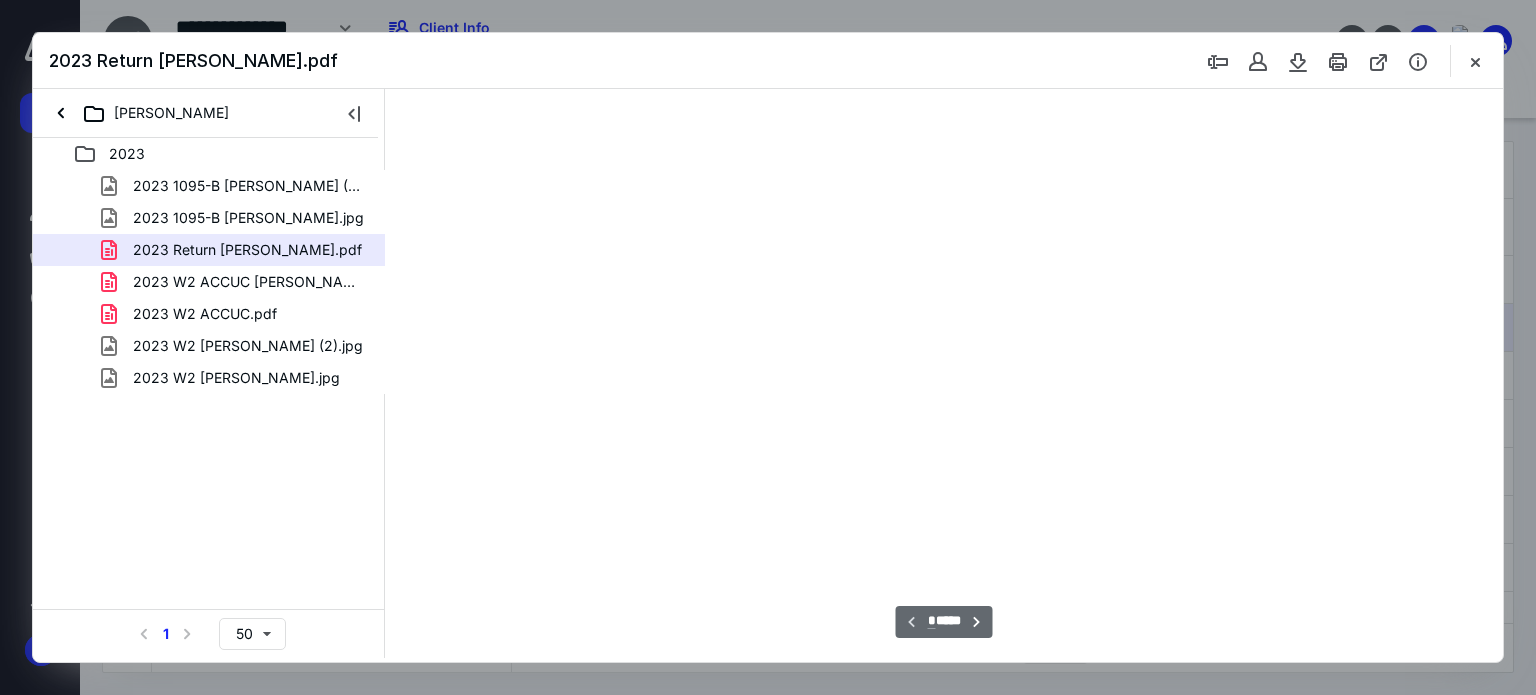 scroll, scrollTop: 39, scrollLeft: 0, axis: vertical 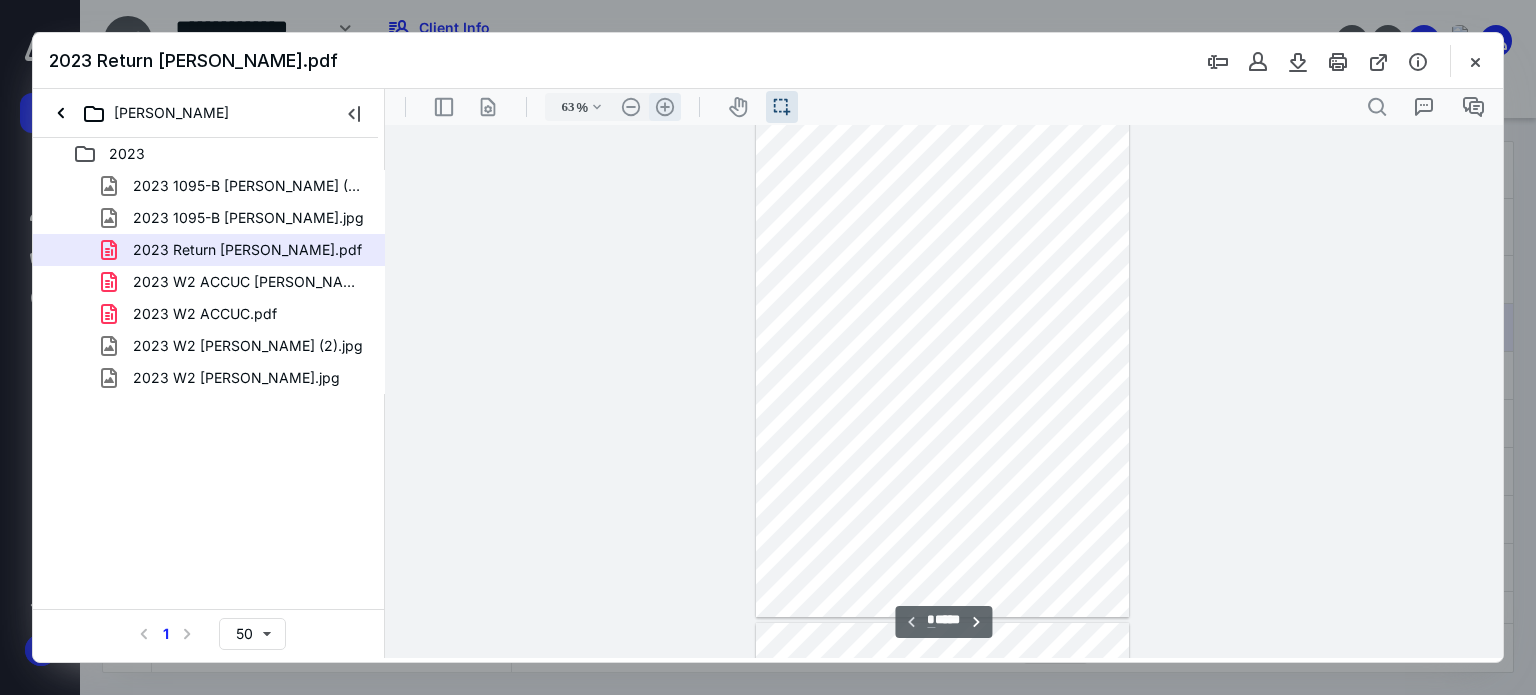 click on ".cls-1{fill:#abb0c4;} icon - header - zoom - in - line" at bounding box center (665, 107) 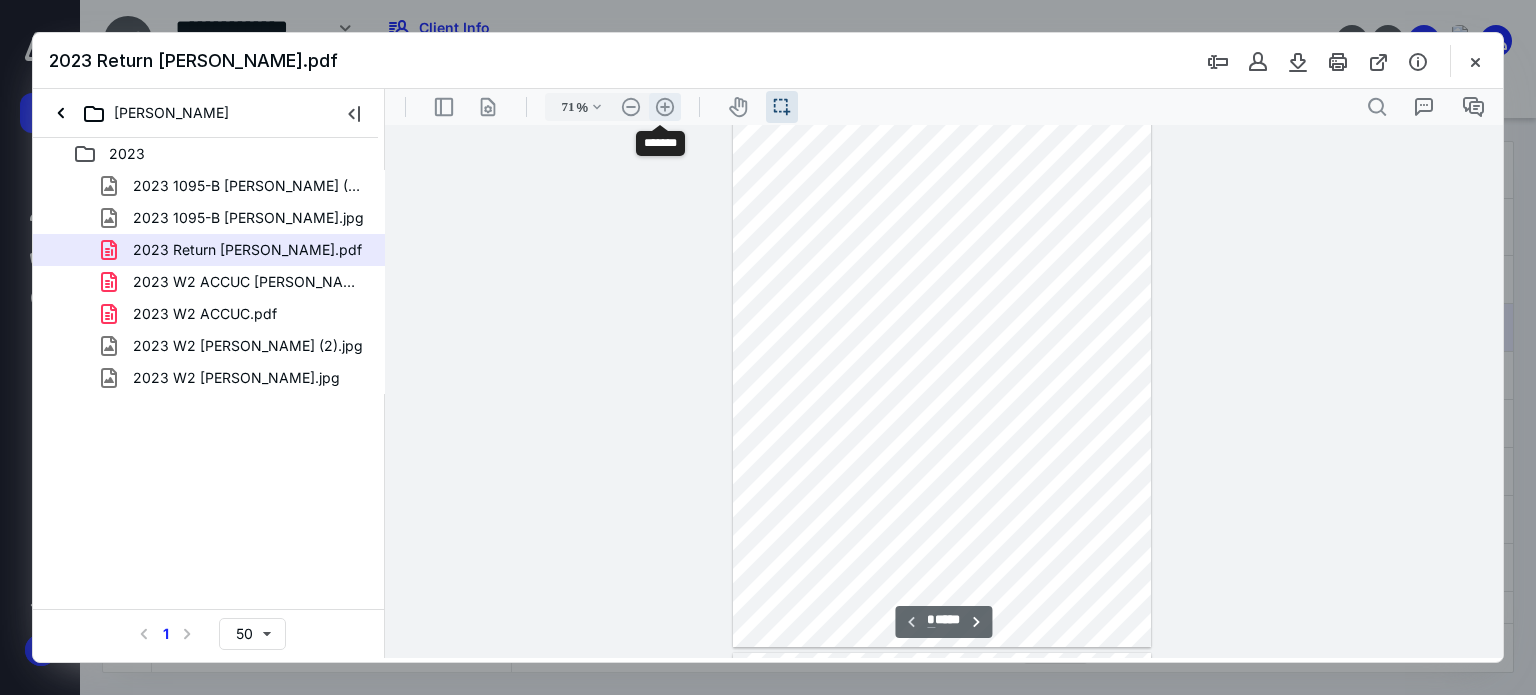 click on ".cls-1{fill:#abb0c4;} icon - header - zoom - in - line" at bounding box center [665, 107] 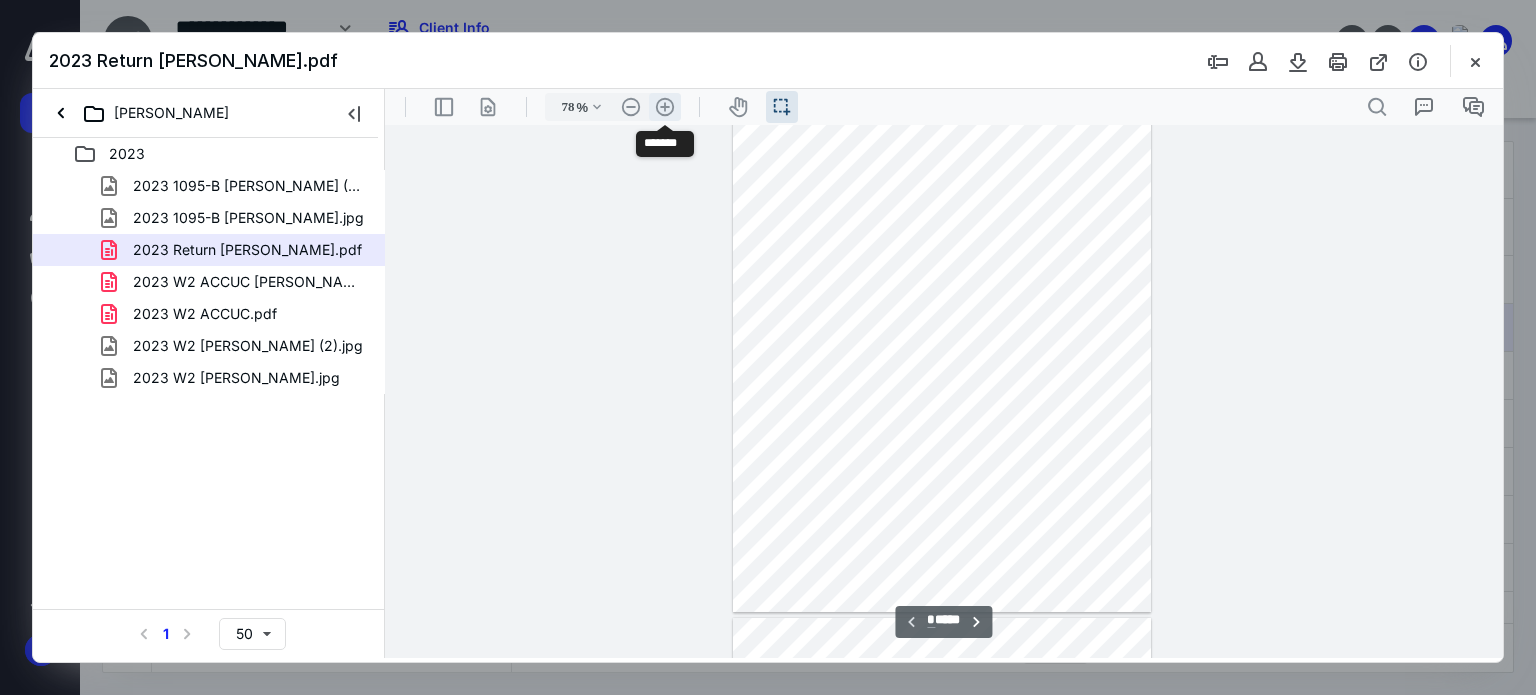 click on ".cls-1{fill:#abb0c4;} icon - header - zoom - in - line" at bounding box center (665, 107) 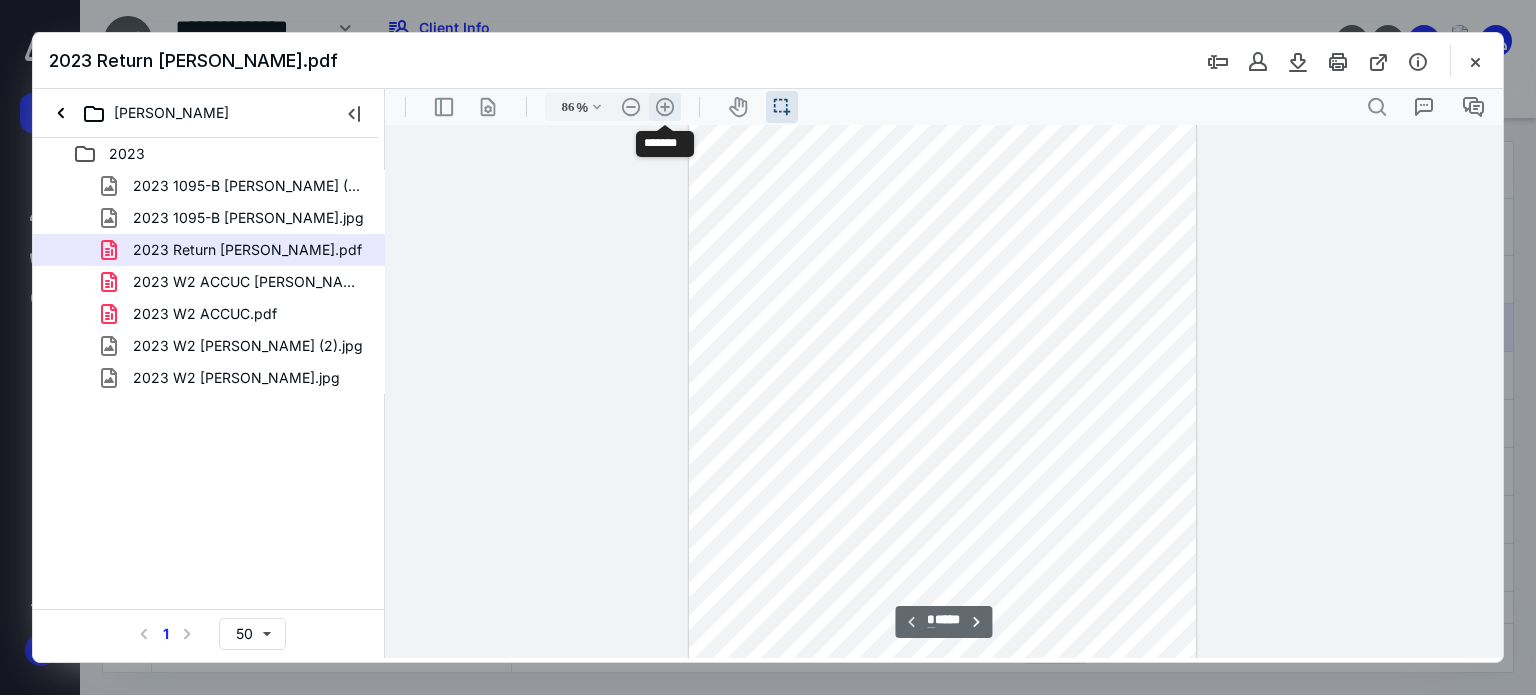 click on ".cls-1{fill:#abb0c4;} icon - header - zoom - in - line" at bounding box center [665, 107] 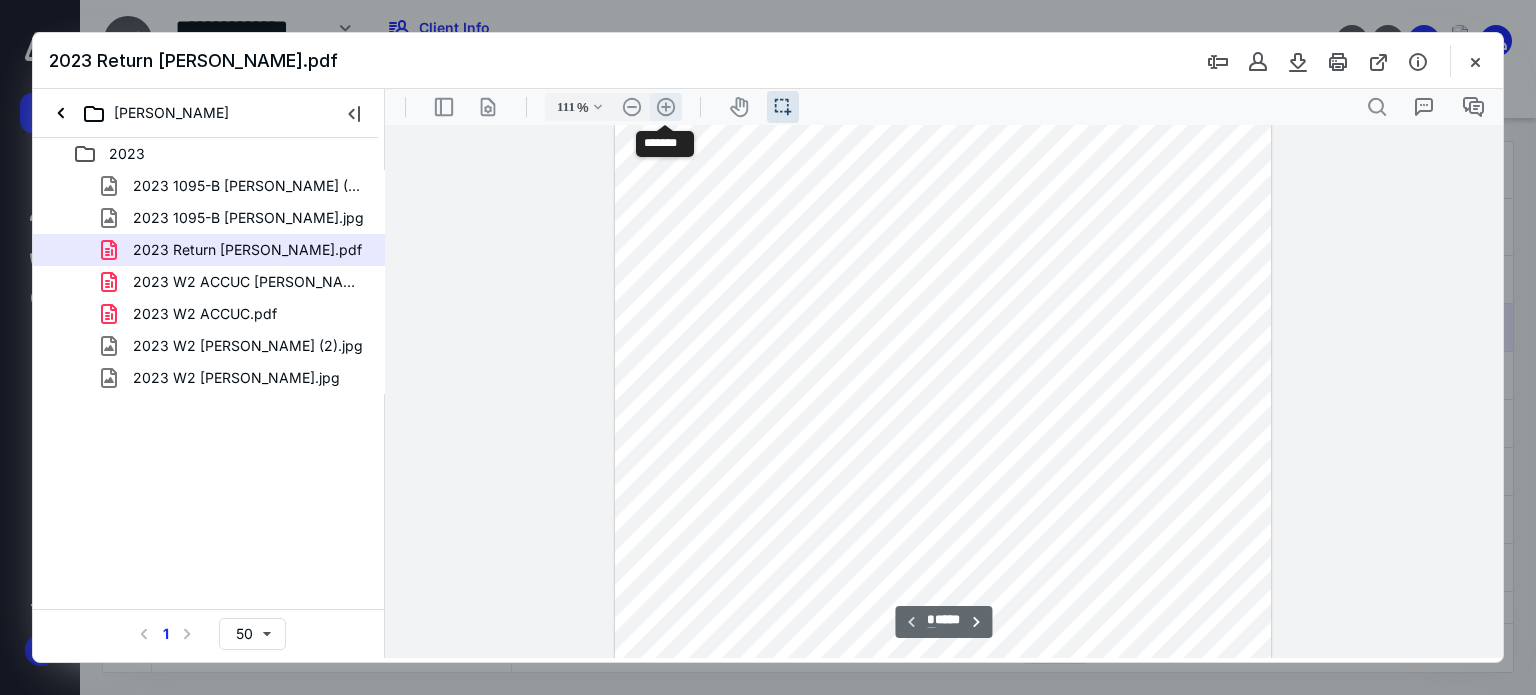 click on ".cls-1{fill:#abb0c4;} icon - header - zoom - in - line" at bounding box center (666, 107) 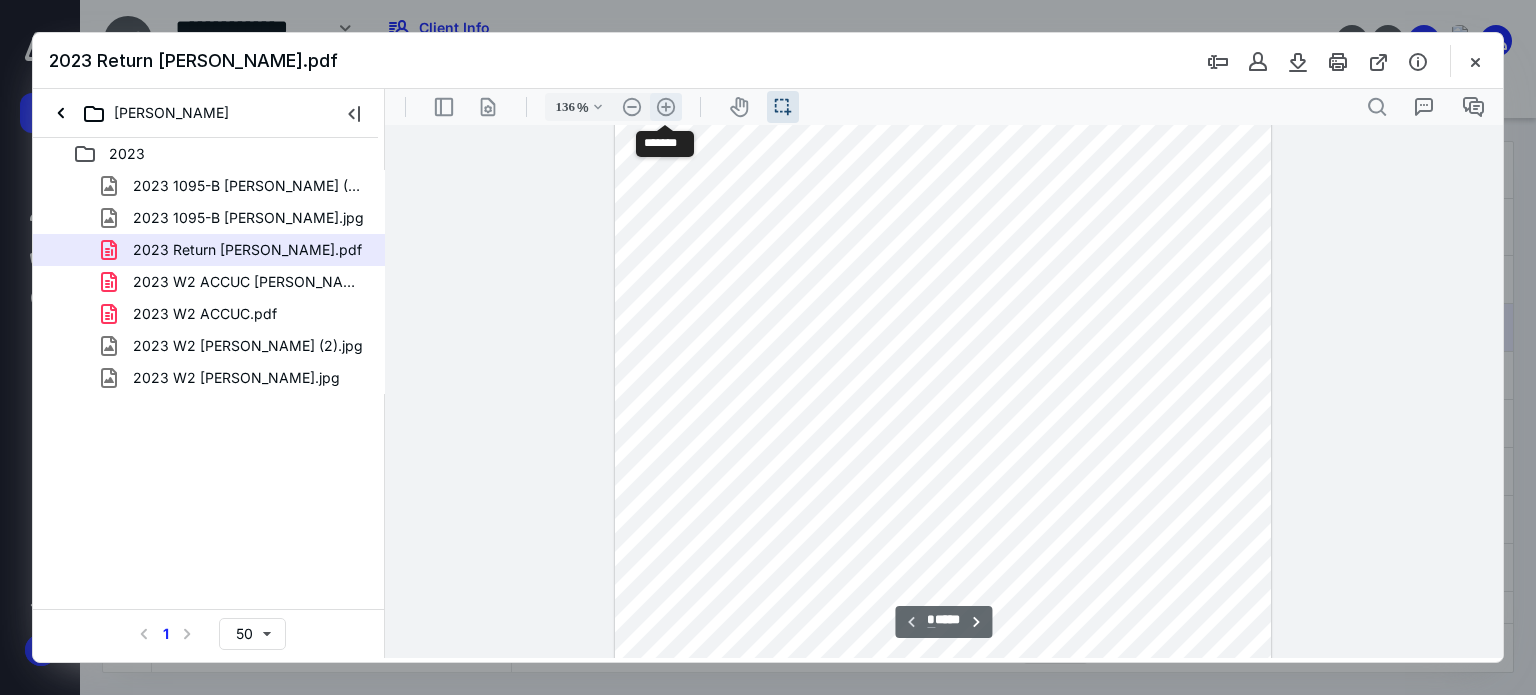 scroll, scrollTop: 371, scrollLeft: 0, axis: vertical 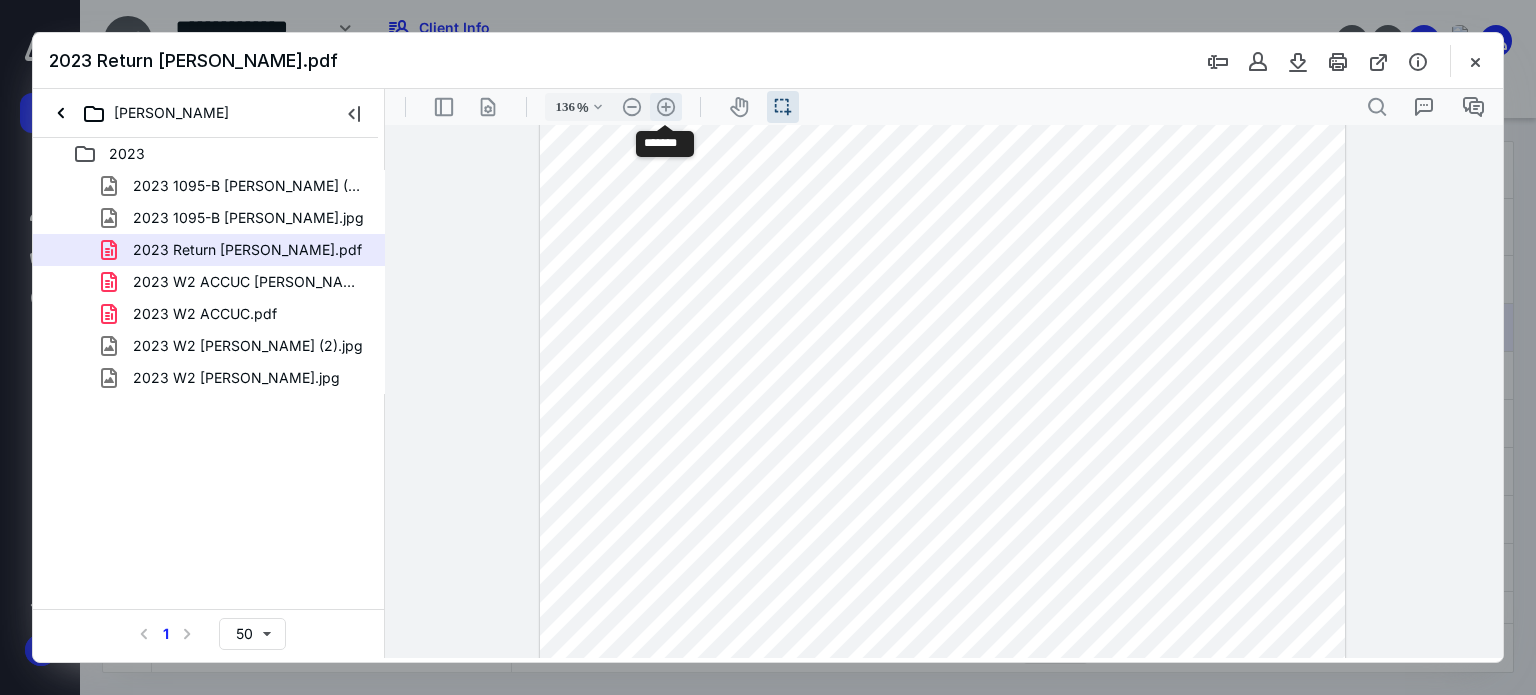 click on ".cls-1{fill:#abb0c4;} icon - header - zoom - in - line" at bounding box center (666, 107) 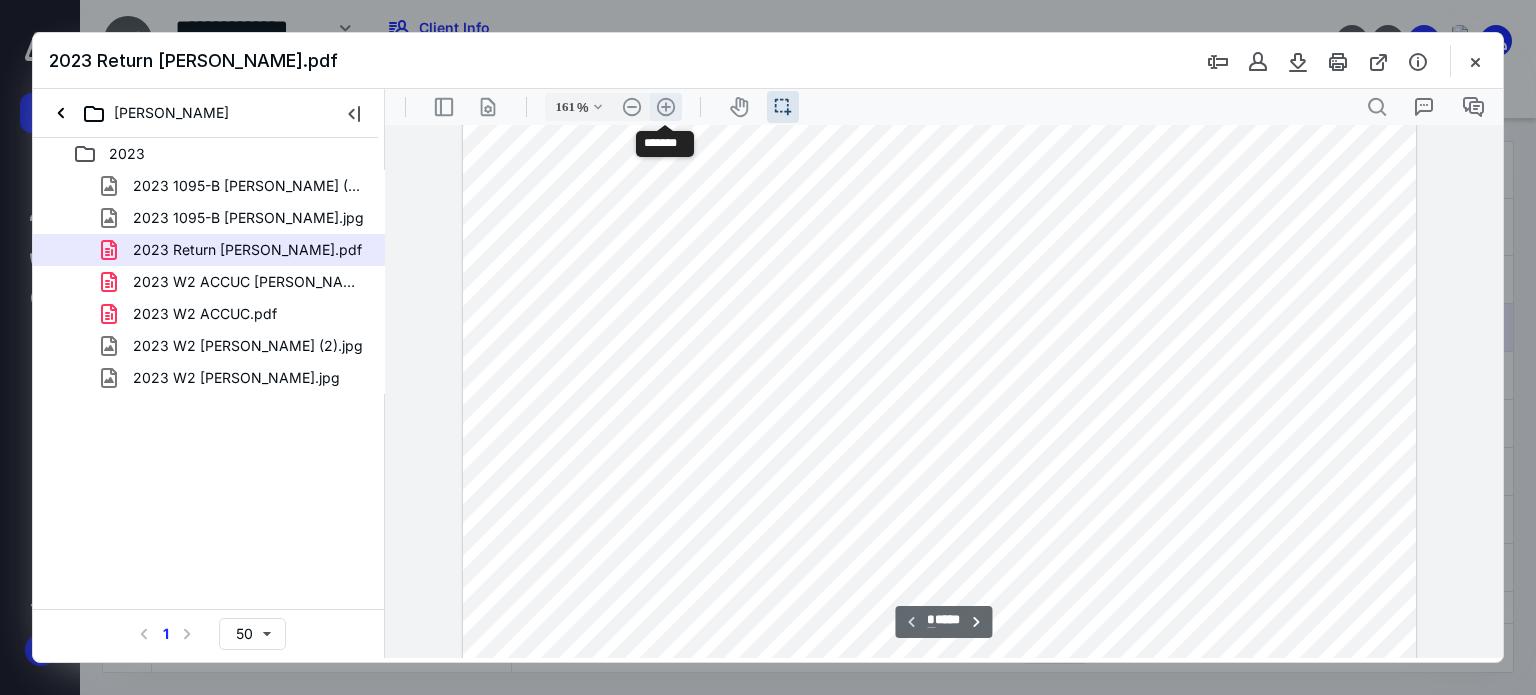 click on ".cls-1{fill:#abb0c4;} icon - header - zoom - in - line" at bounding box center [666, 107] 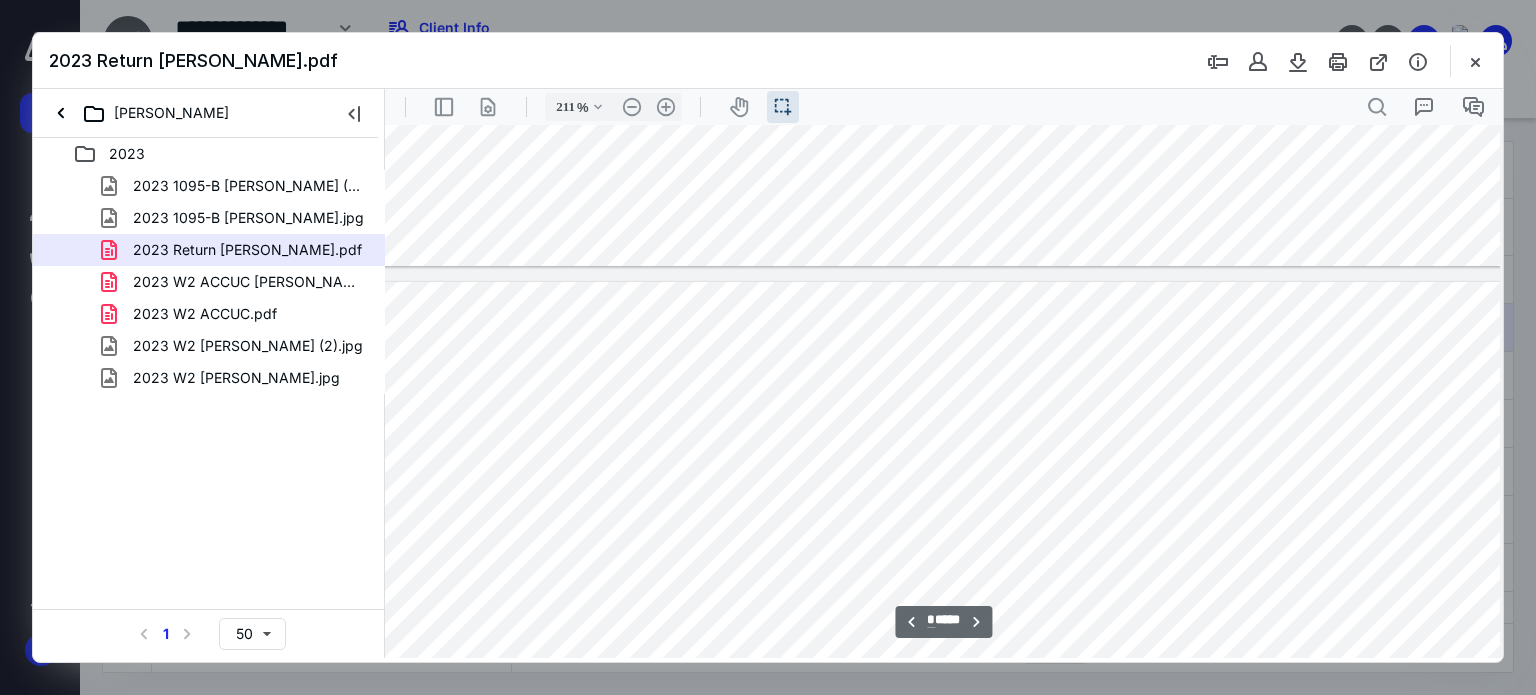 scroll, scrollTop: 2114, scrollLeft: 288, axis: both 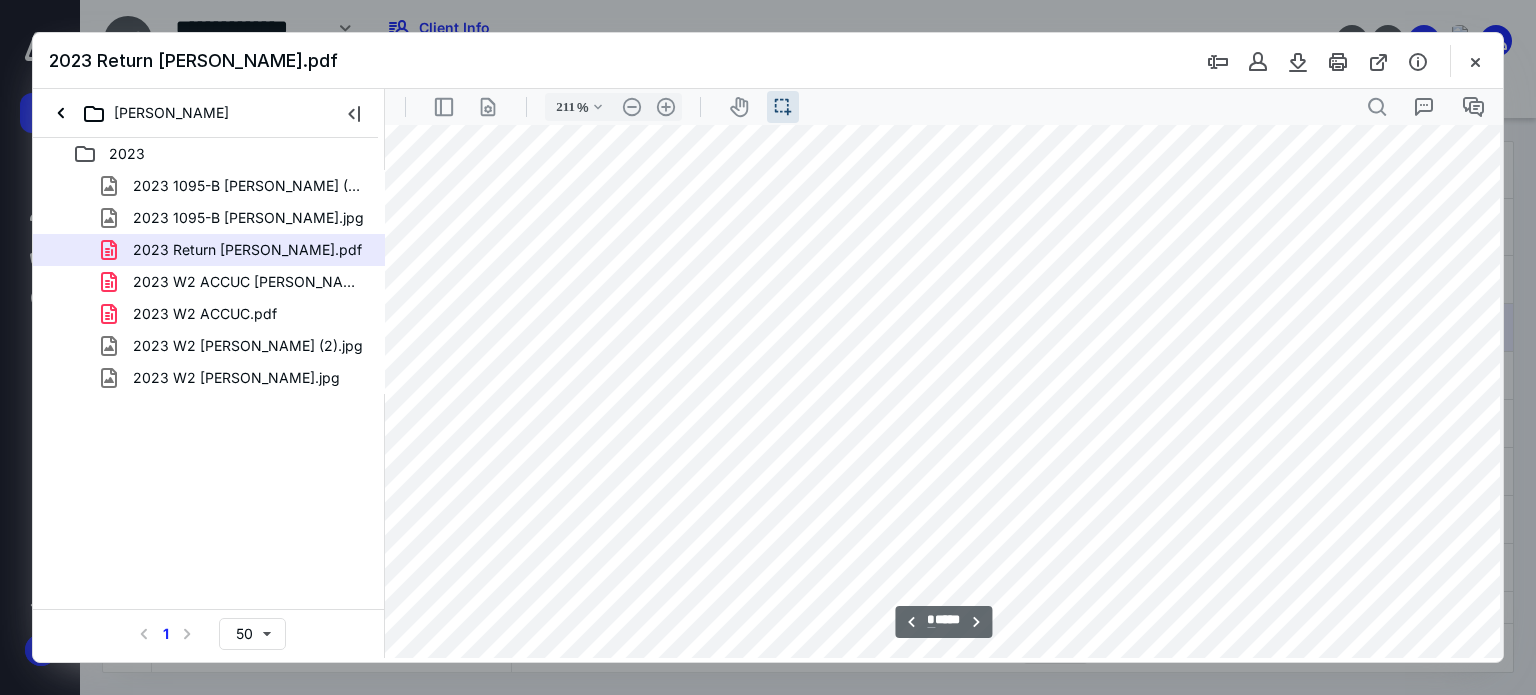 type on "*" 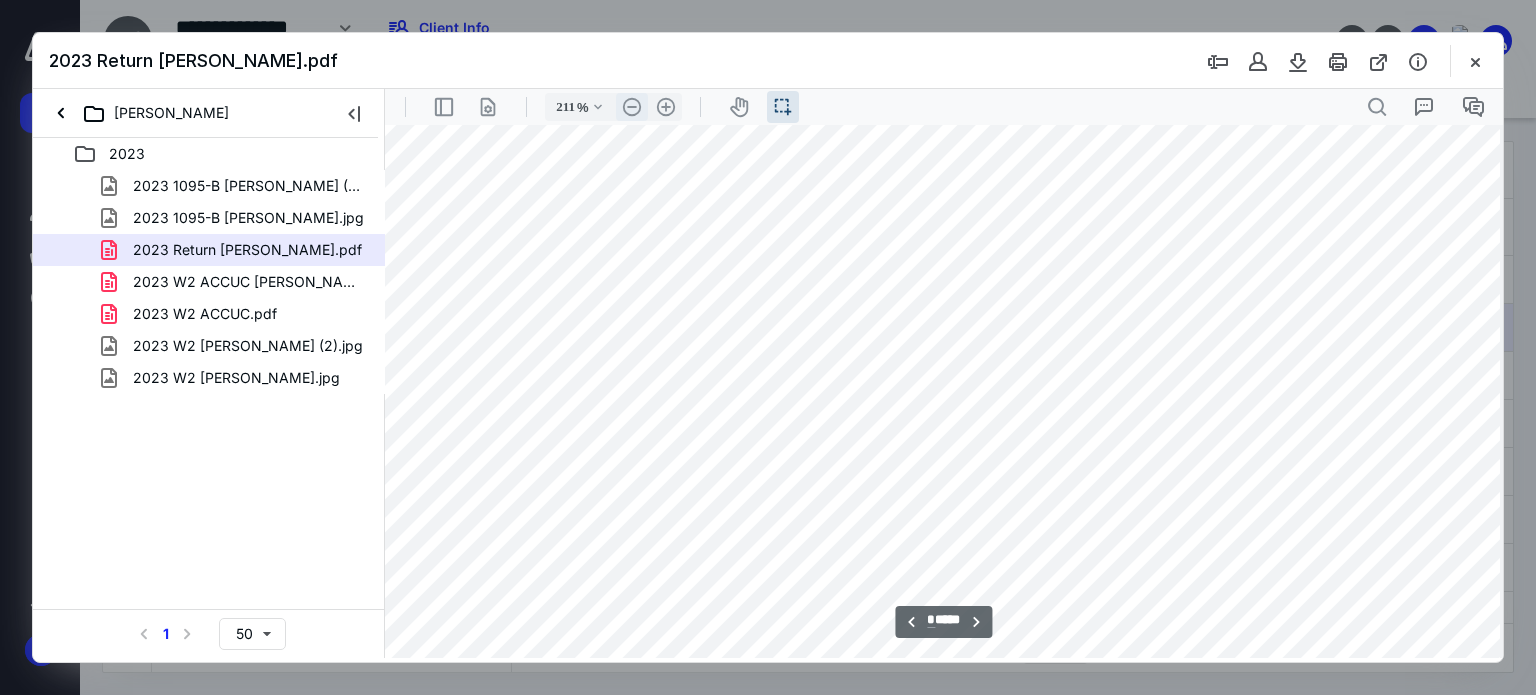 click on ".cls-1{fill:#abb0c4;} icon - header - zoom - out - line" at bounding box center [632, 107] 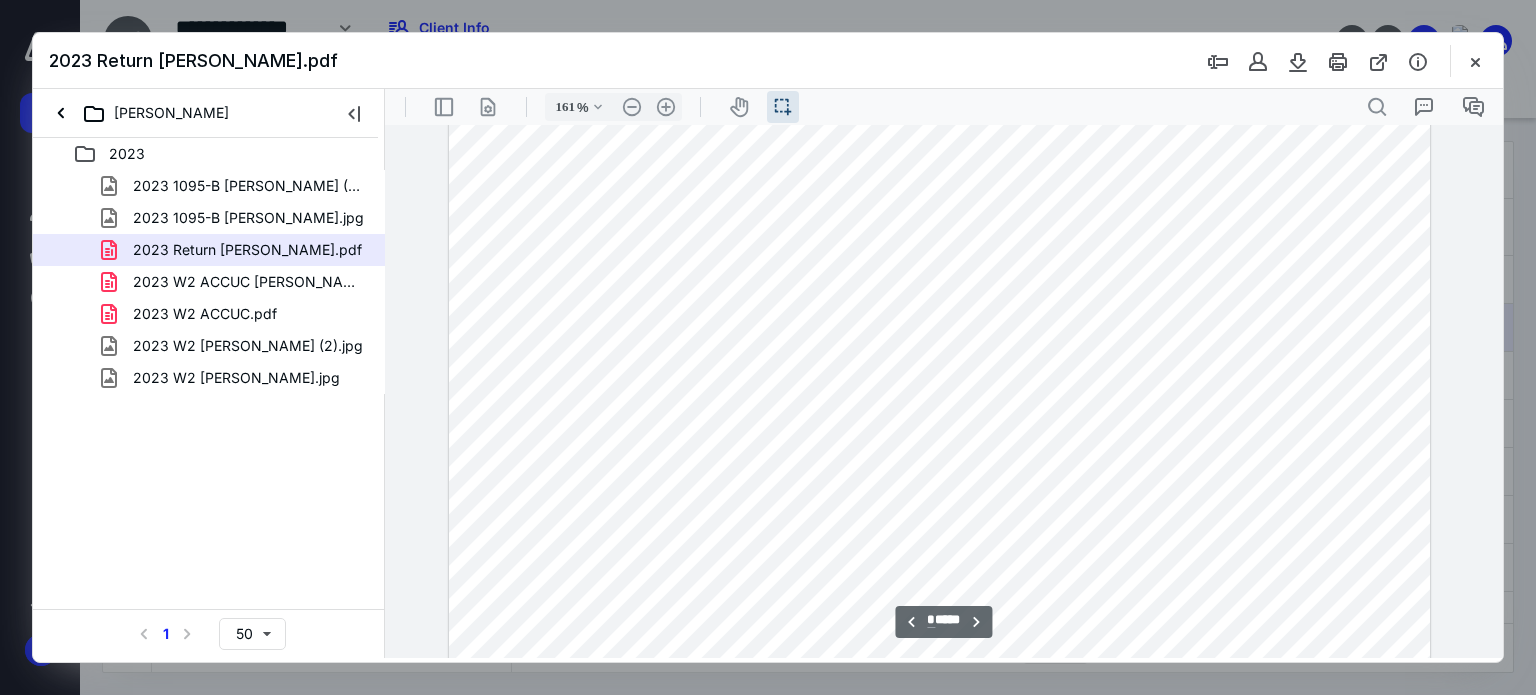 scroll, scrollTop: 5868, scrollLeft: 86, axis: both 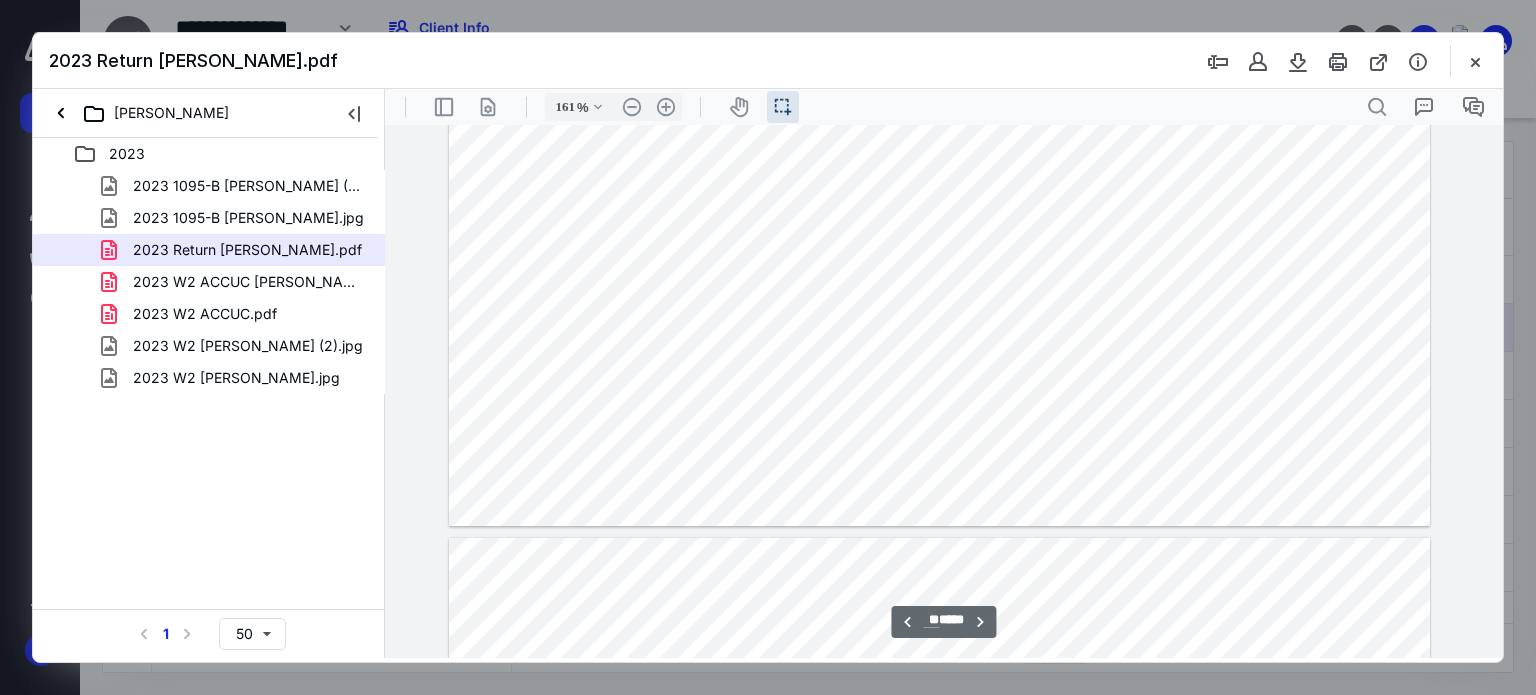 type on "**" 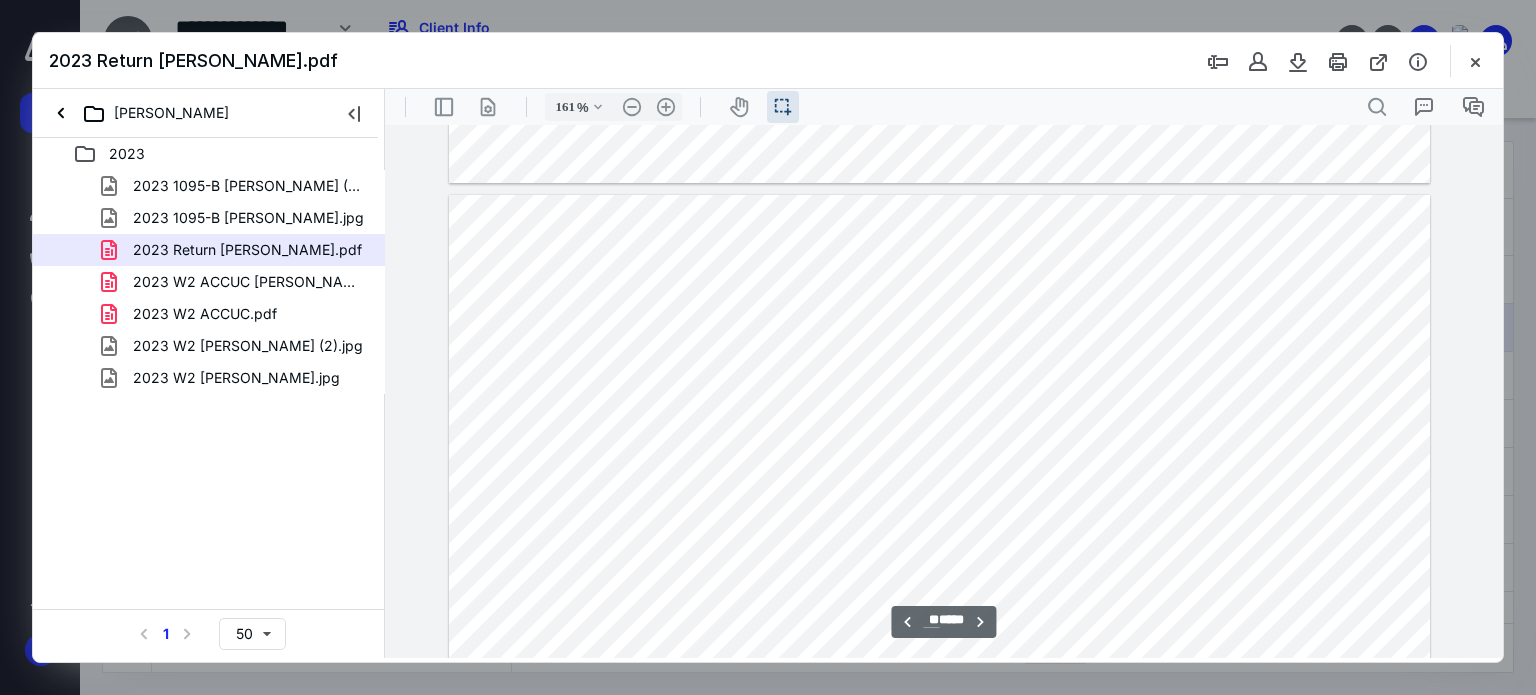 scroll, scrollTop: 22068, scrollLeft: 86, axis: both 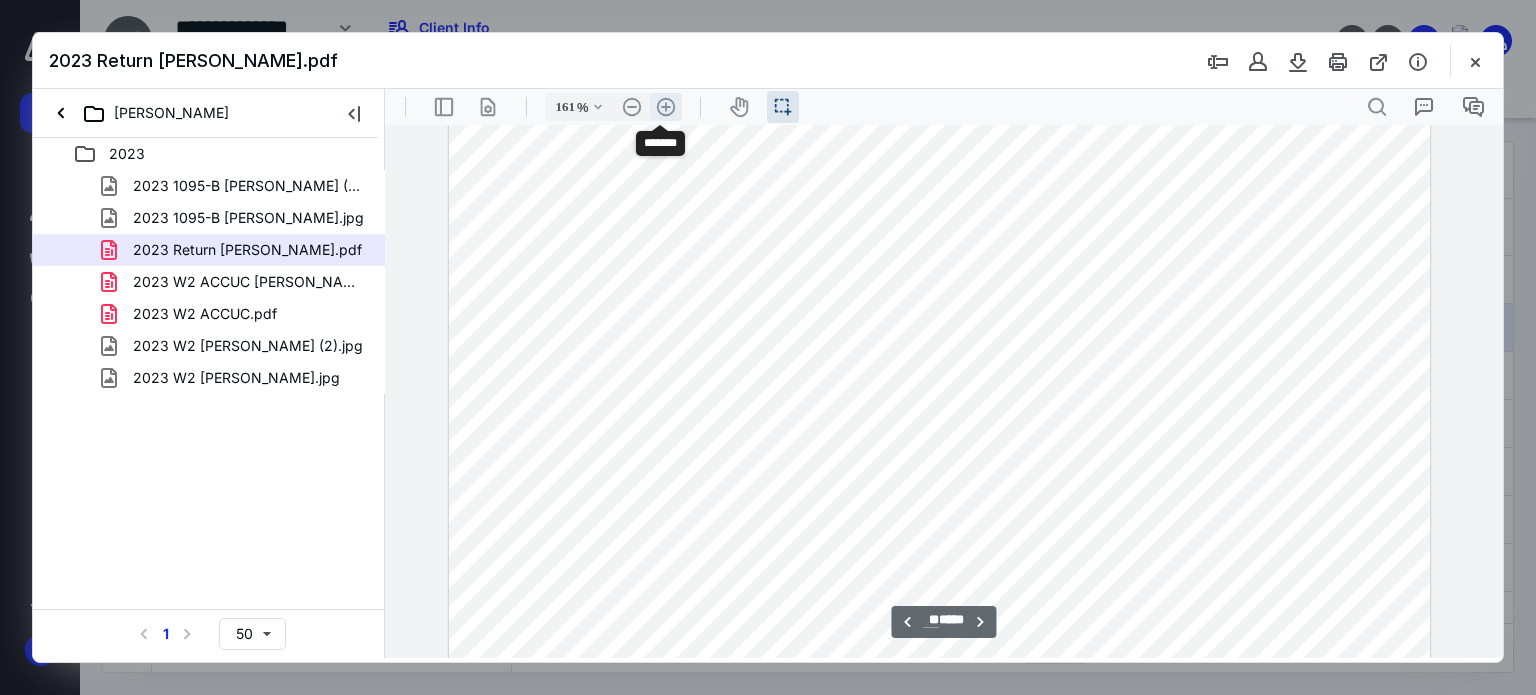 click on ".cls-1{fill:#abb0c4;} icon - header - zoom - in - line" at bounding box center (666, 107) 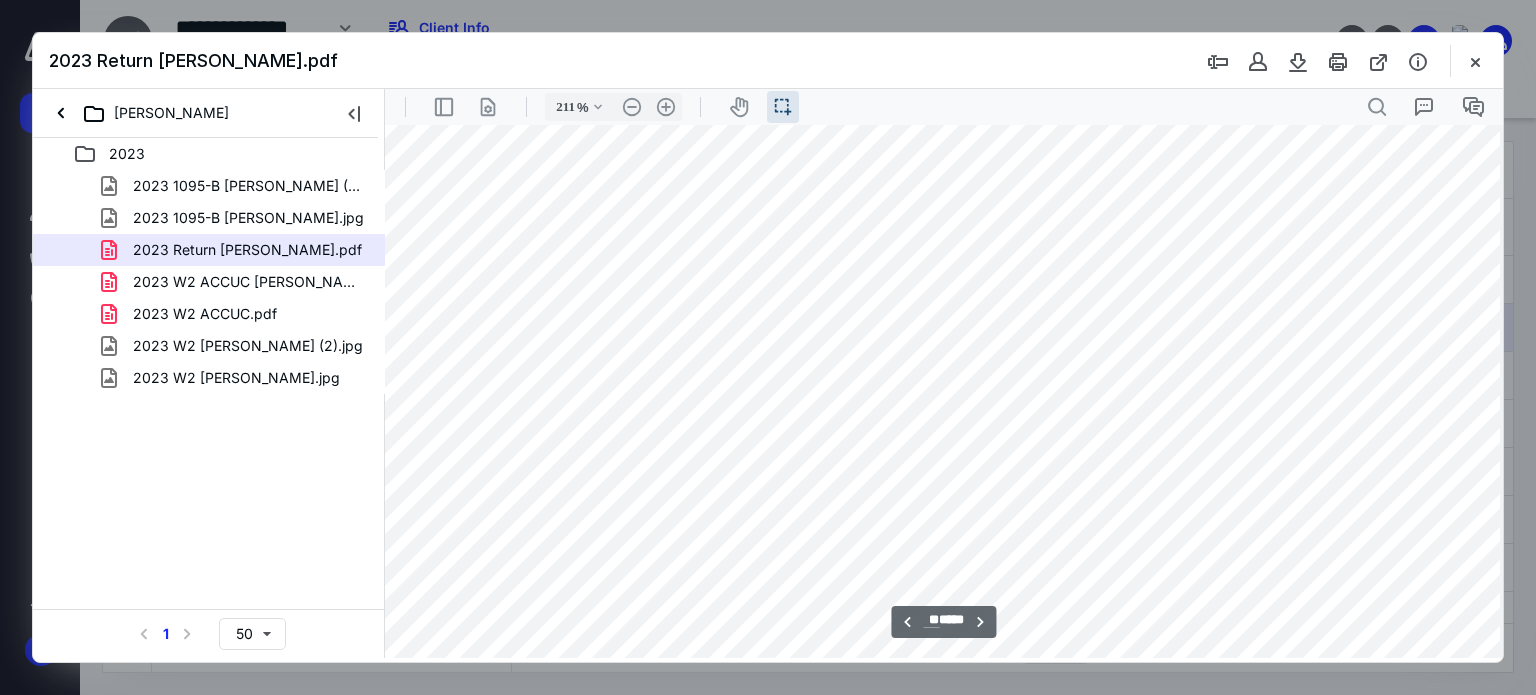scroll, scrollTop: 32759, scrollLeft: 288, axis: both 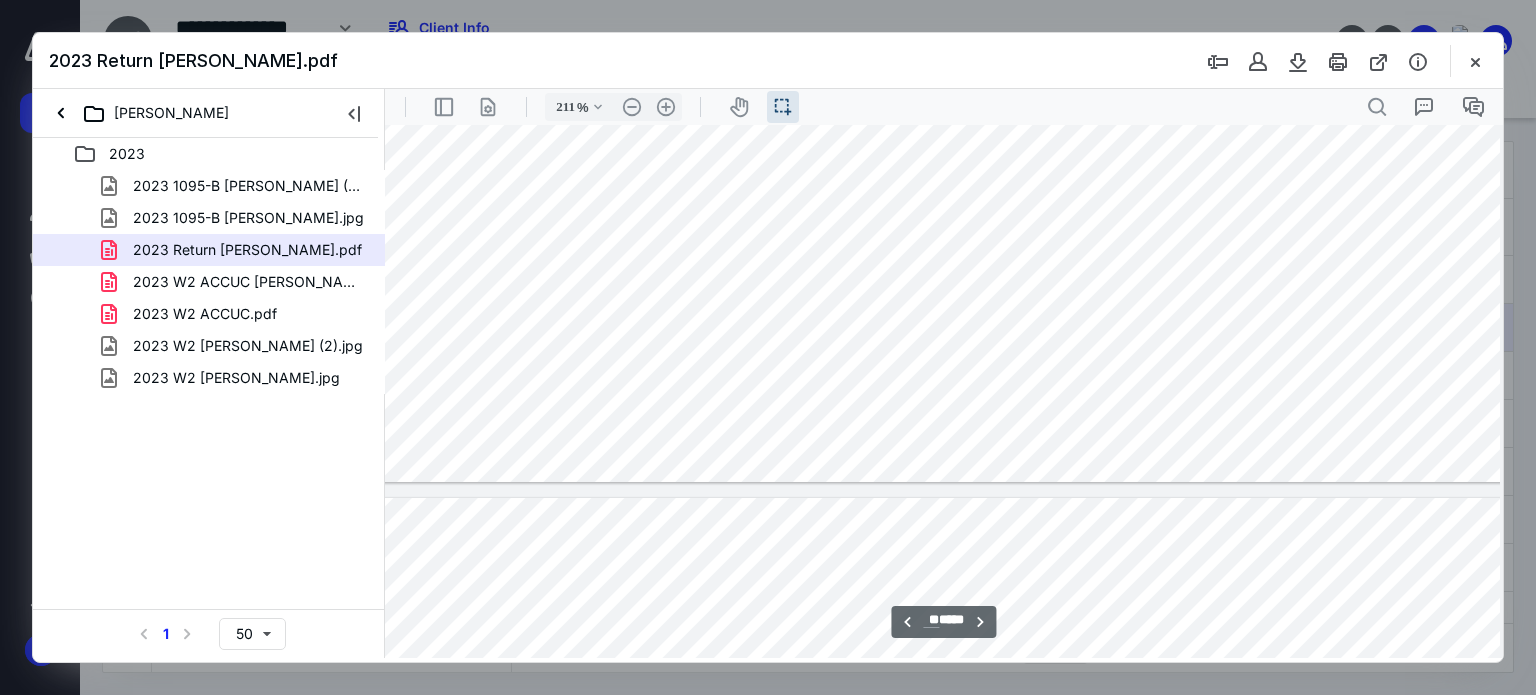 type on "**" 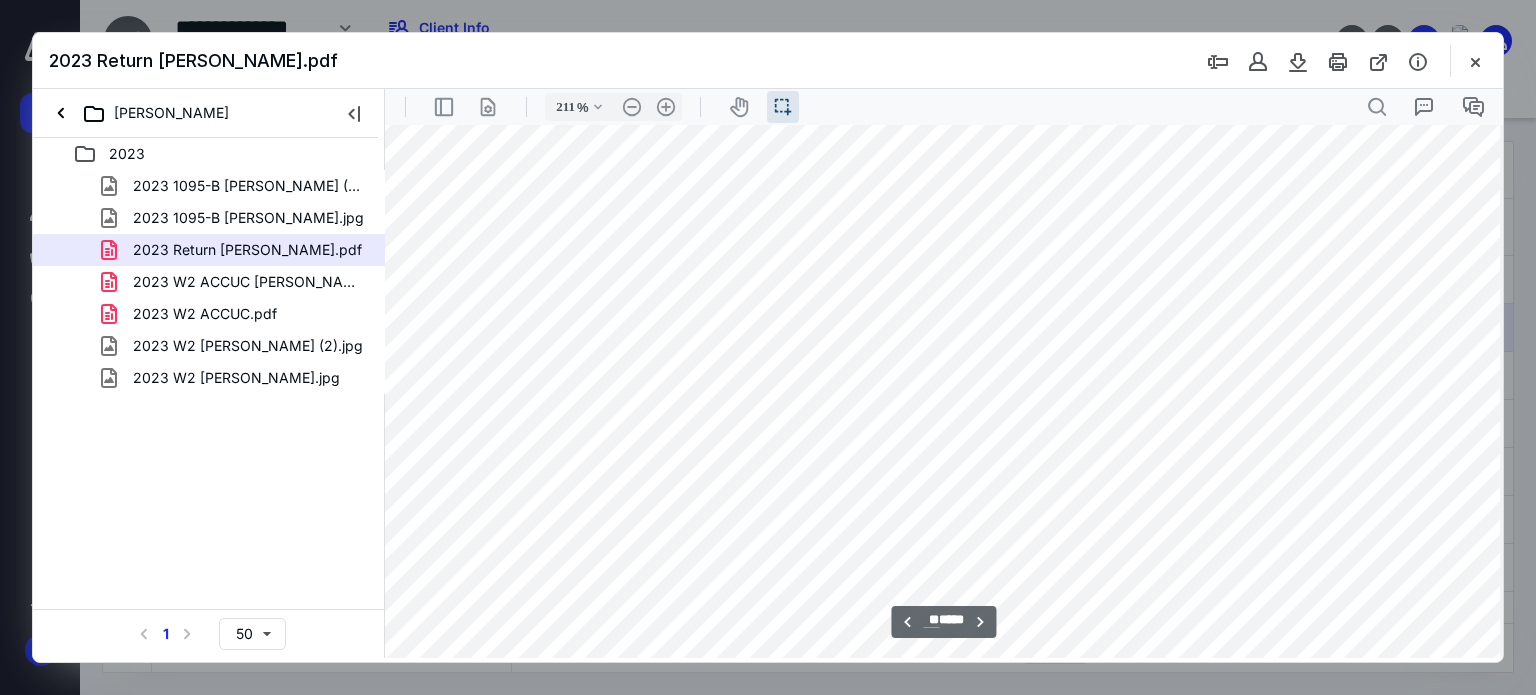 scroll, scrollTop: 34659, scrollLeft: 288, axis: both 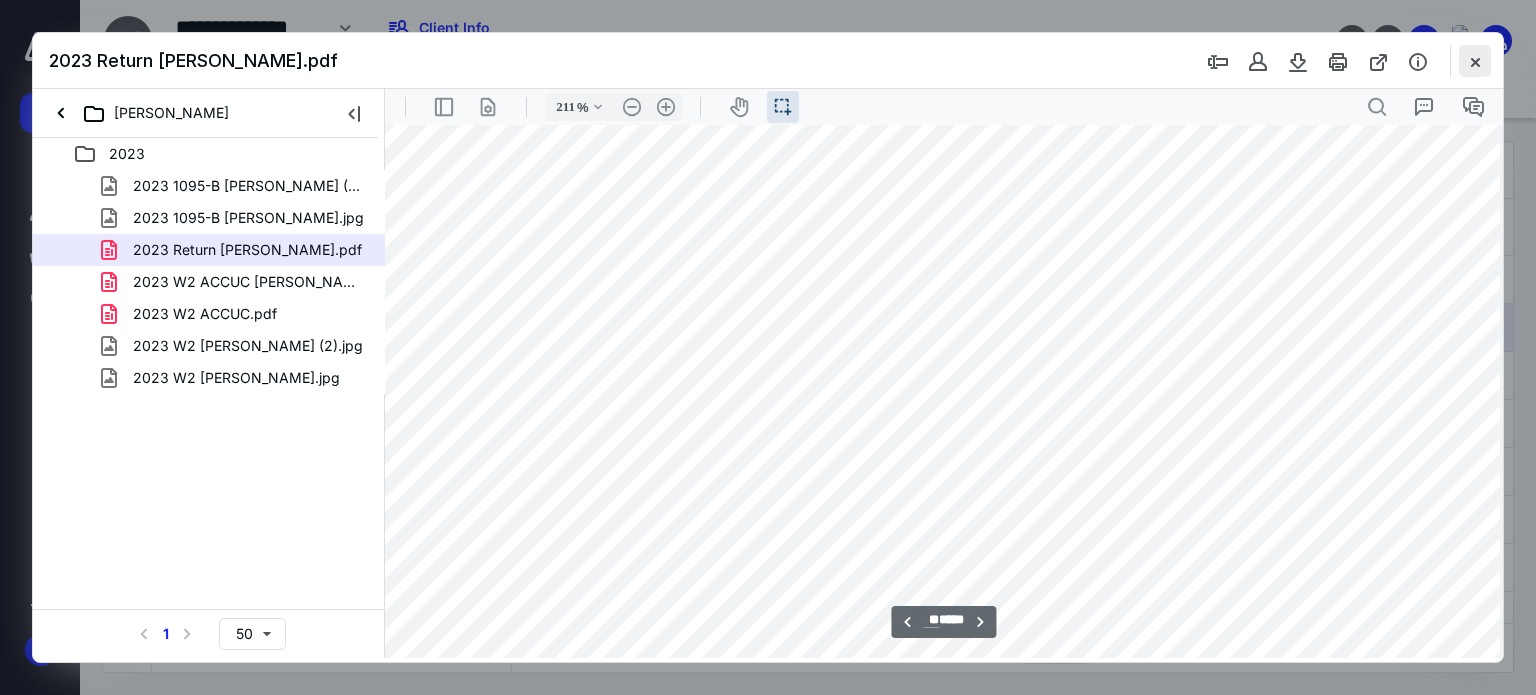click at bounding box center (1475, 61) 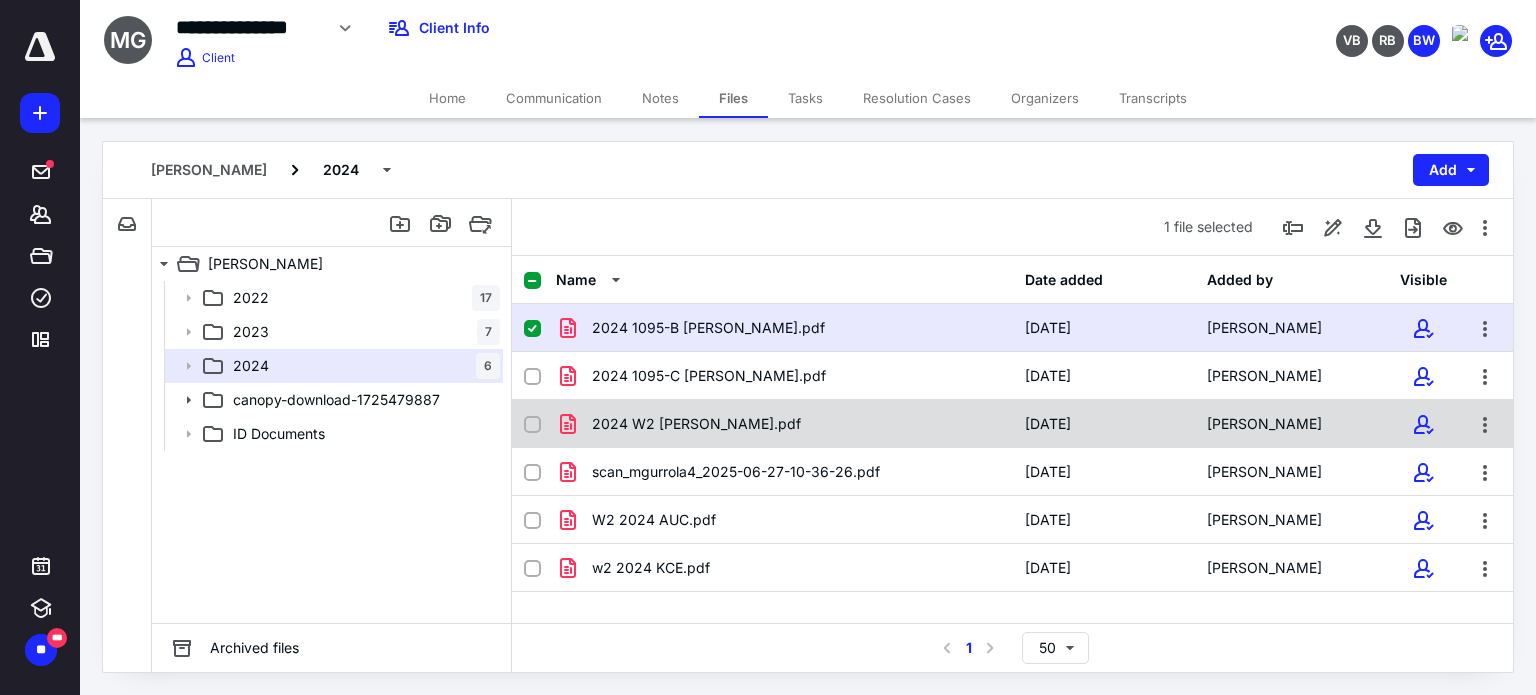 click on "2024 W2 [PERSON_NAME].pdf" at bounding box center [784, 424] 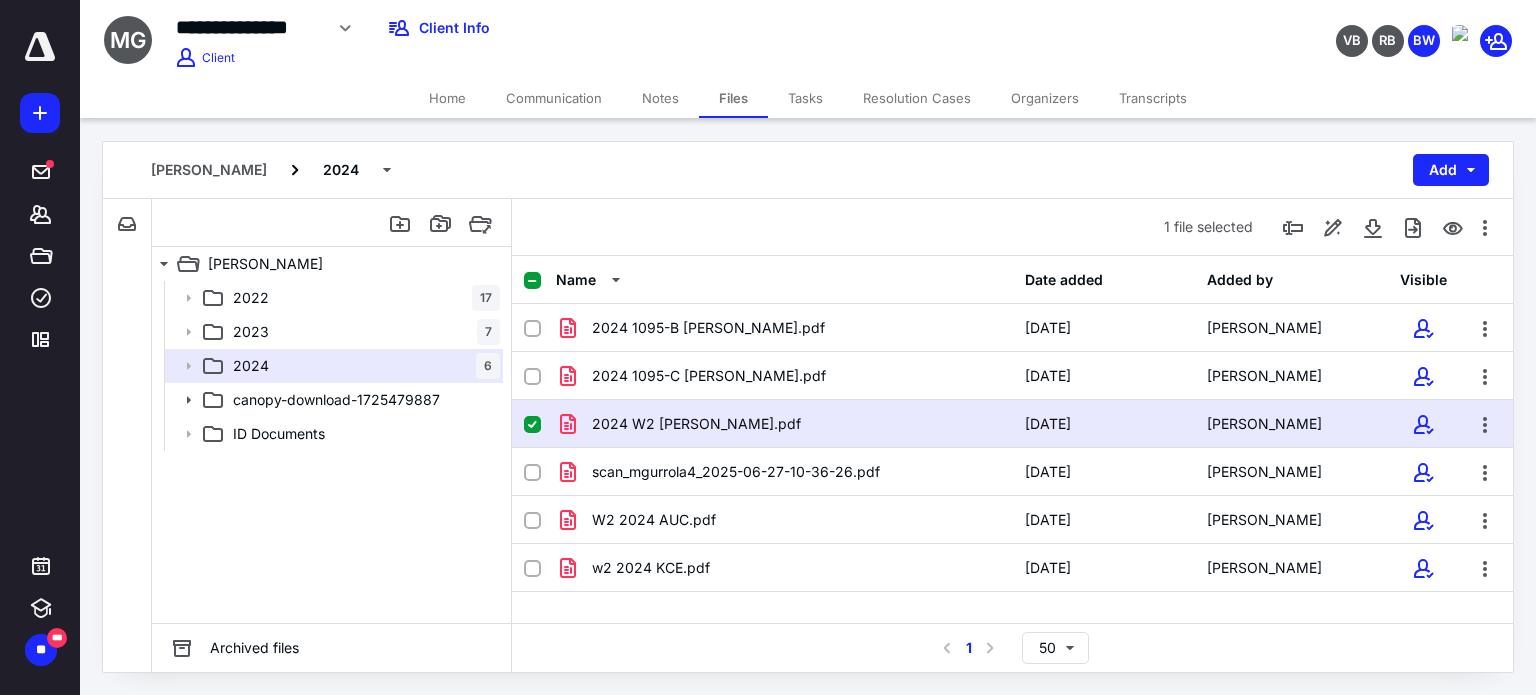 click on "2024 W2 [PERSON_NAME].pdf" at bounding box center [784, 424] 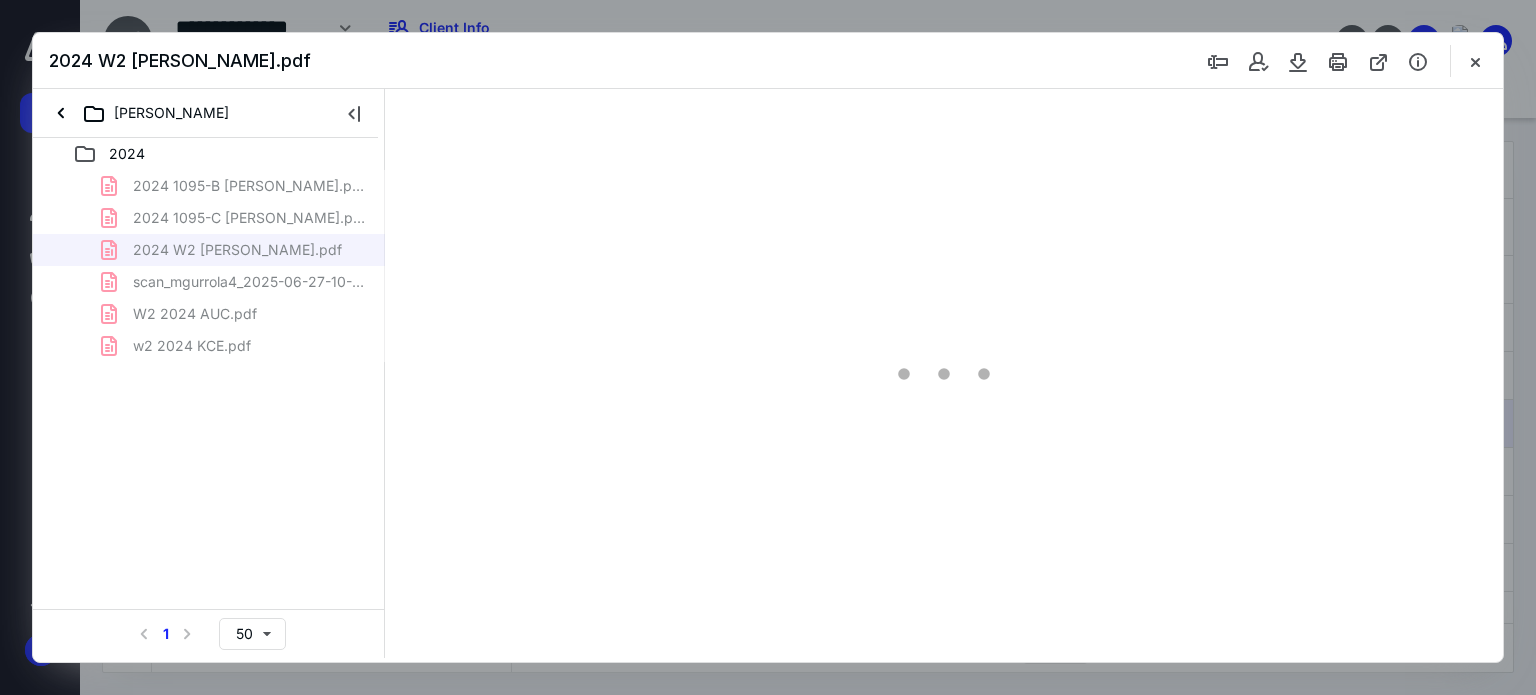 scroll, scrollTop: 0, scrollLeft: 0, axis: both 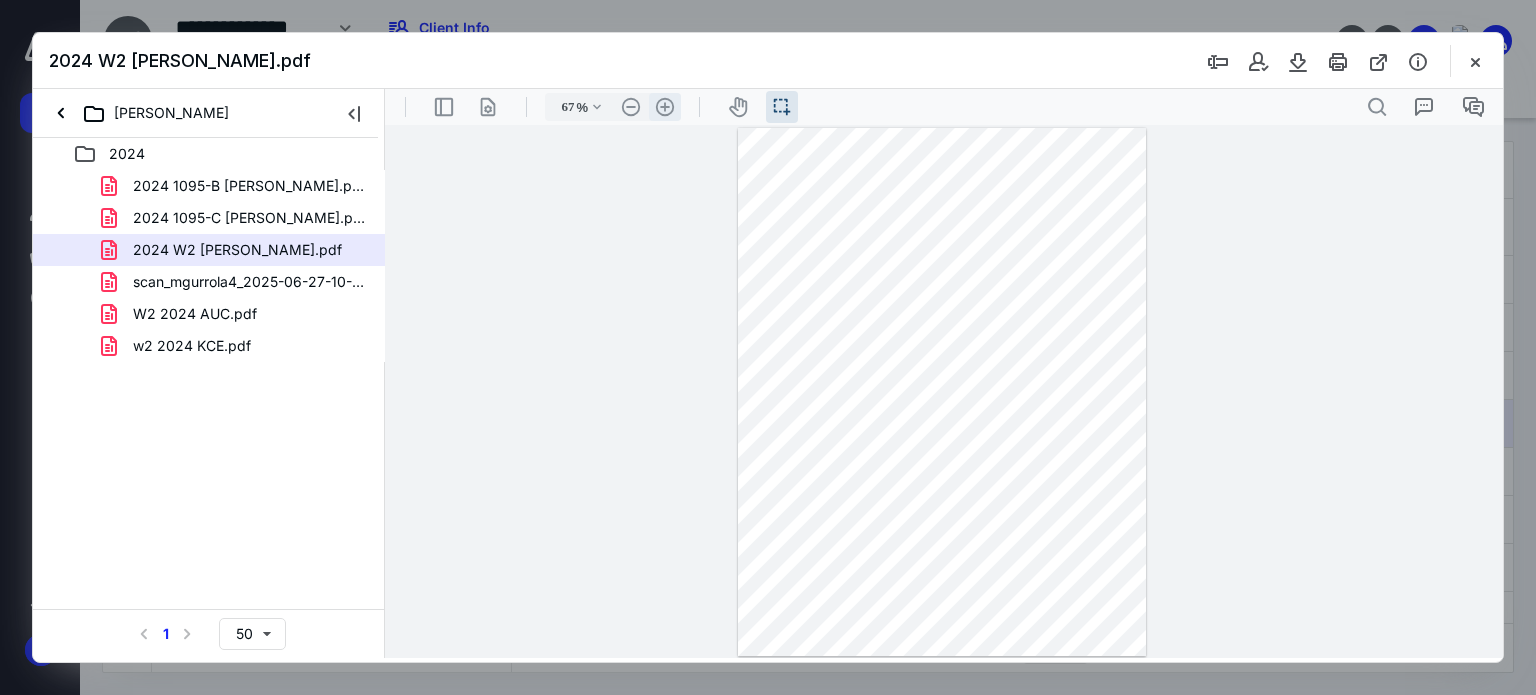 click on ".cls-1{fill:#abb0c4;} icon - header - zoom - in - line" at bounding box center [665, 107] 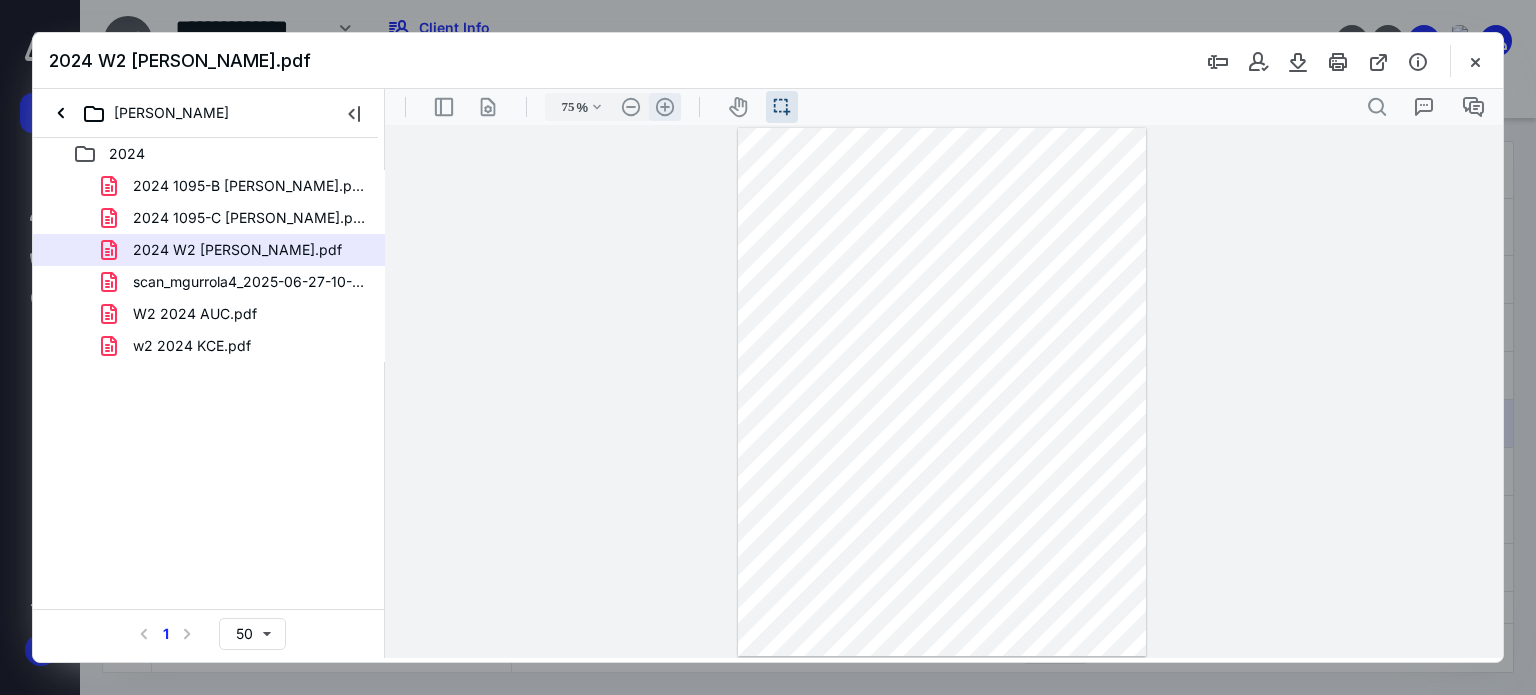 click on ".cls-1{fill:#abb0c4;} icon - header - zoom - in - line" at bounding box center (665, 107) 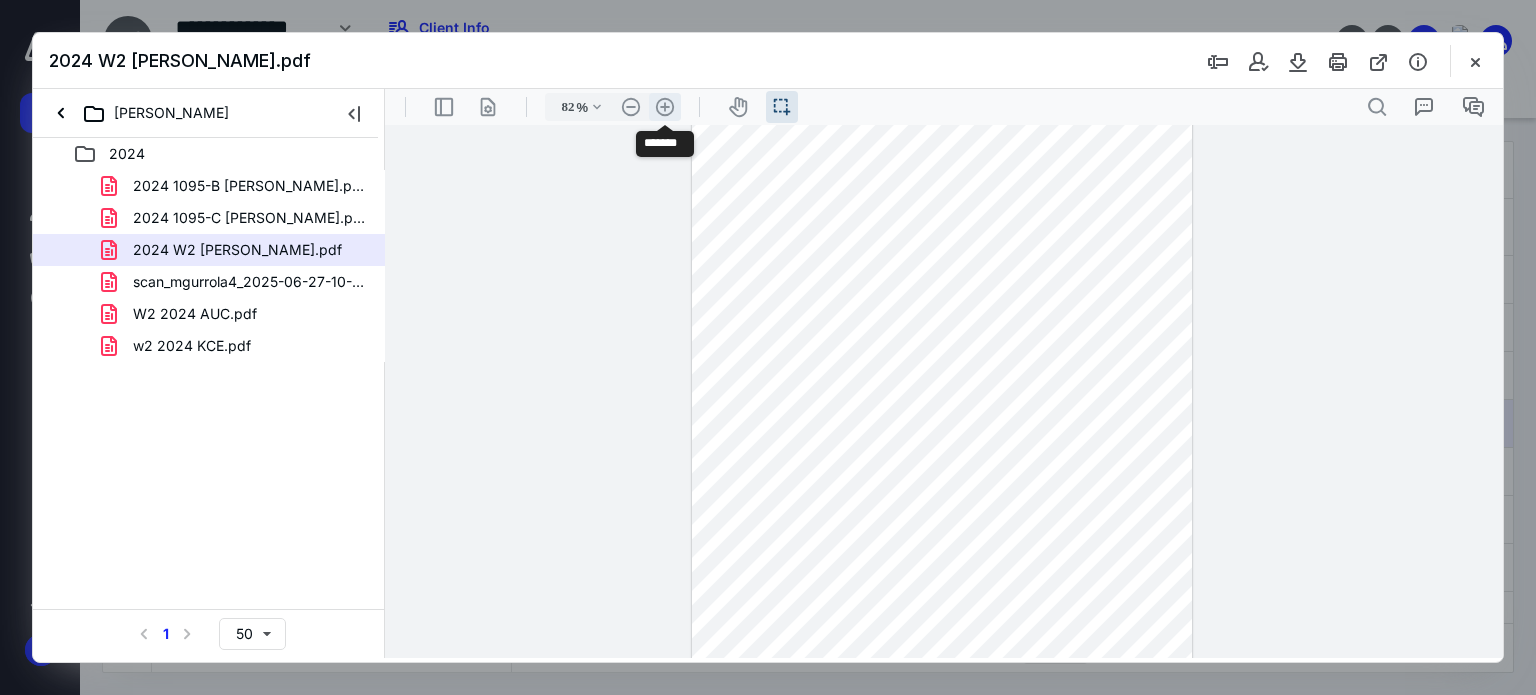 click on ".cls-1{fill:#abb0c4;} icon - header - zoom - in - line" at bounding box center (665, 107) 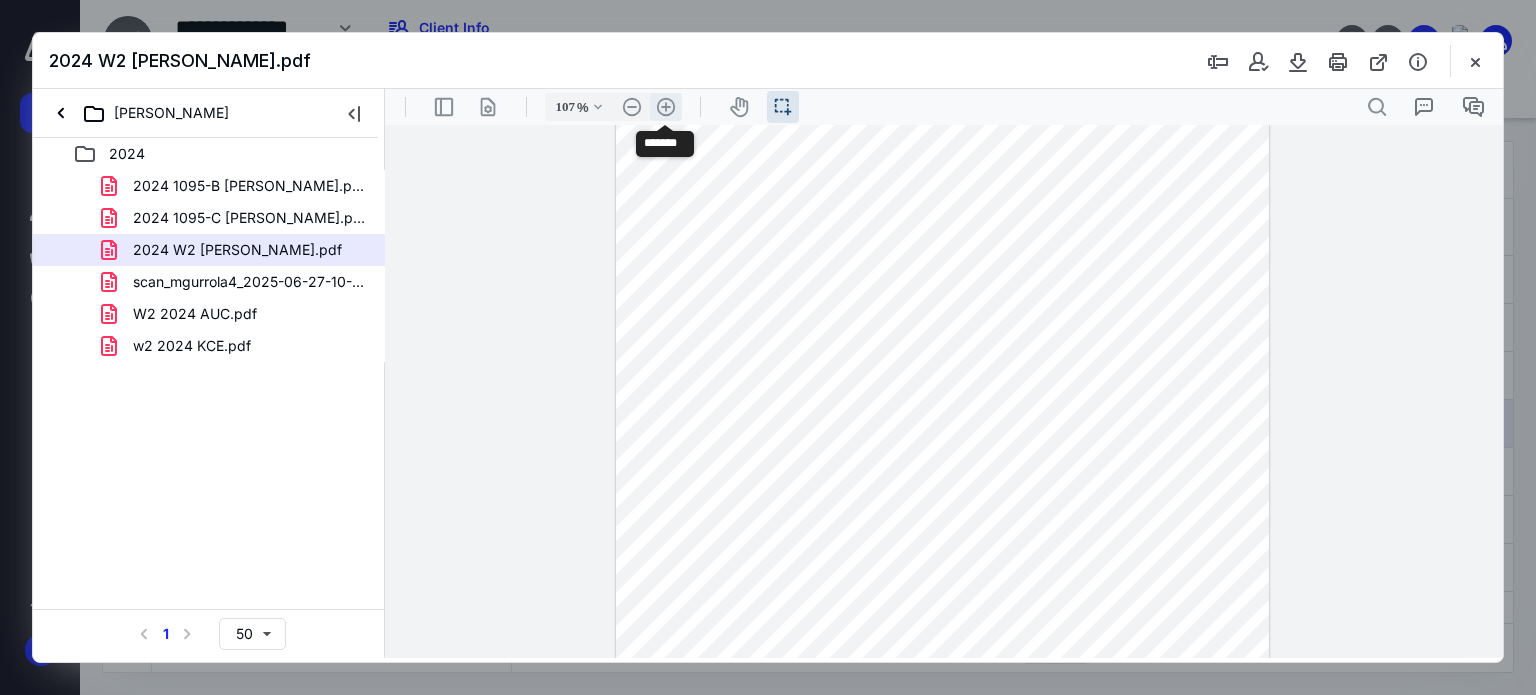 click on ".cls-1{fill:#abb0c4;} icon - header - zoom - in - line" at bounding box center (666, 107) 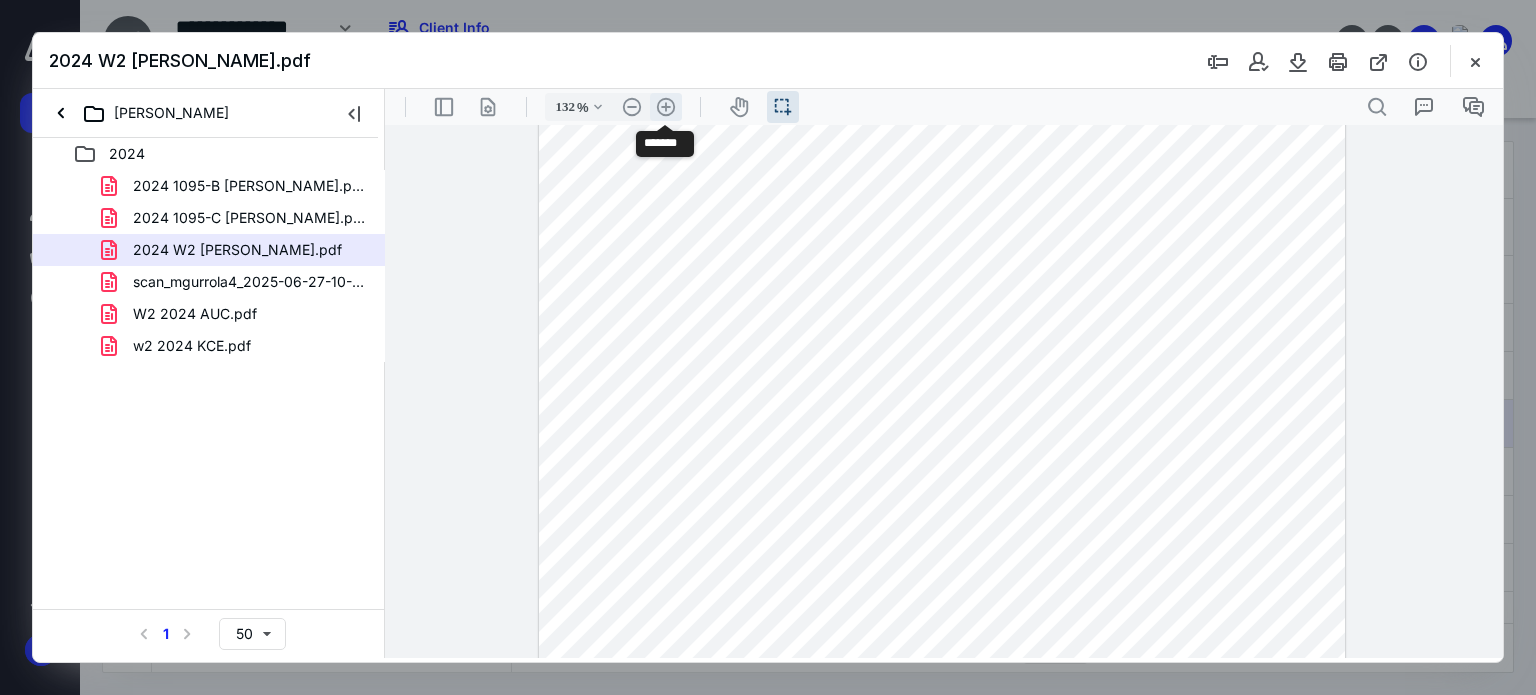 click on ".cls-1{fill:#abb0c4;} icon - header - zoom - in - line" at bounding box center (666, 107) 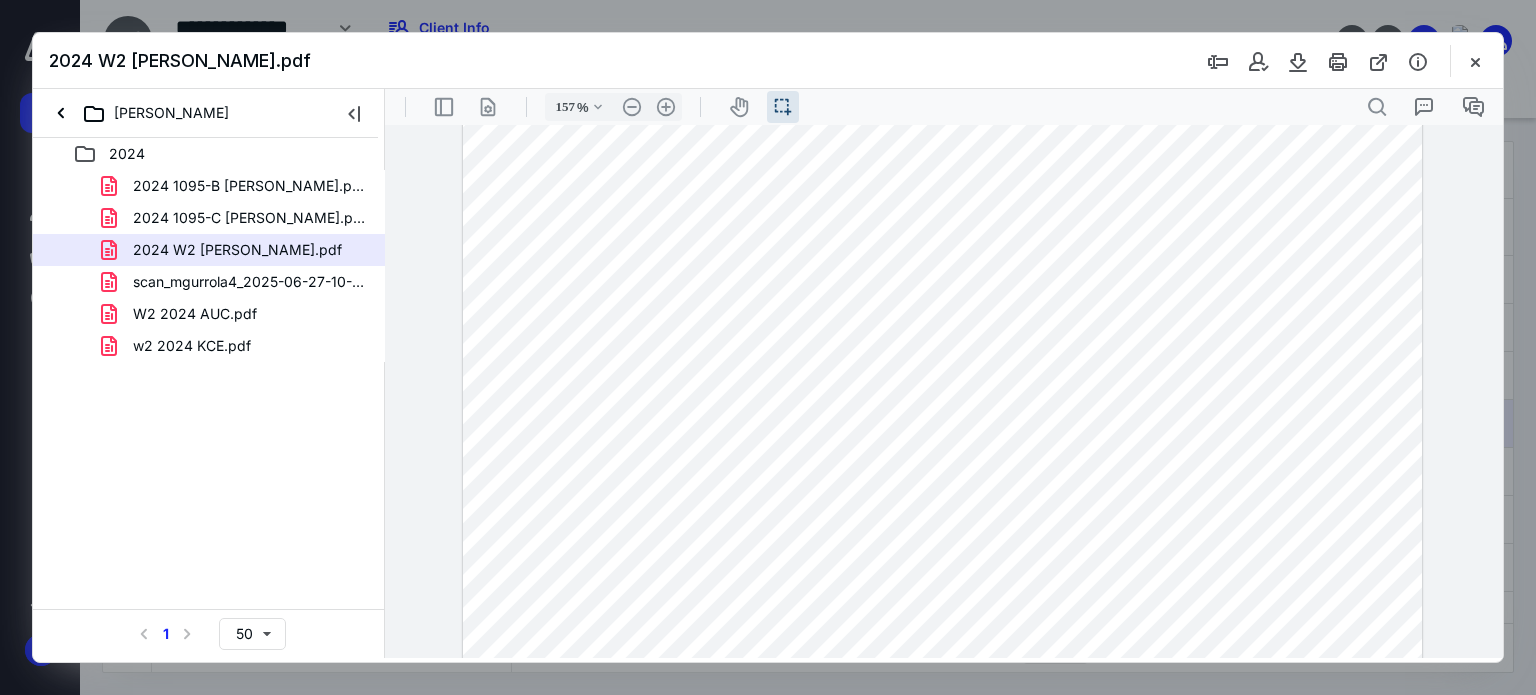 scroll, scrollTop: 100, scrollLeft: 0, axis: vertical 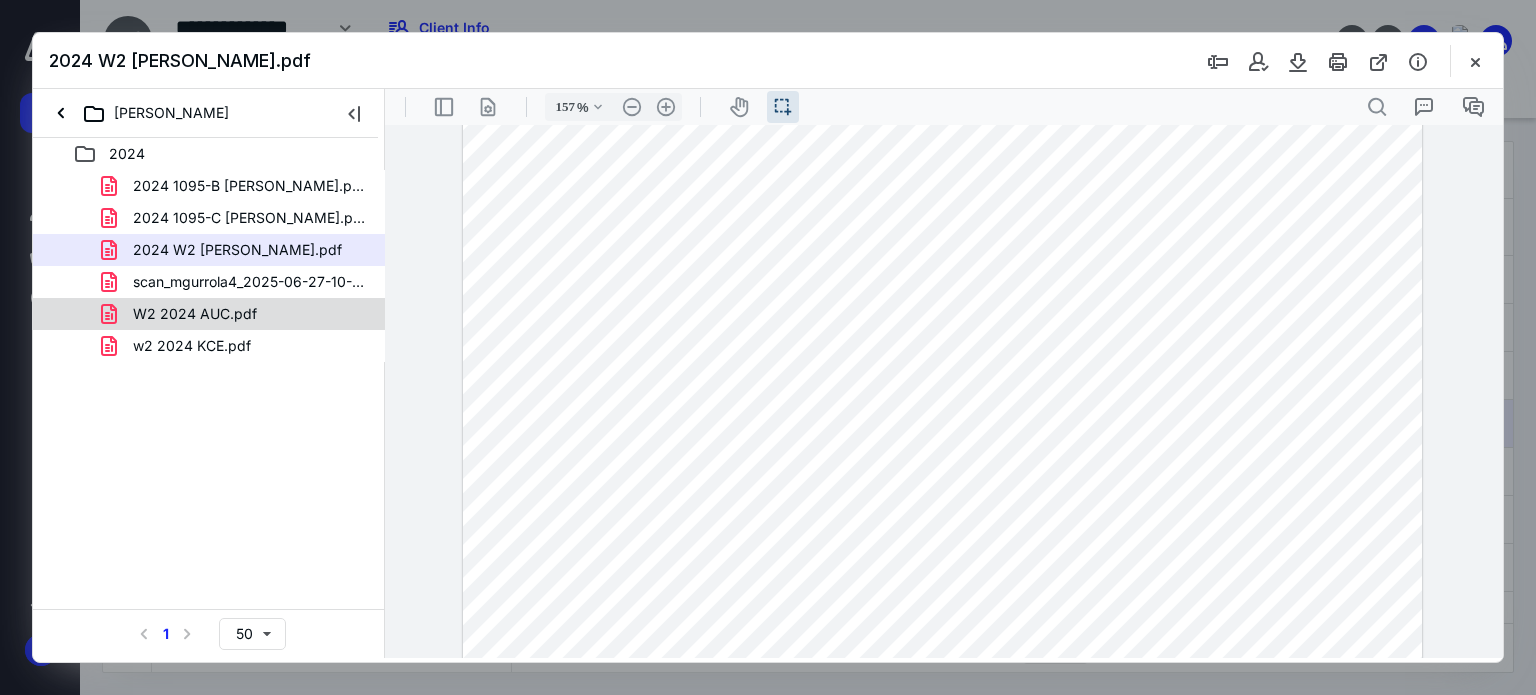 click on "W2 2024 AUC.pdf" at bounding box center (237, 314) 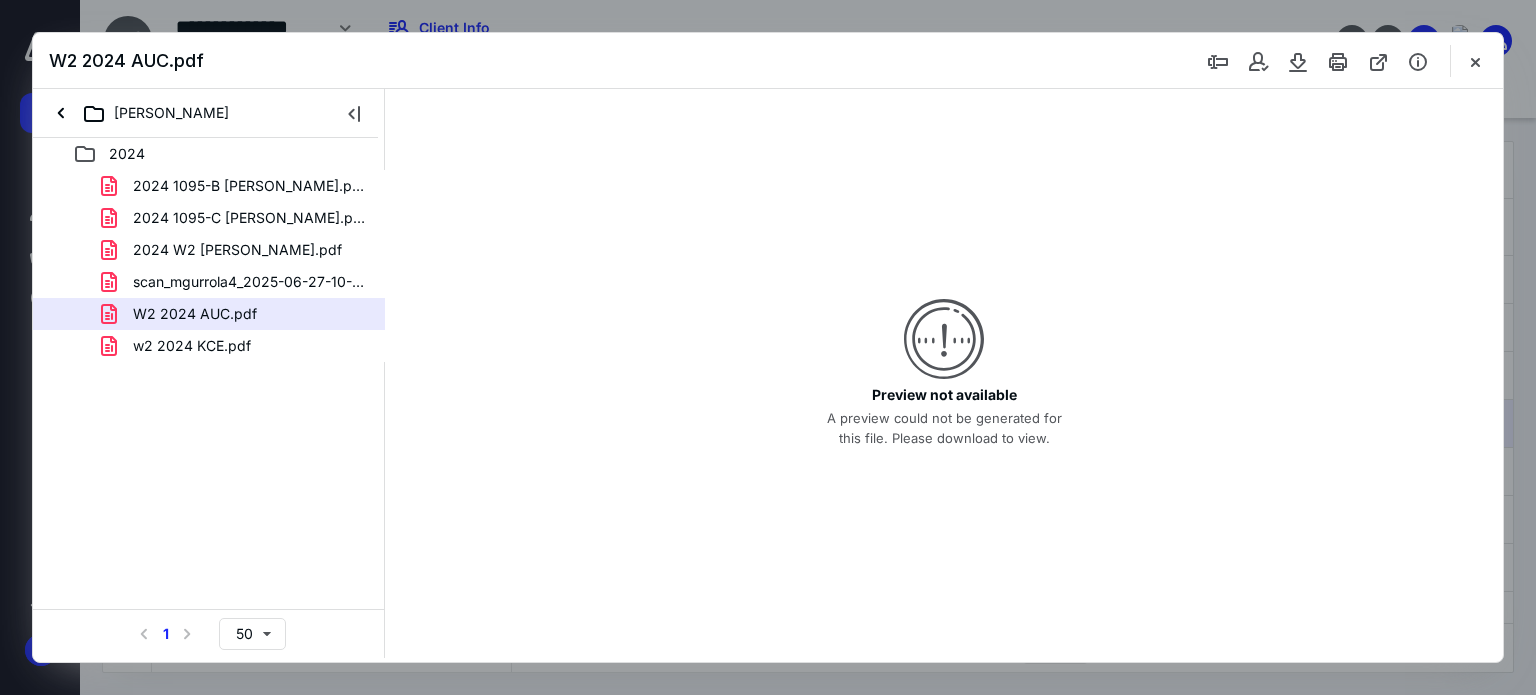 click on "W2 2024 AUC.pdf" at bounding box center (195, 314) 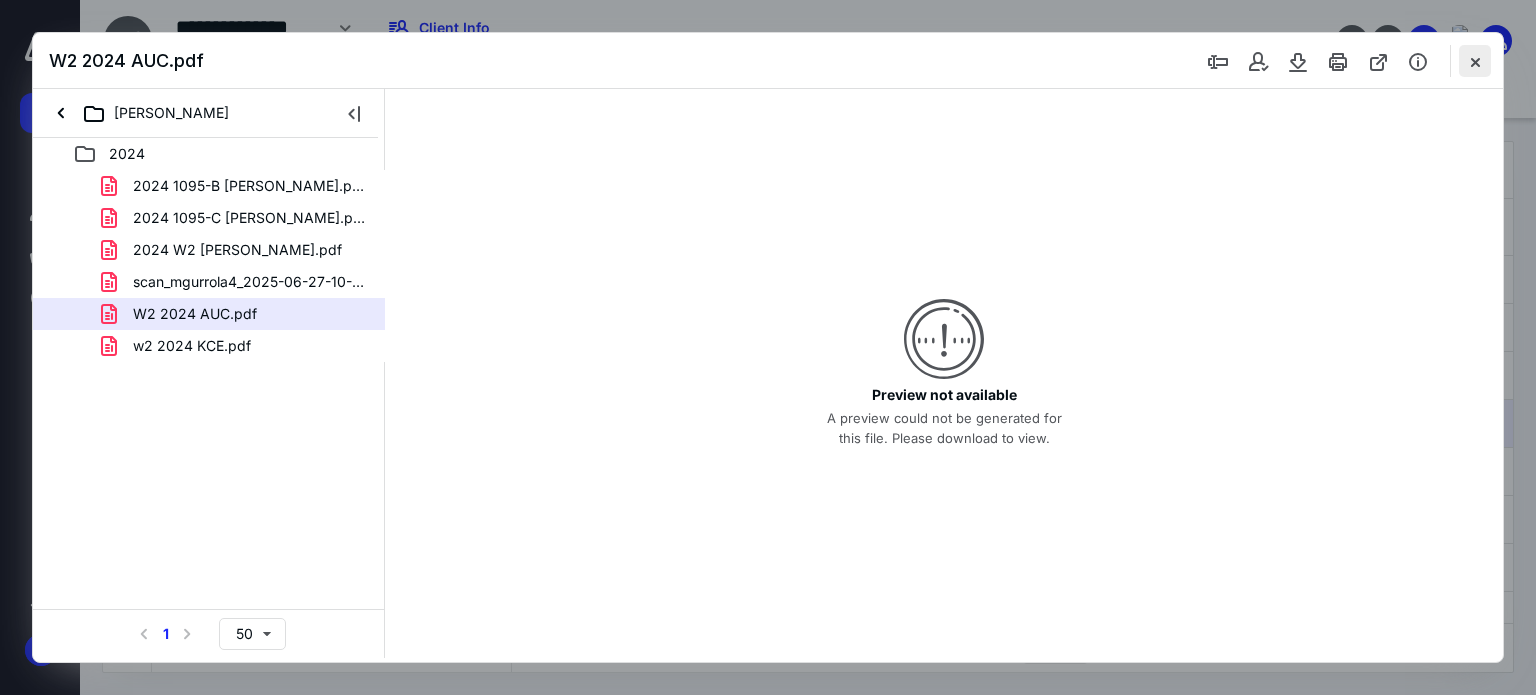 click at bounding box center [1475, 61] 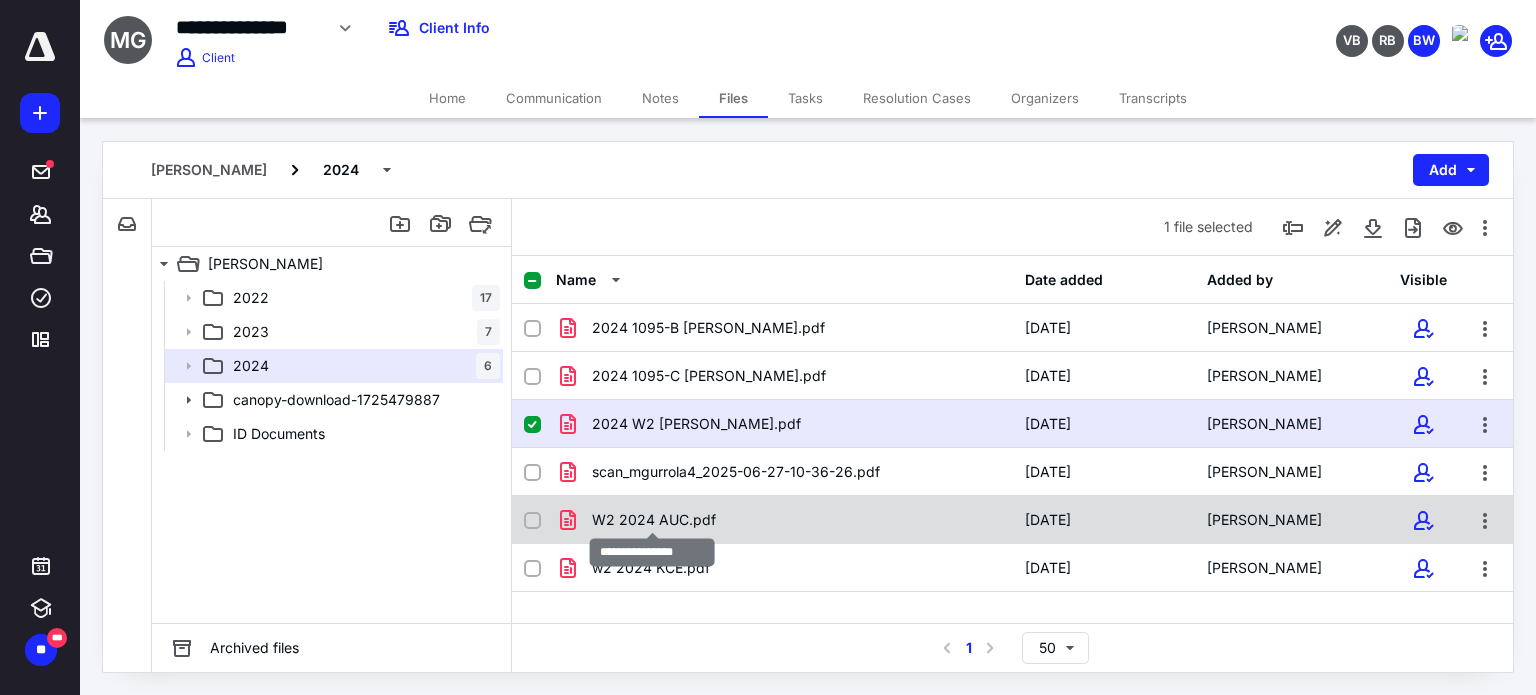 click on "W2 2024 AUC.pdf" at bounding box center [654, 520] 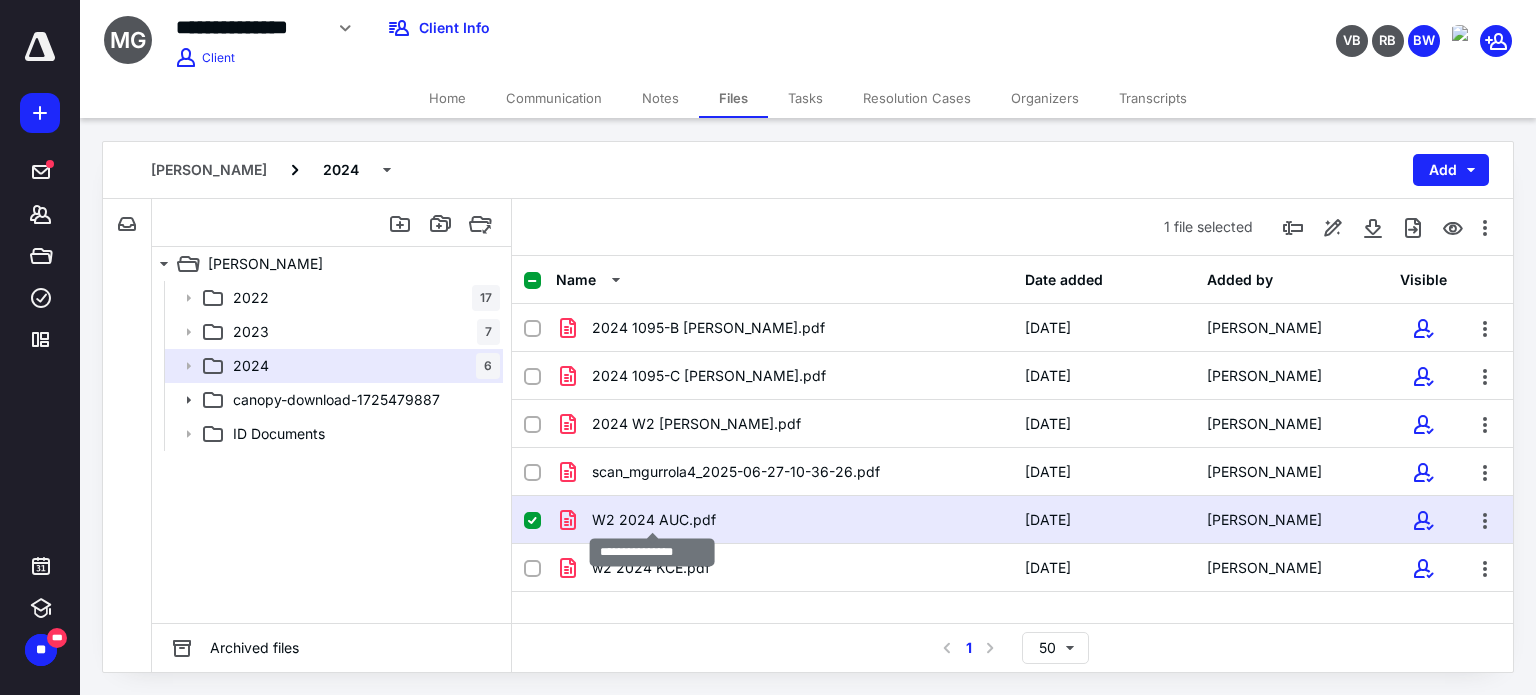 click on "W2 2024 AUC.pdf" at bounding box center (654, 520) 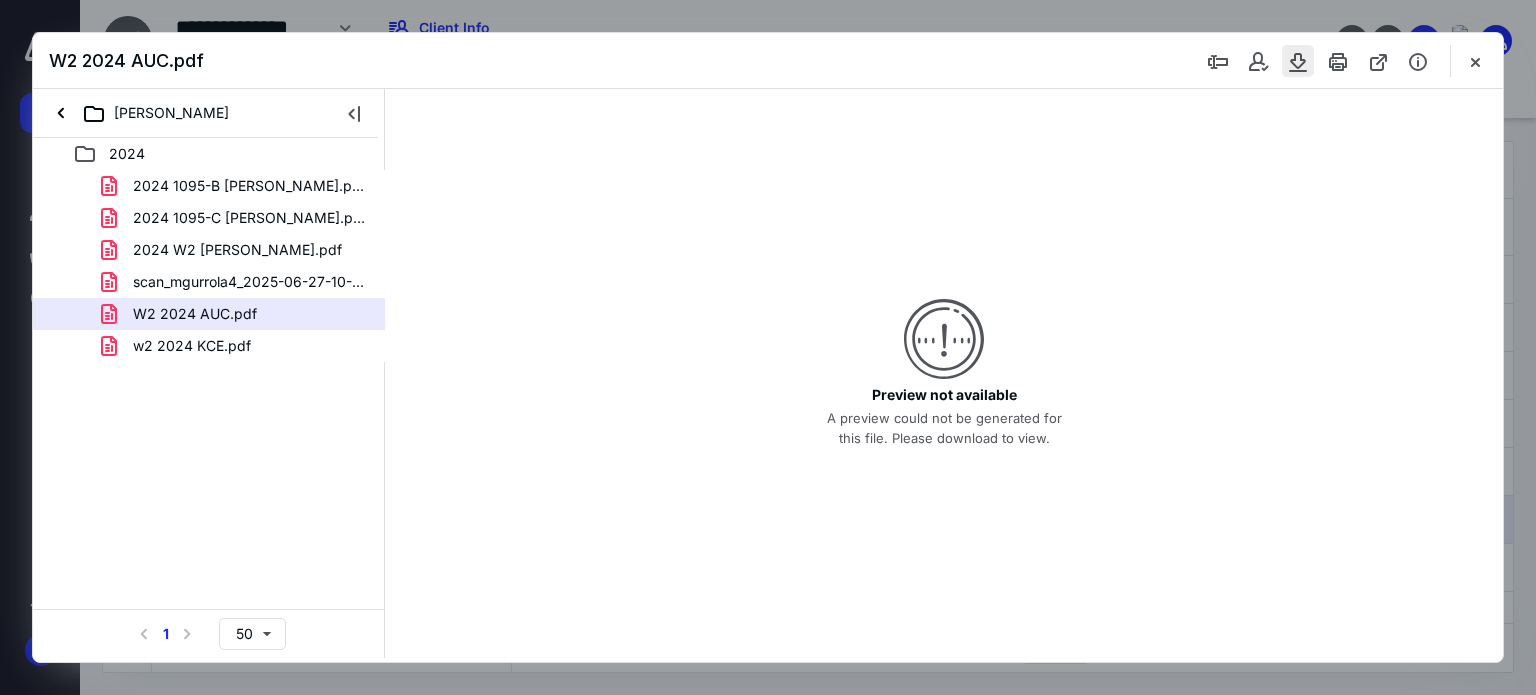 click at bounding box center [1298, 61] 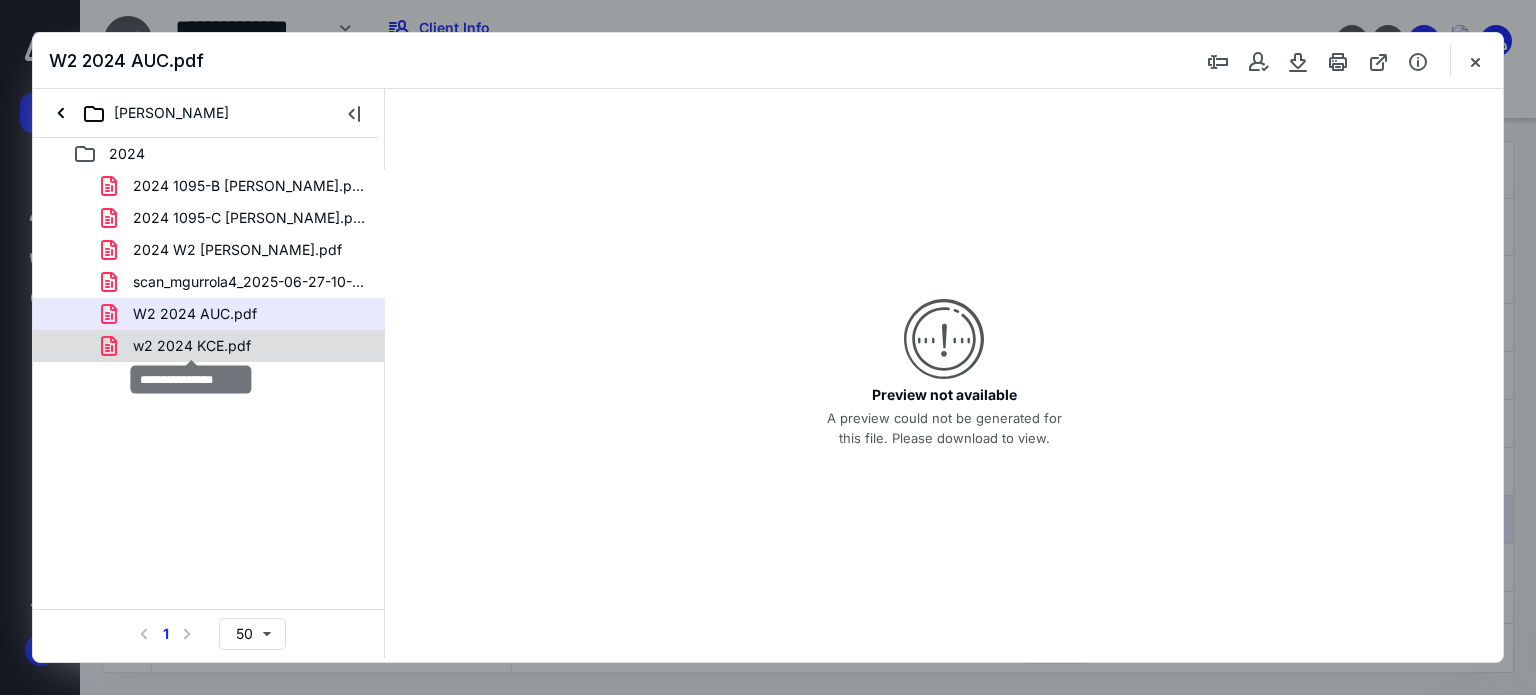 click on "w2 2024 KCE.pdf" at bounding box center [192, 346] 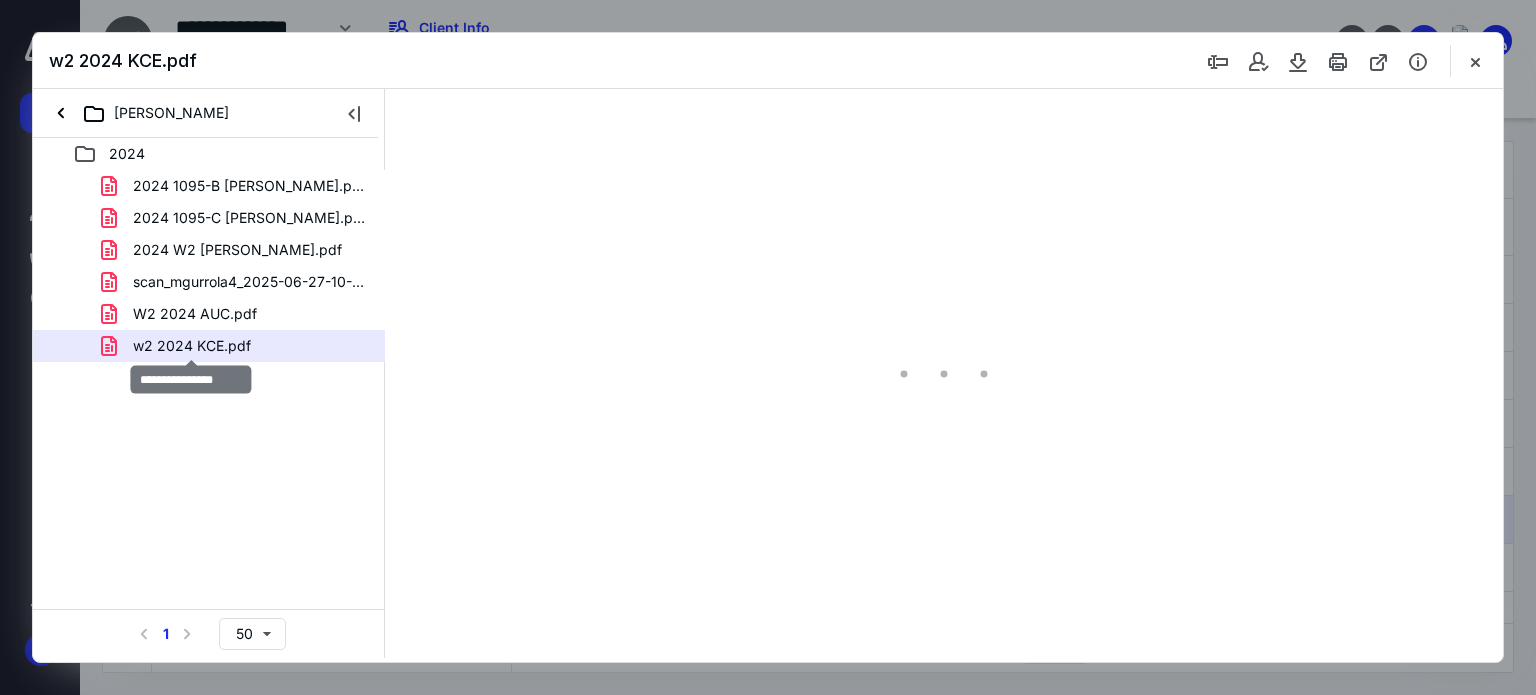scroll, scrollTop: 0, scrollLeft: 0, axis: both 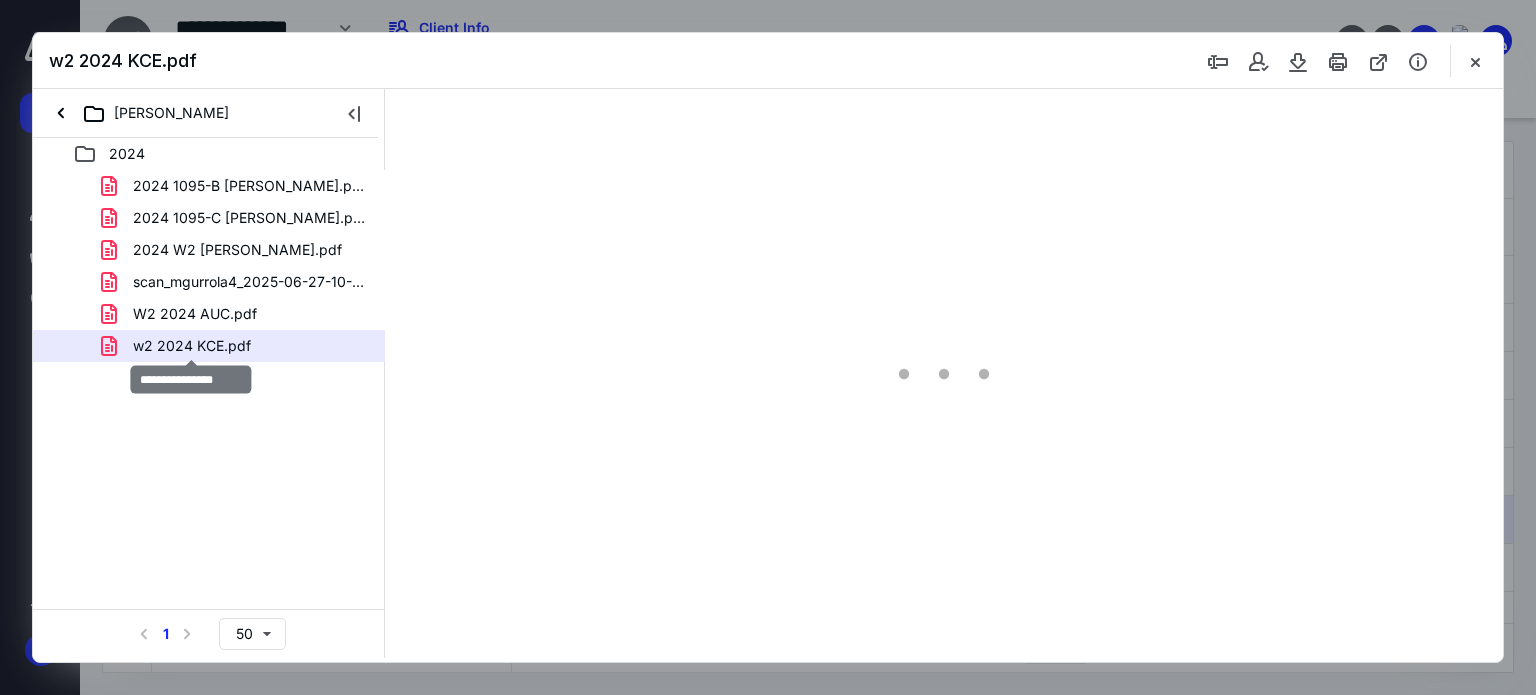 type on "67" 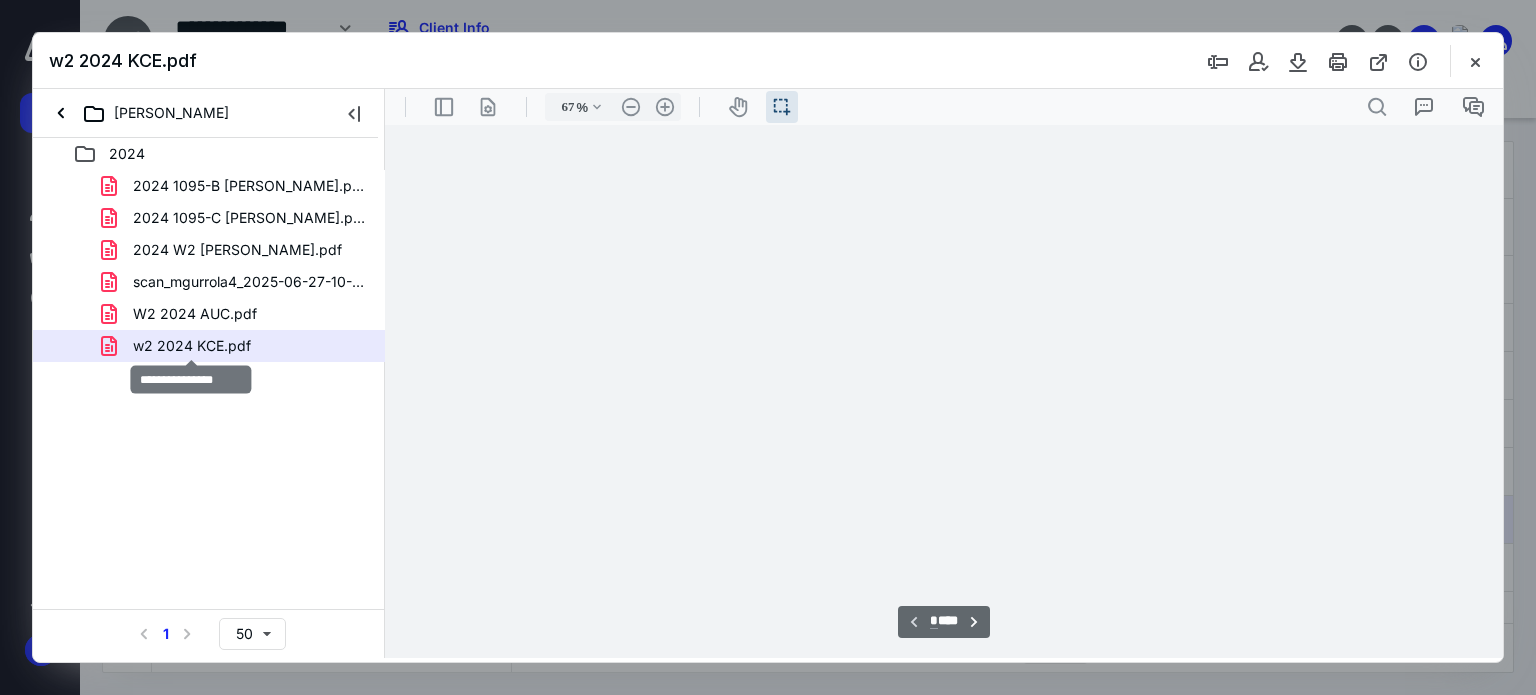 select on "1" 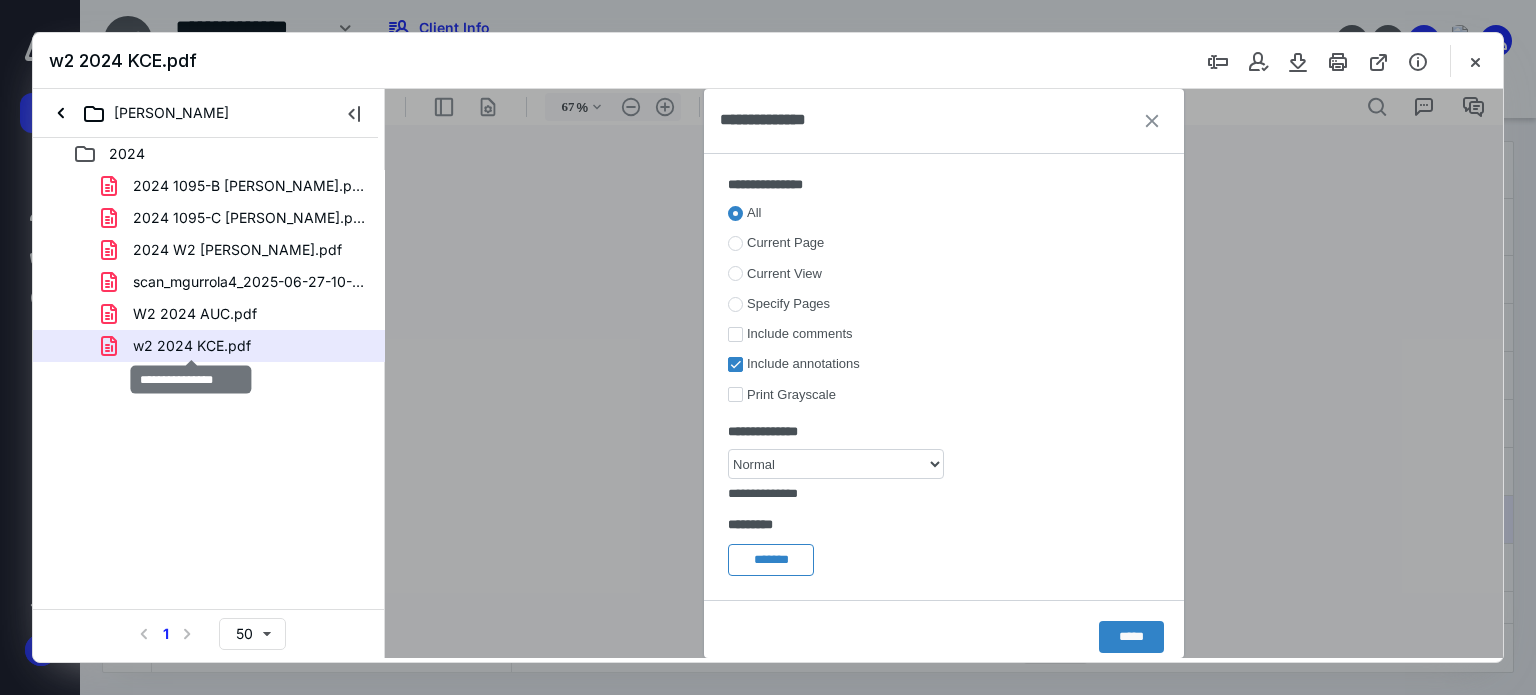 scroll, scrollTop: 39, scrollLeft: 0, axis: vertical 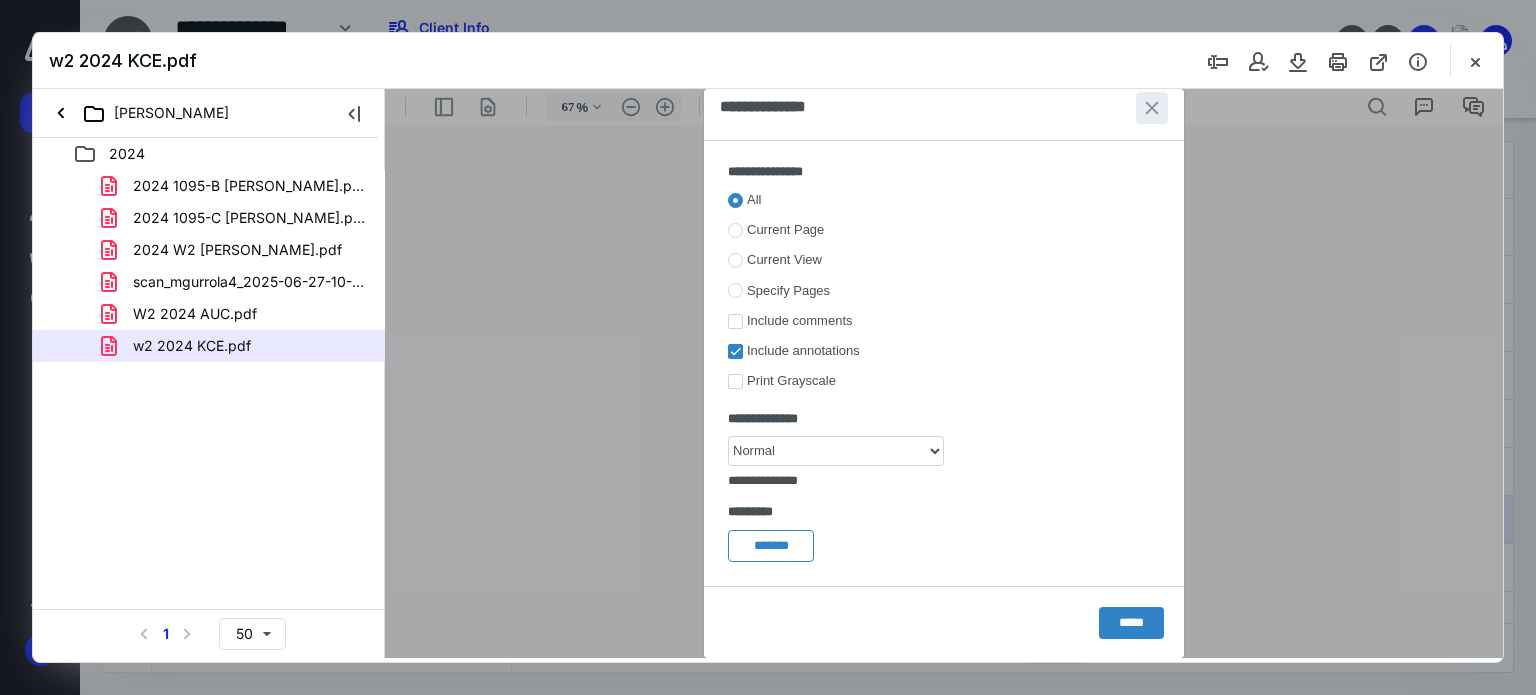 click at bounding box center (1152, 108) 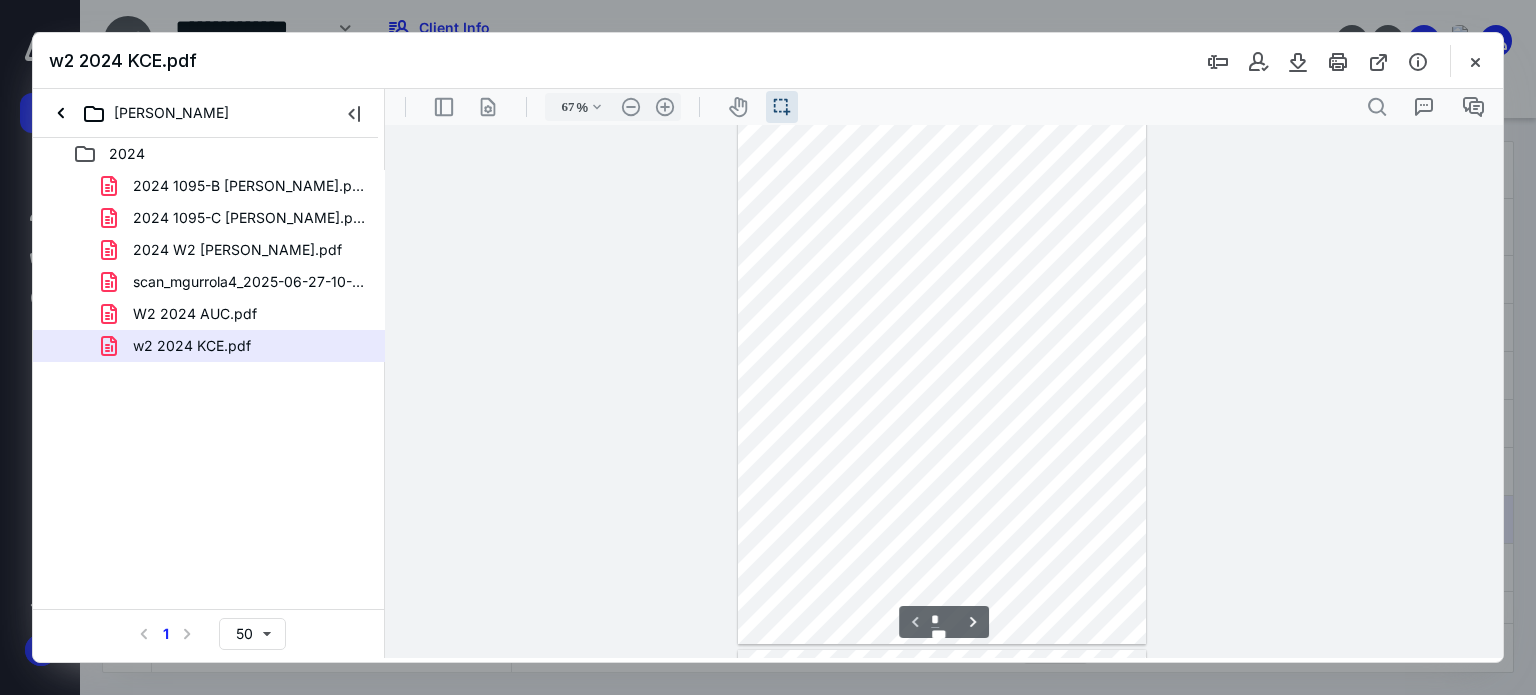 scroll, scrollTop: 0, scrollLeft: 0, axis: both 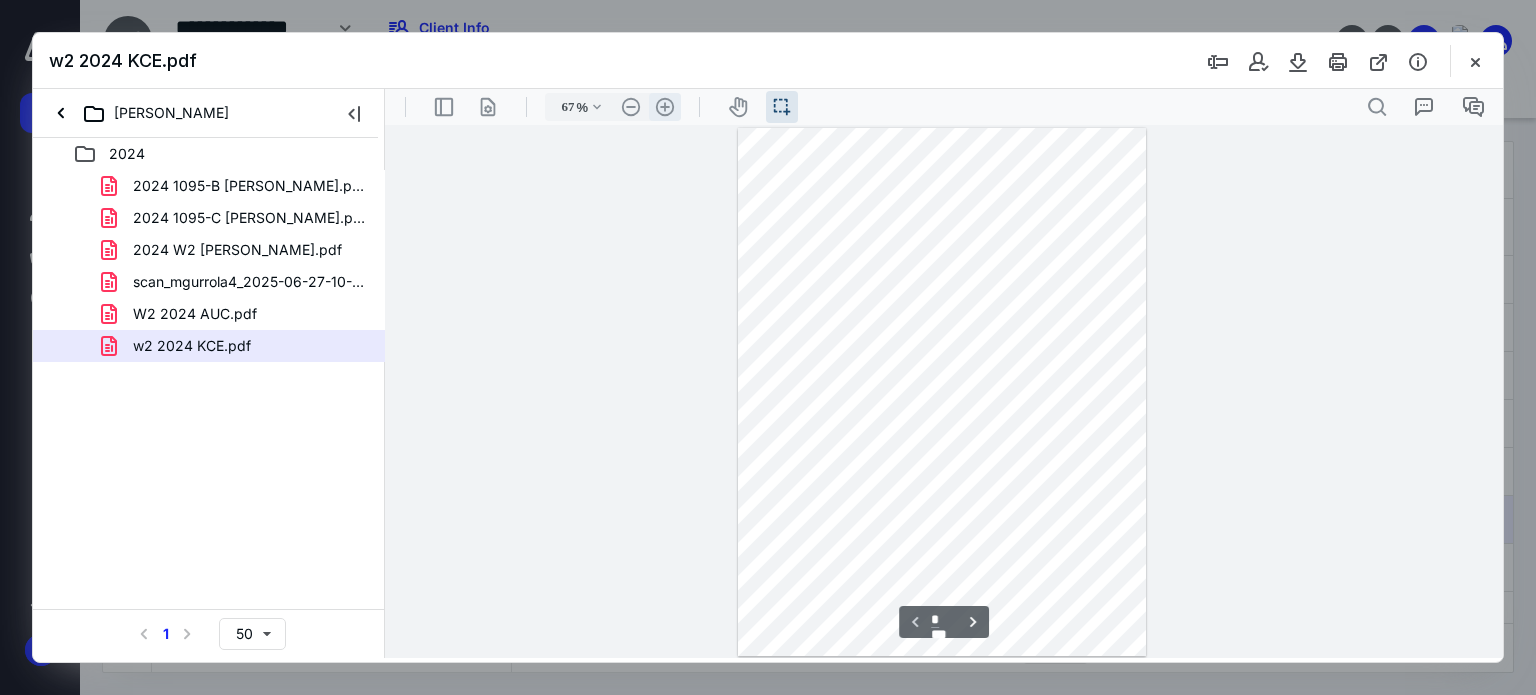 click on ".cls-1{fill:#abb0c4;} icon - header - zoom - in - line" at bounding box center (665, 107) 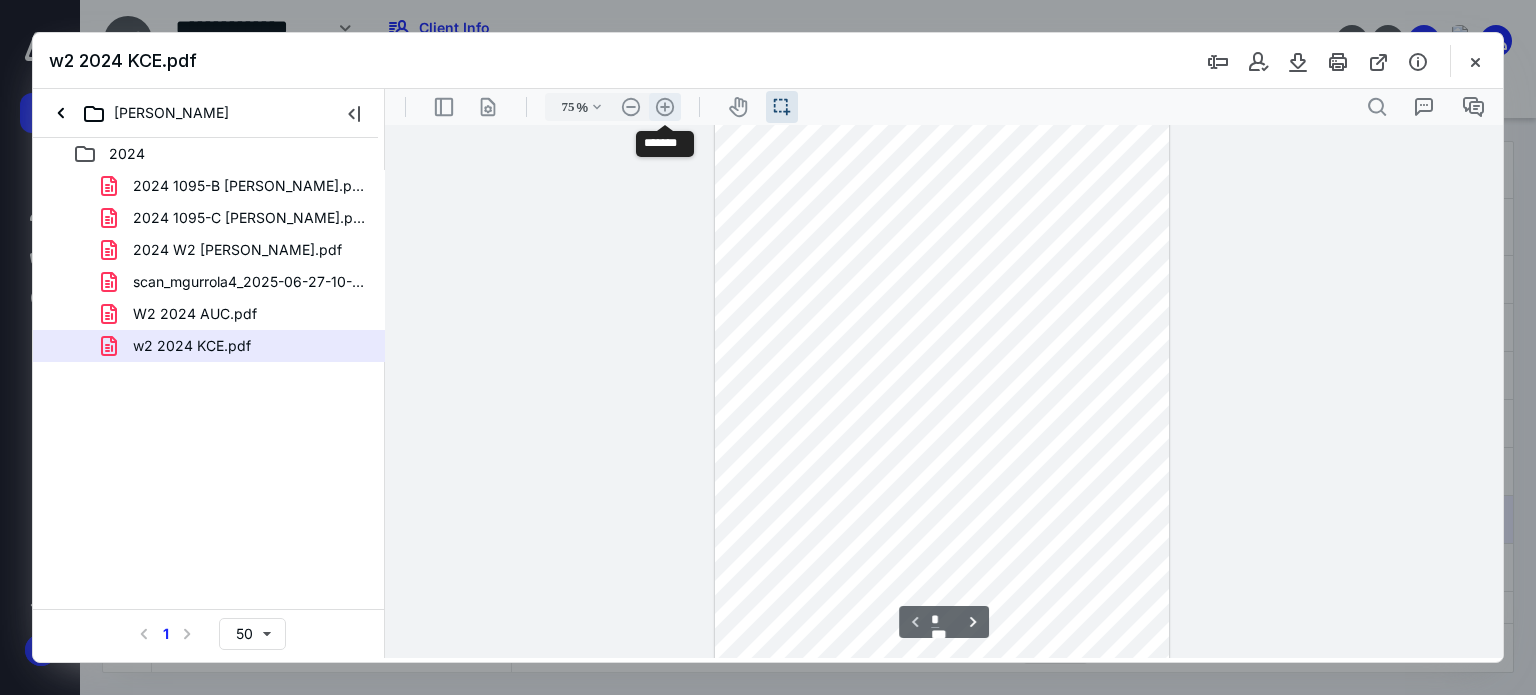 click on ".cls-1{fill:#abb0c4;} icon - header - zoom - in - line" at bounding box center [665, 107] 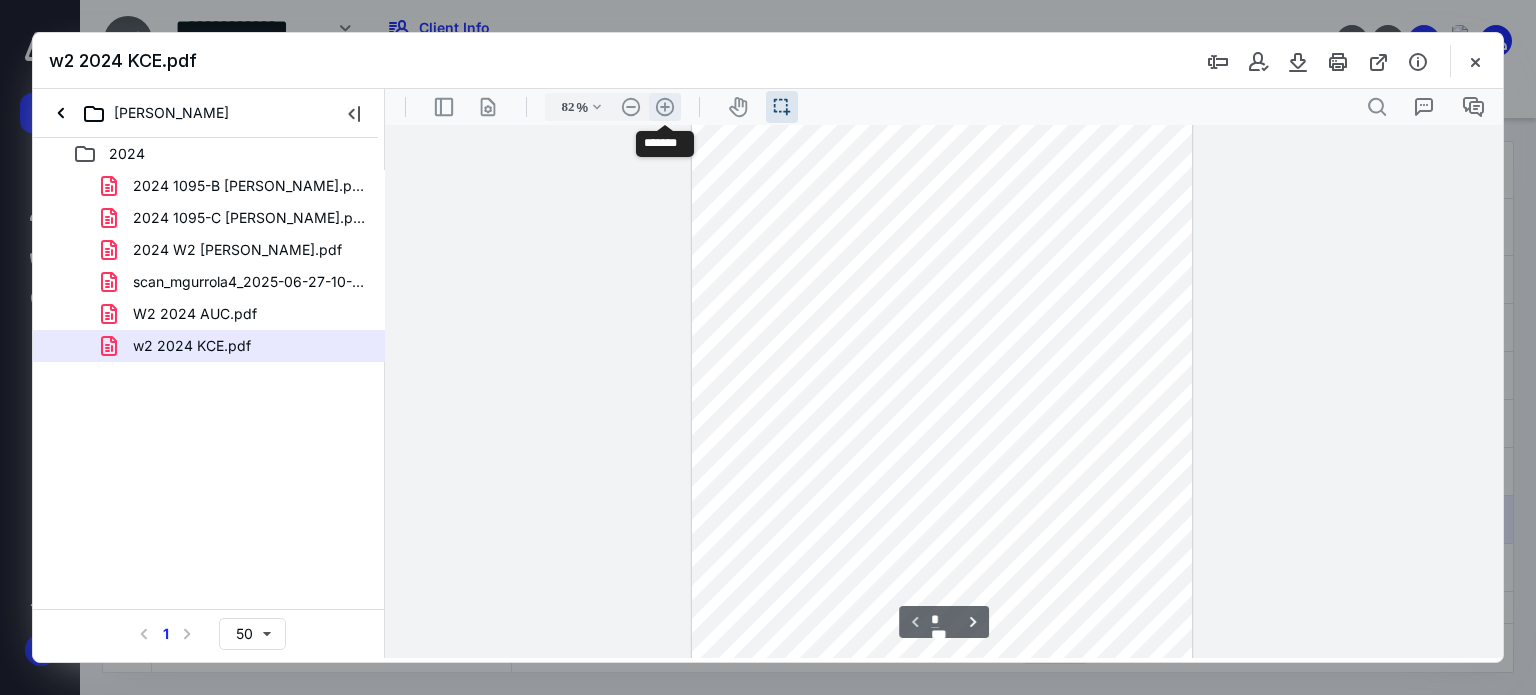 click on ".cls-1{fill:#abb0c4;} icon - header - zoom - in - line" at bounding box center [665, 107] 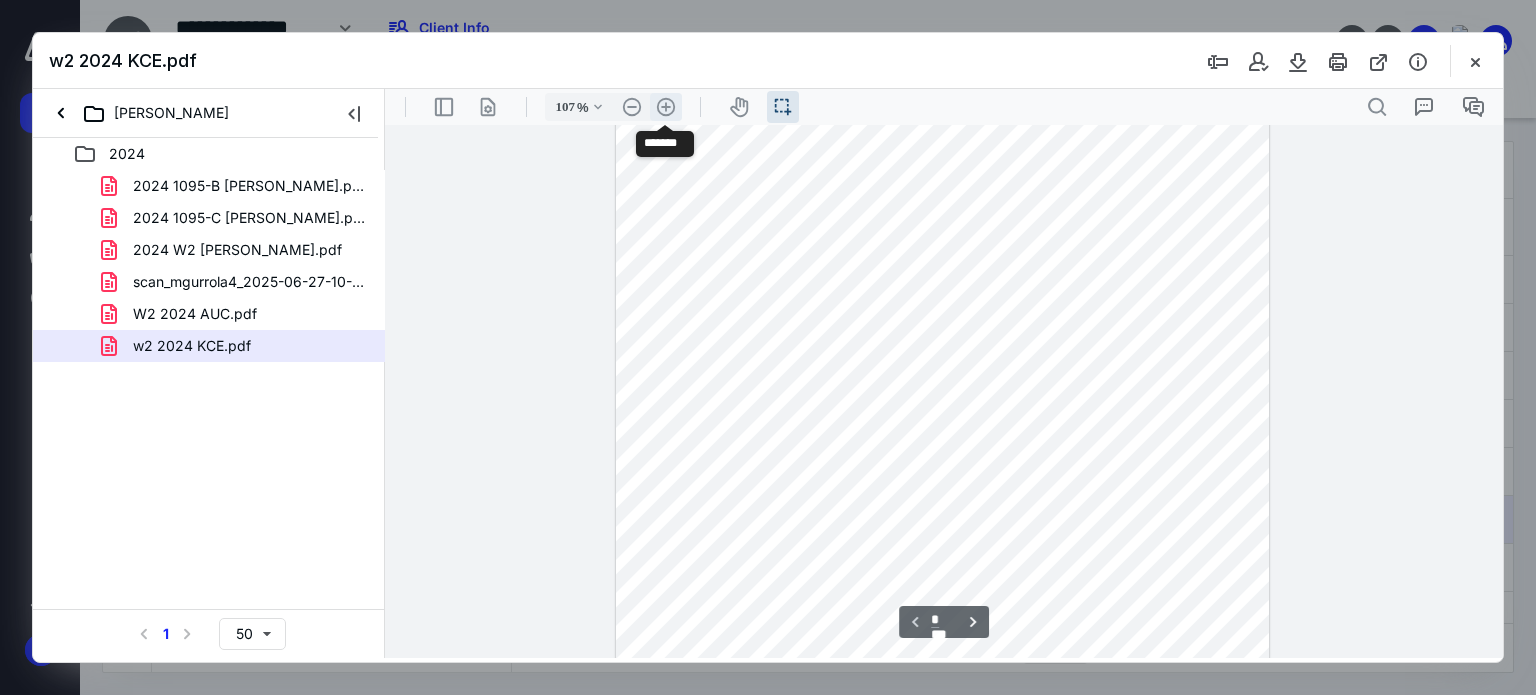 click on ".cls-1{fill:#abb0c4;} icon - header - zoom - in - line" at bounding box center [666, 107] 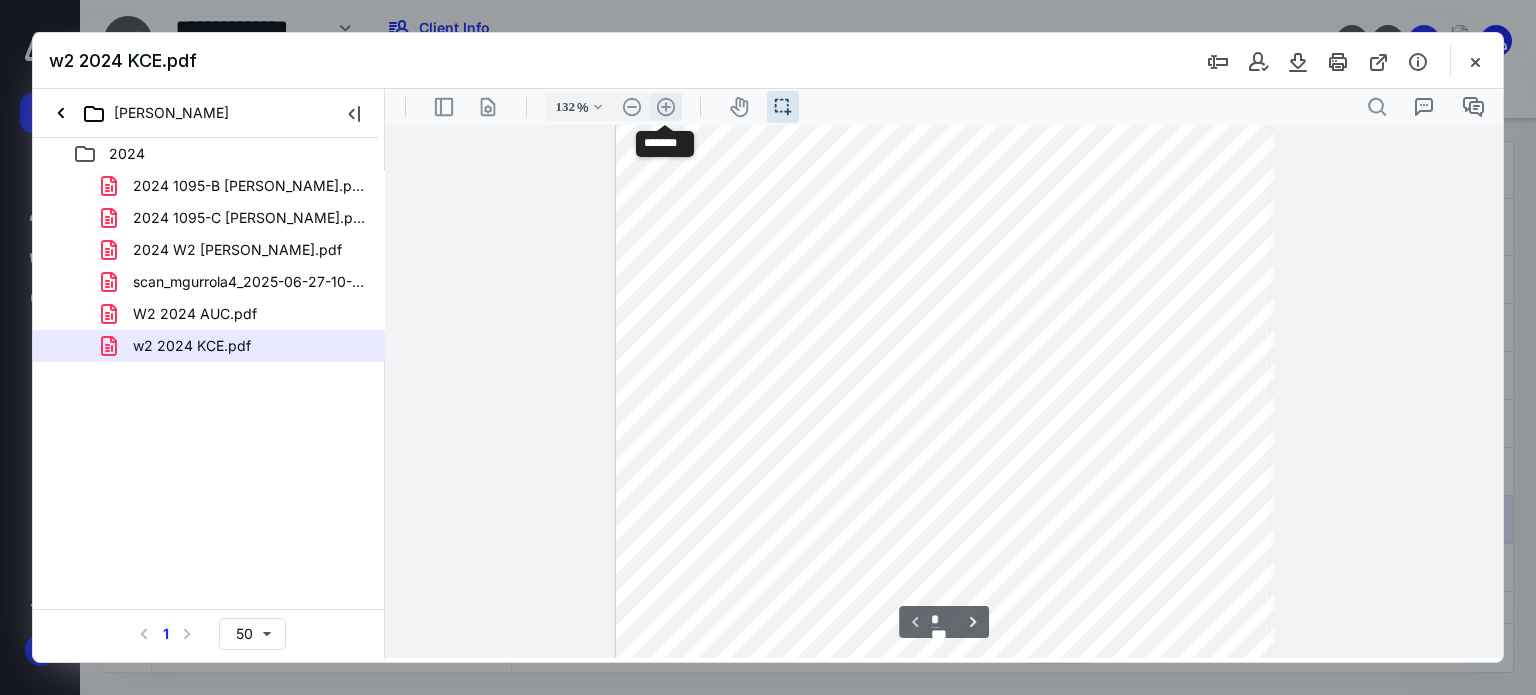 click on ".cls-1{fill:#abb0c4;} icon - header - zoom - in - line" at bounding box center [666, 107] 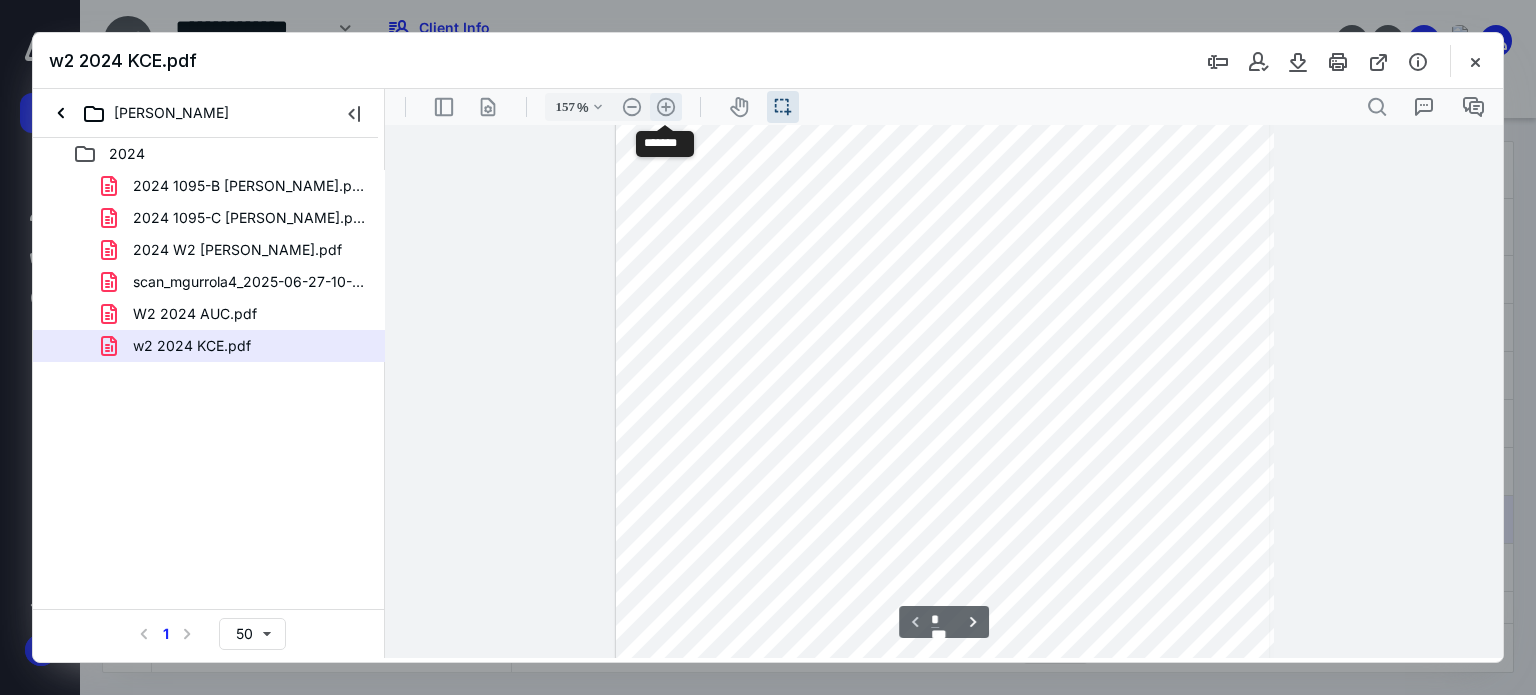 scroll, scrollTop: 336, scrollLeft: 0, axis: vertical 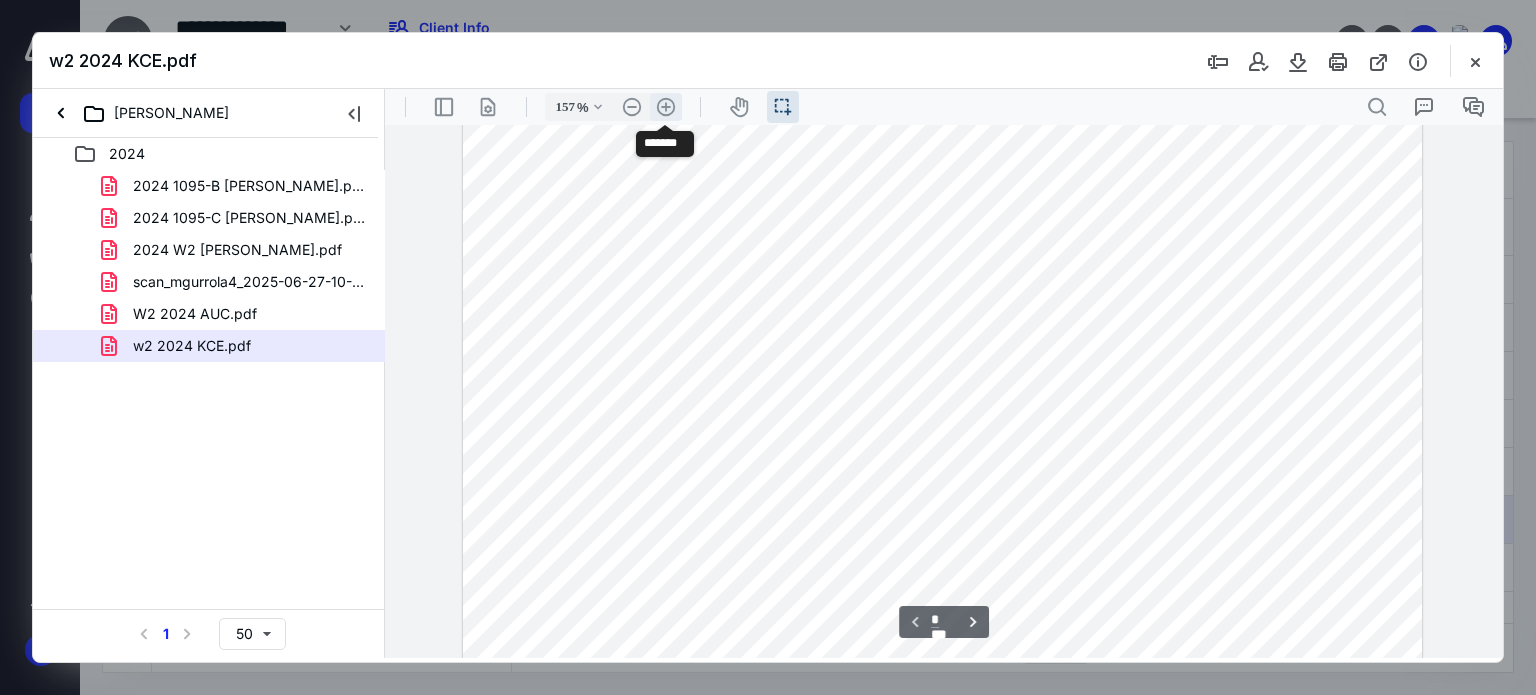 click on ".cls-1{fill:#abb0c4;} icon - header - zoom - in - line" at bounding box center (666, 107) 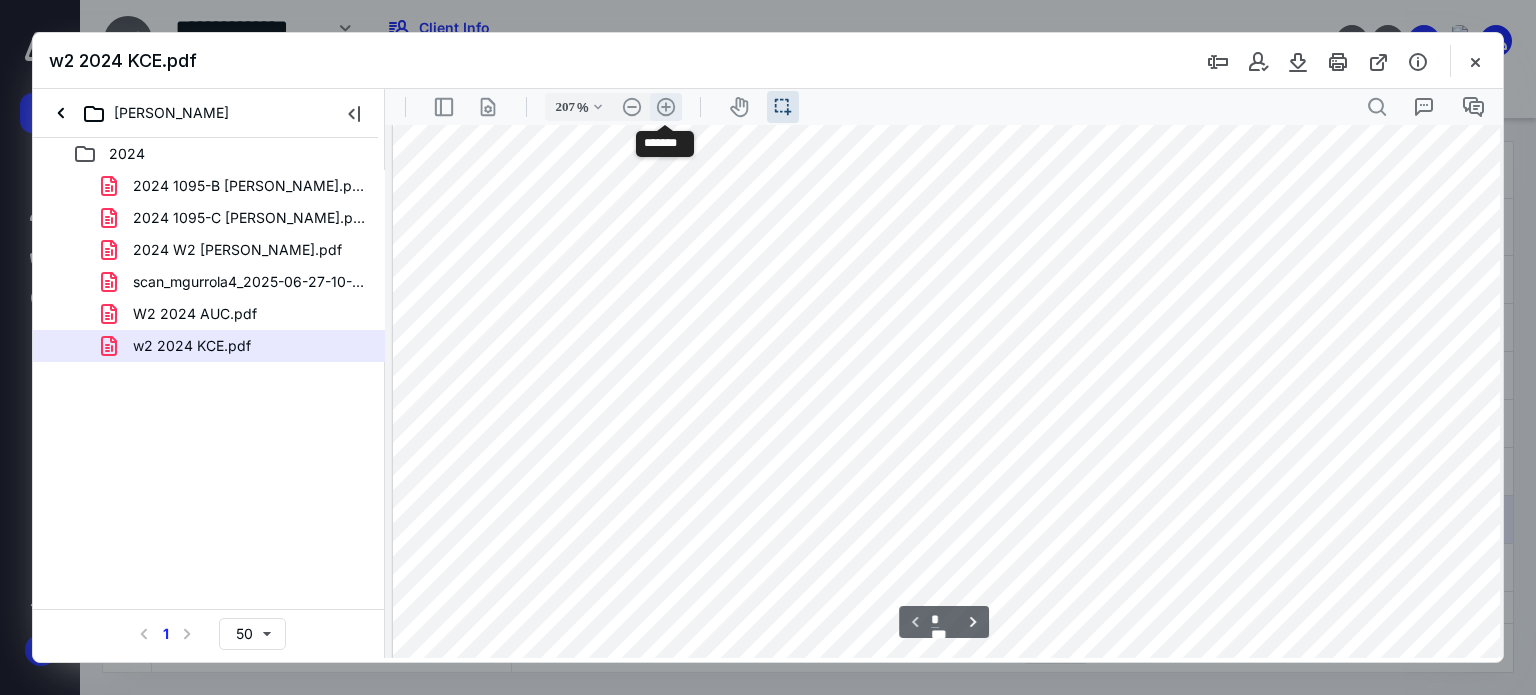 scroll, scrollTop: 524, scrollLeft: 87, axis: both 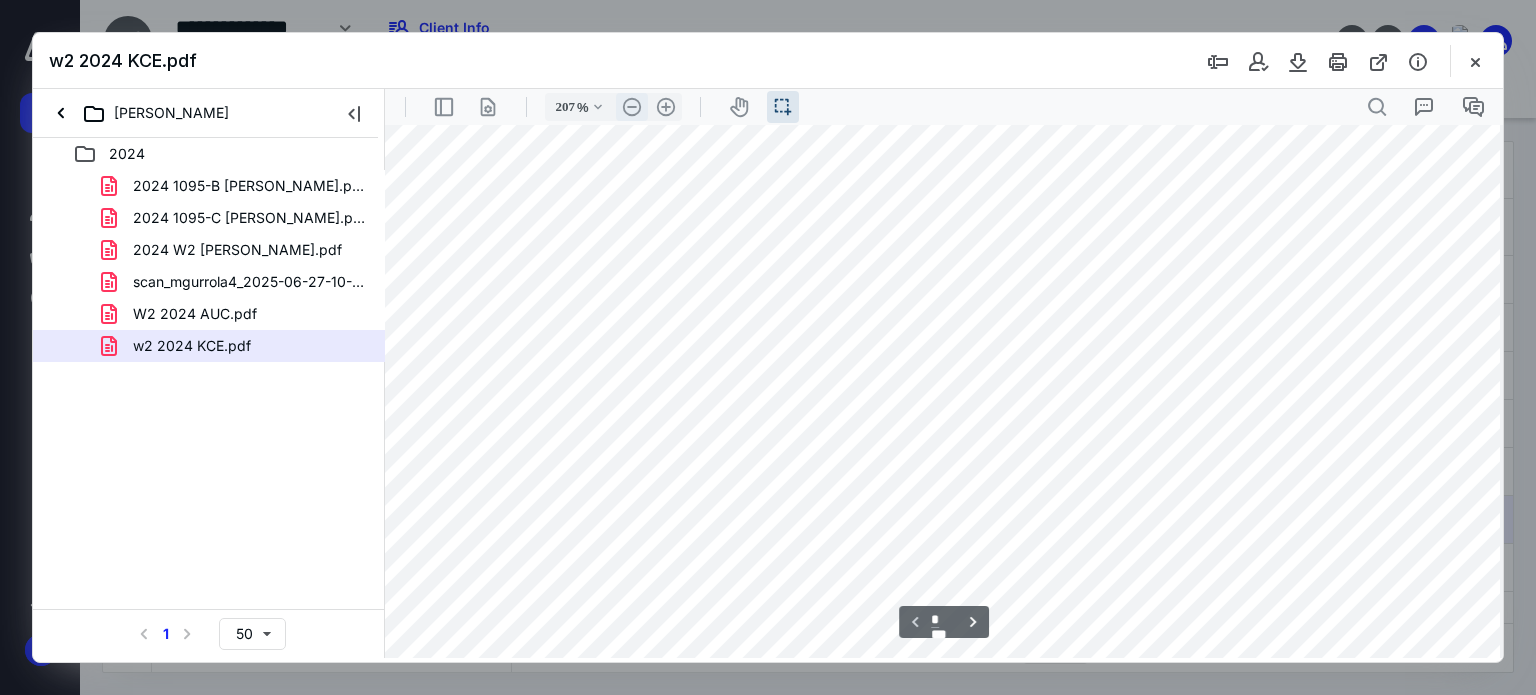 click on ".cls-1{fill:#abb0c4;} icon - header - zoom - out - line" at bounding box center [632, 107] 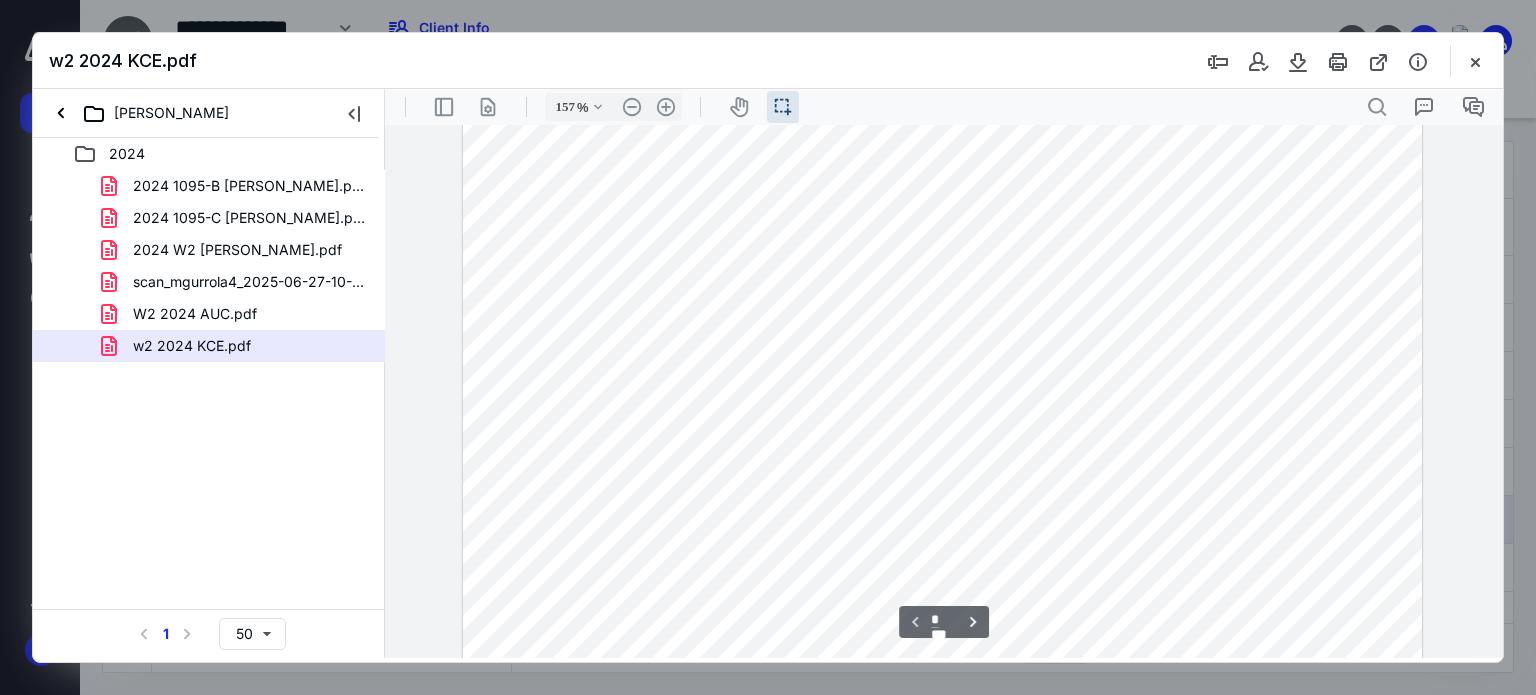 scroll, scrollTop: 0, scrollLeft: 0, axis: both 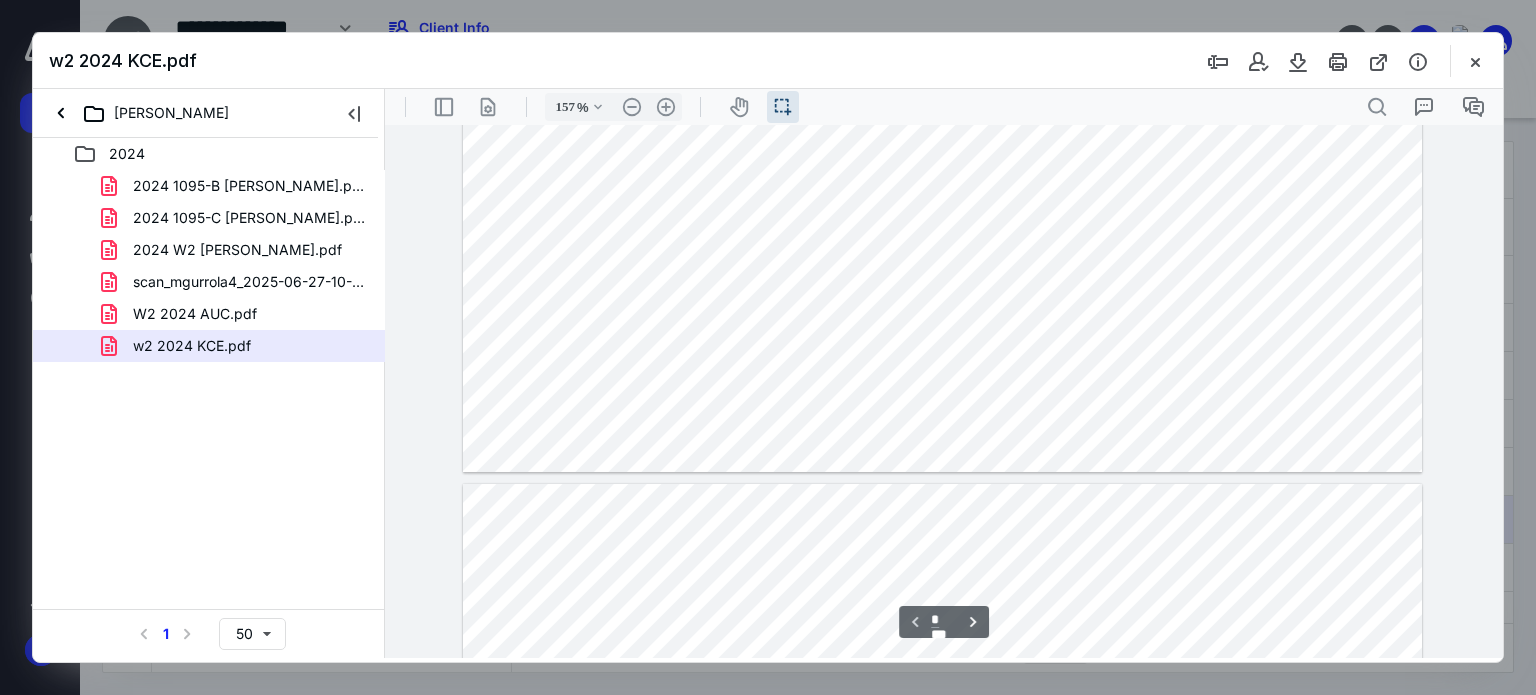 type on "*" 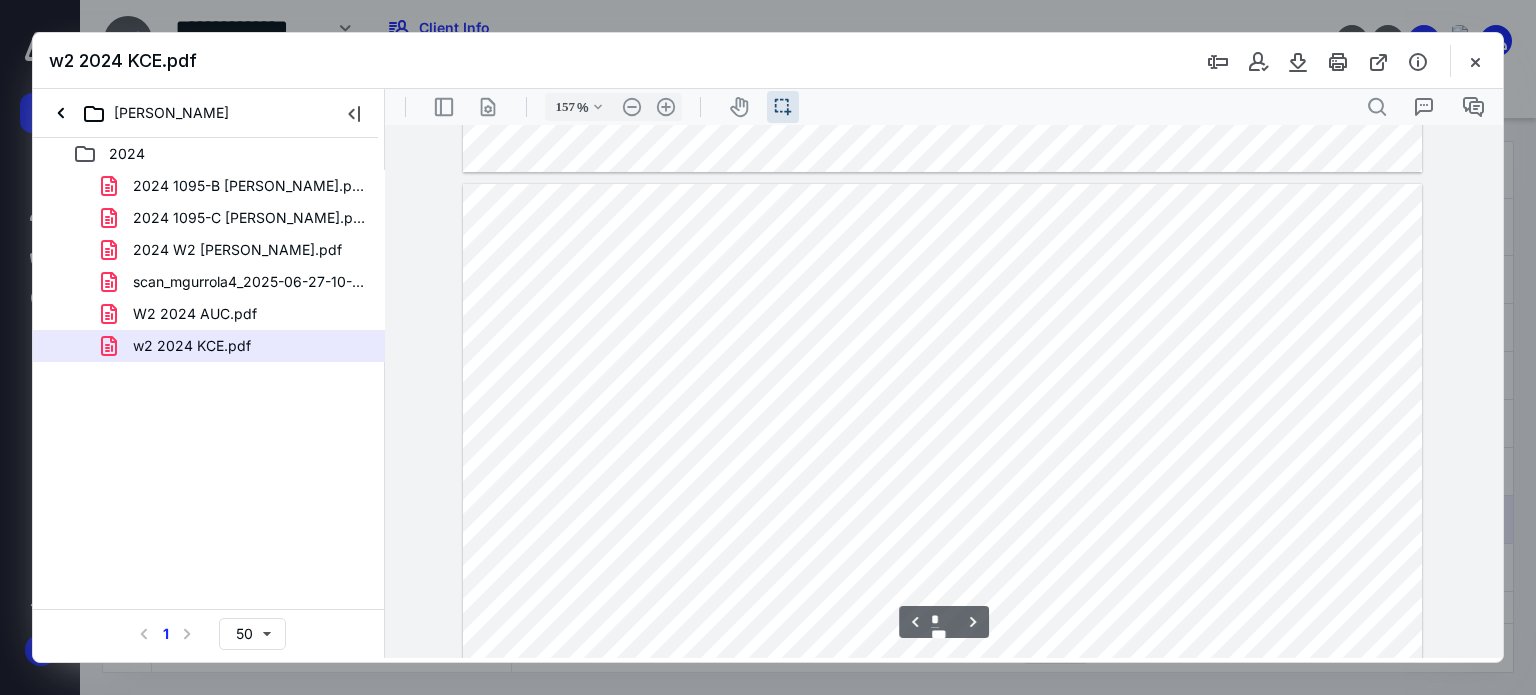 scroll, scrollTop: 1400, scrollLeft: 0, axis: vertical 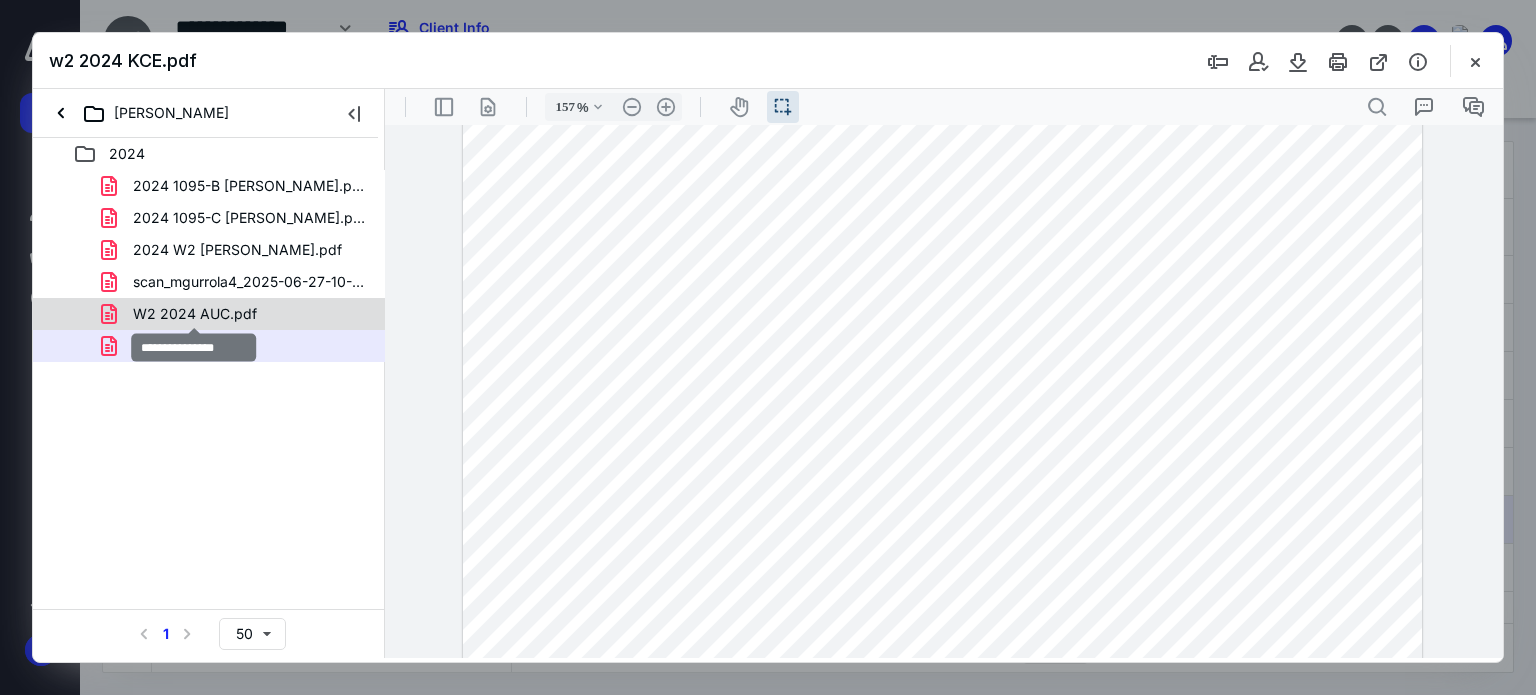 click on "W2 2024 AUC.pdf" at bounding box center (195, 314) 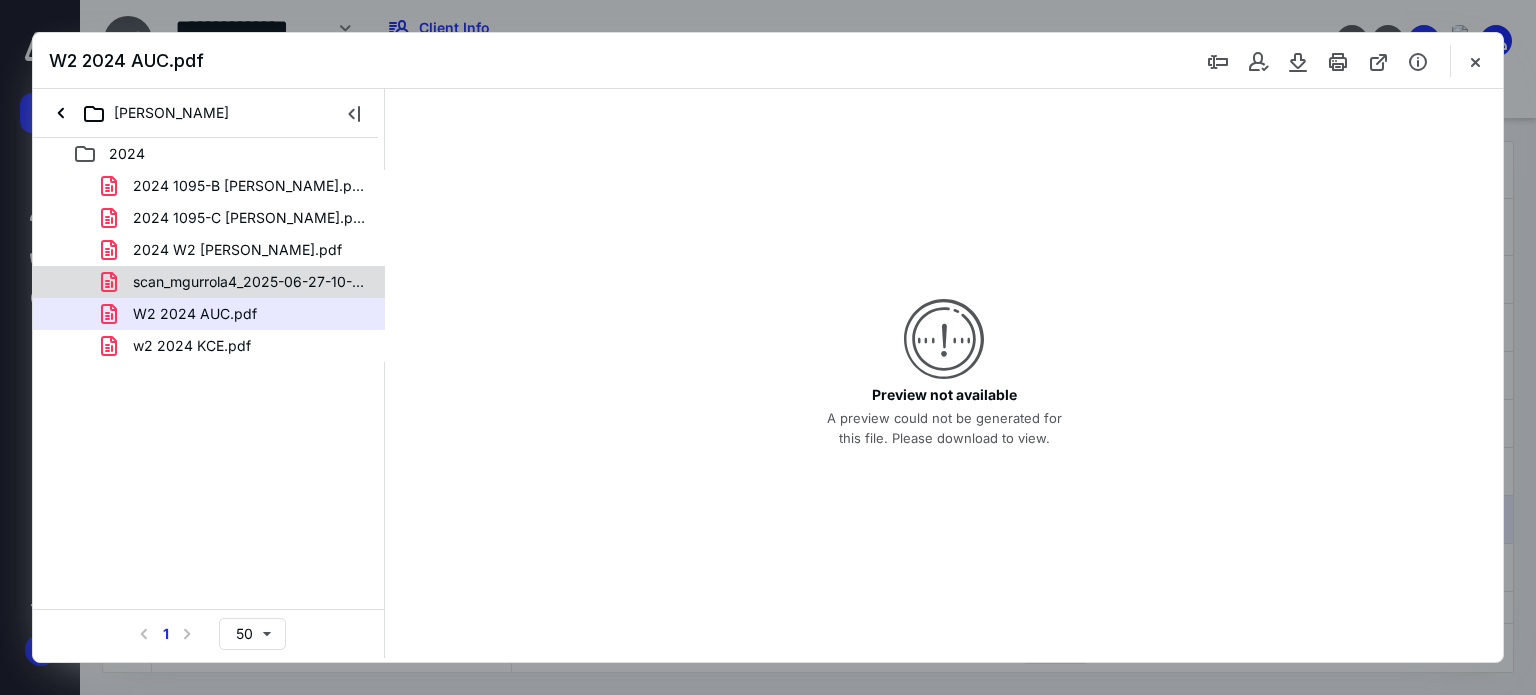 click on "scan_mgurrola4_2025-06-27-10-36-26.pdf" at bounding box center (209, 282) 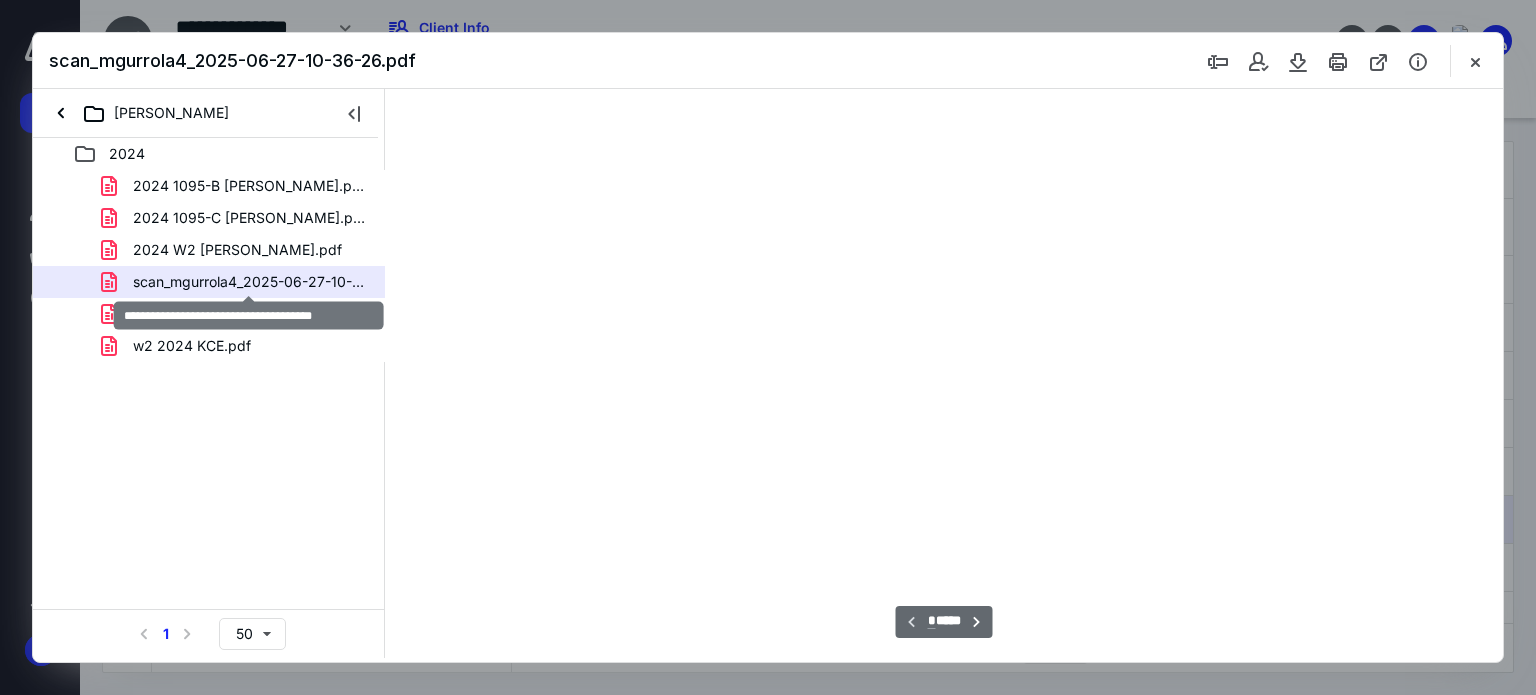 scroll, scrollTop: 39, scrollLeft: 0, axis: vertical 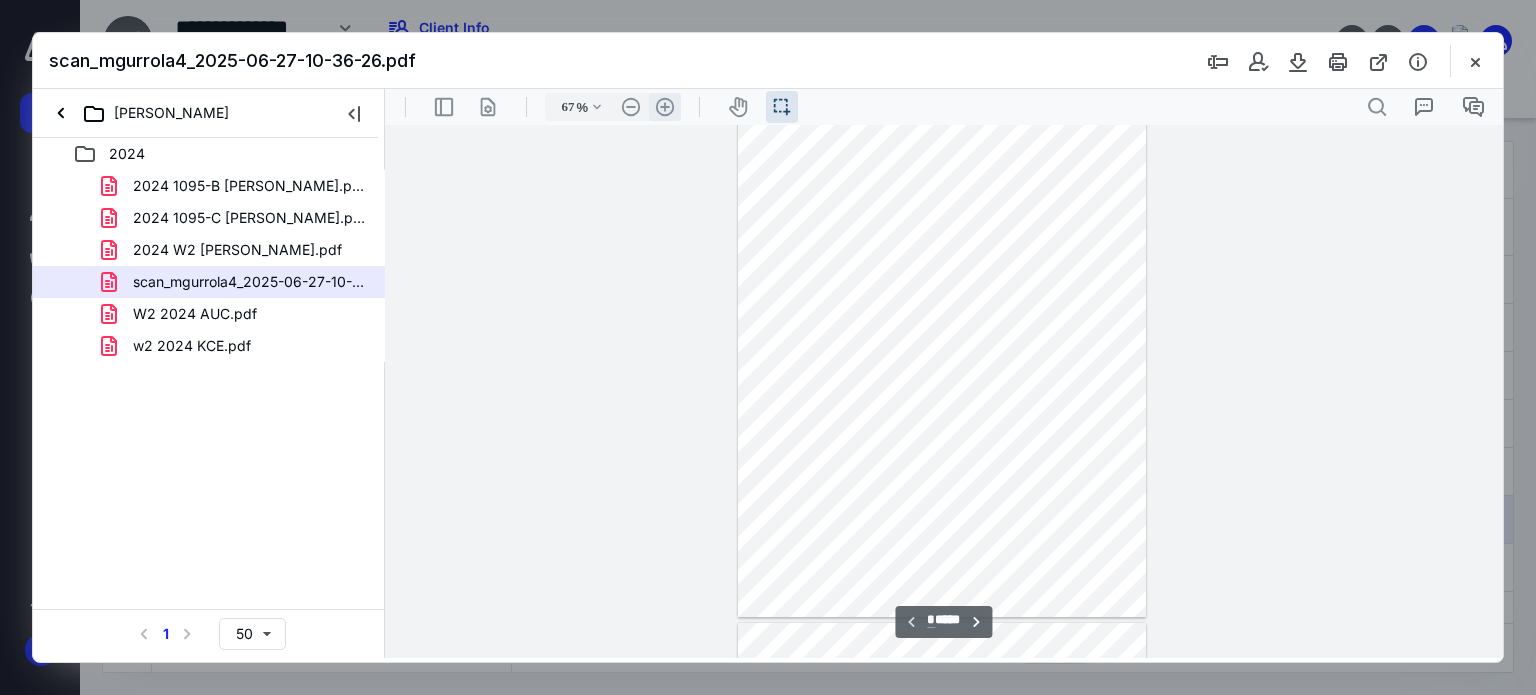 click on ".cls-1{fill:#abb0c4;} icon - header - zoom - in - line" at bounding box center [665, 107] 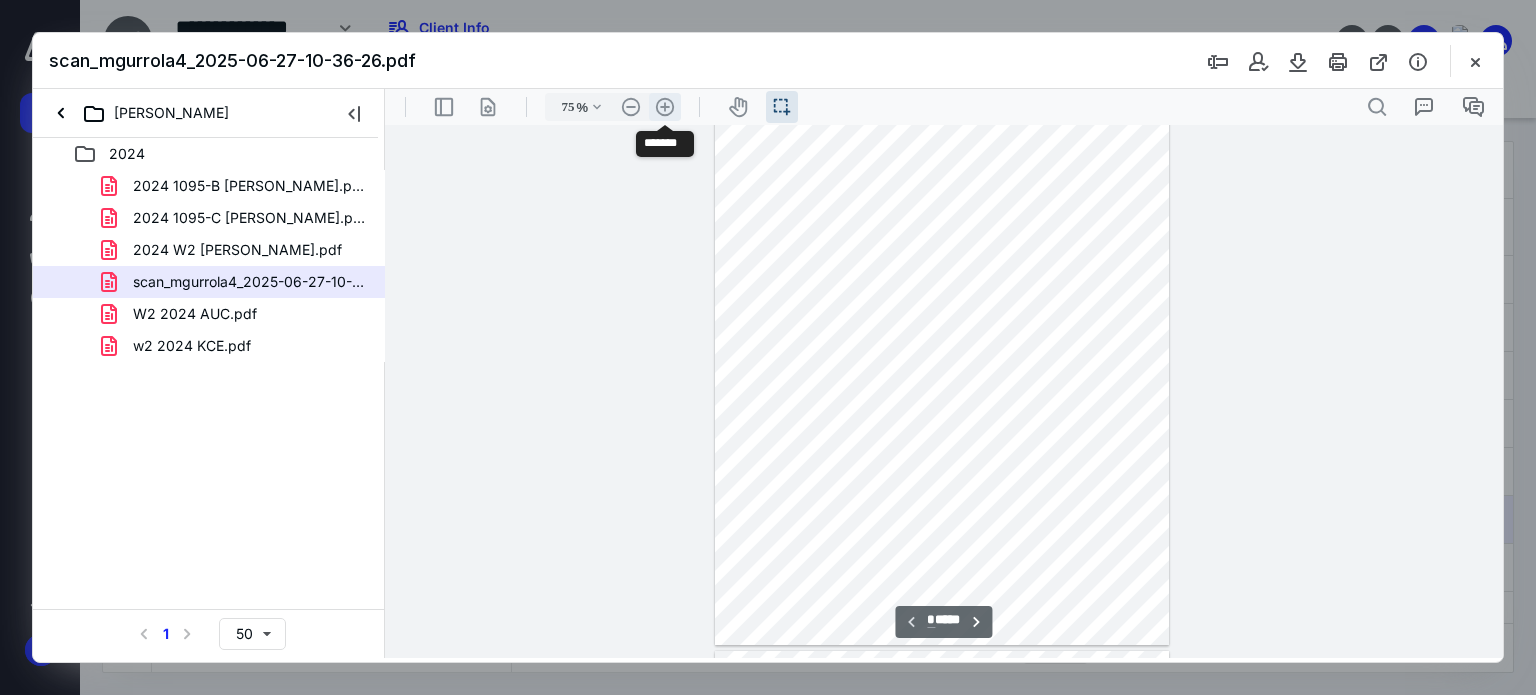 click on ".cls-1{fill:#abb0c4;} icon - header - zoom - in - line" at bounding box center (665, 107) 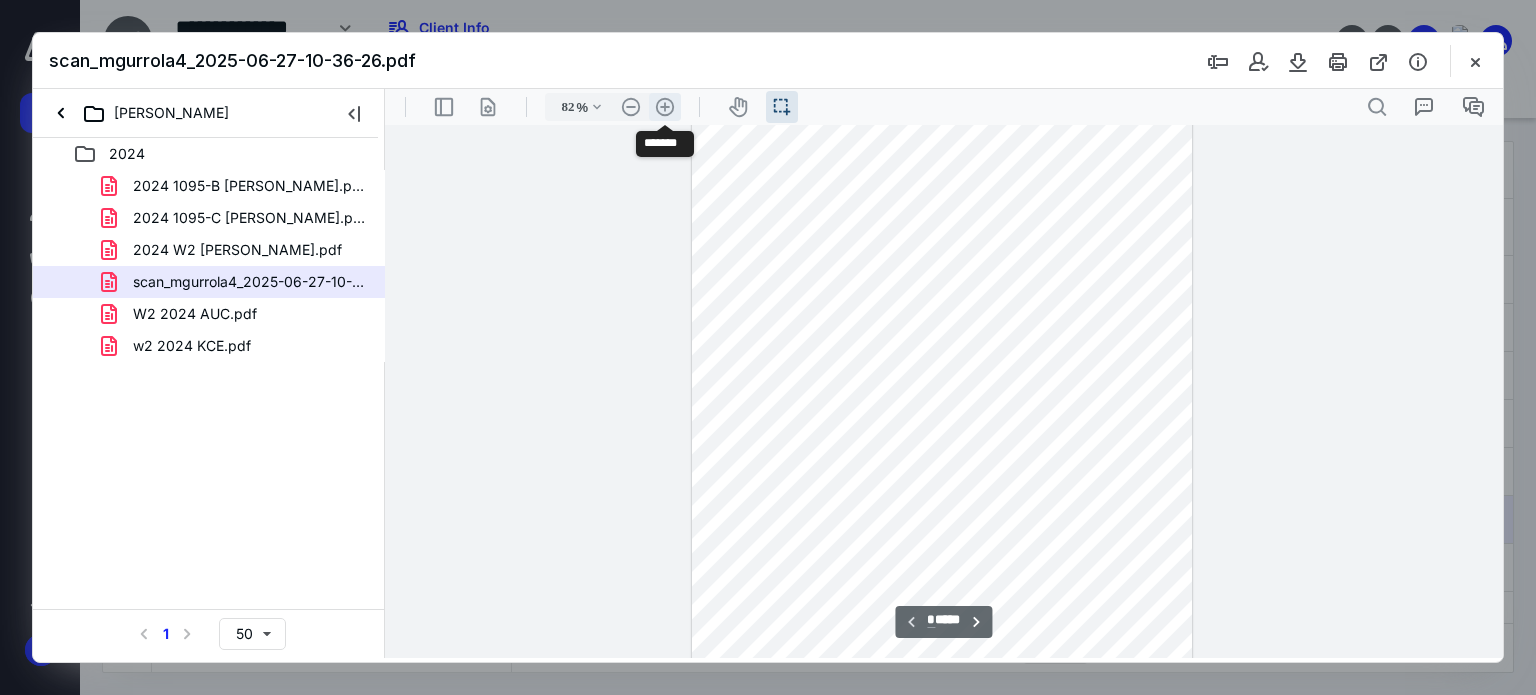 click on ".cls-1{fill:#abb0c4;} icon - header - zoom - in - line" at bounding box center (665, 107) 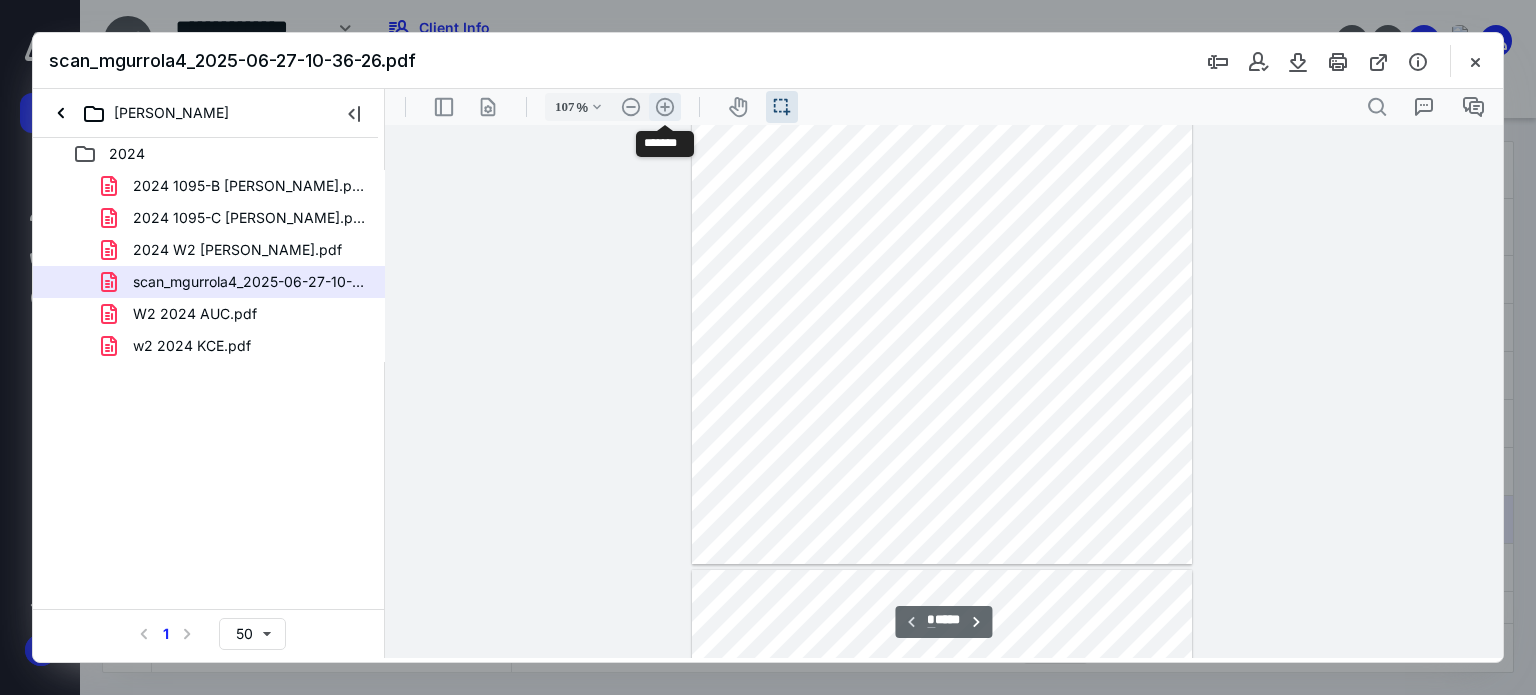 click on ".cls-1{fill:#abb0c4;} icon - header - zoom - in - line" at bounding box center [665, 107] 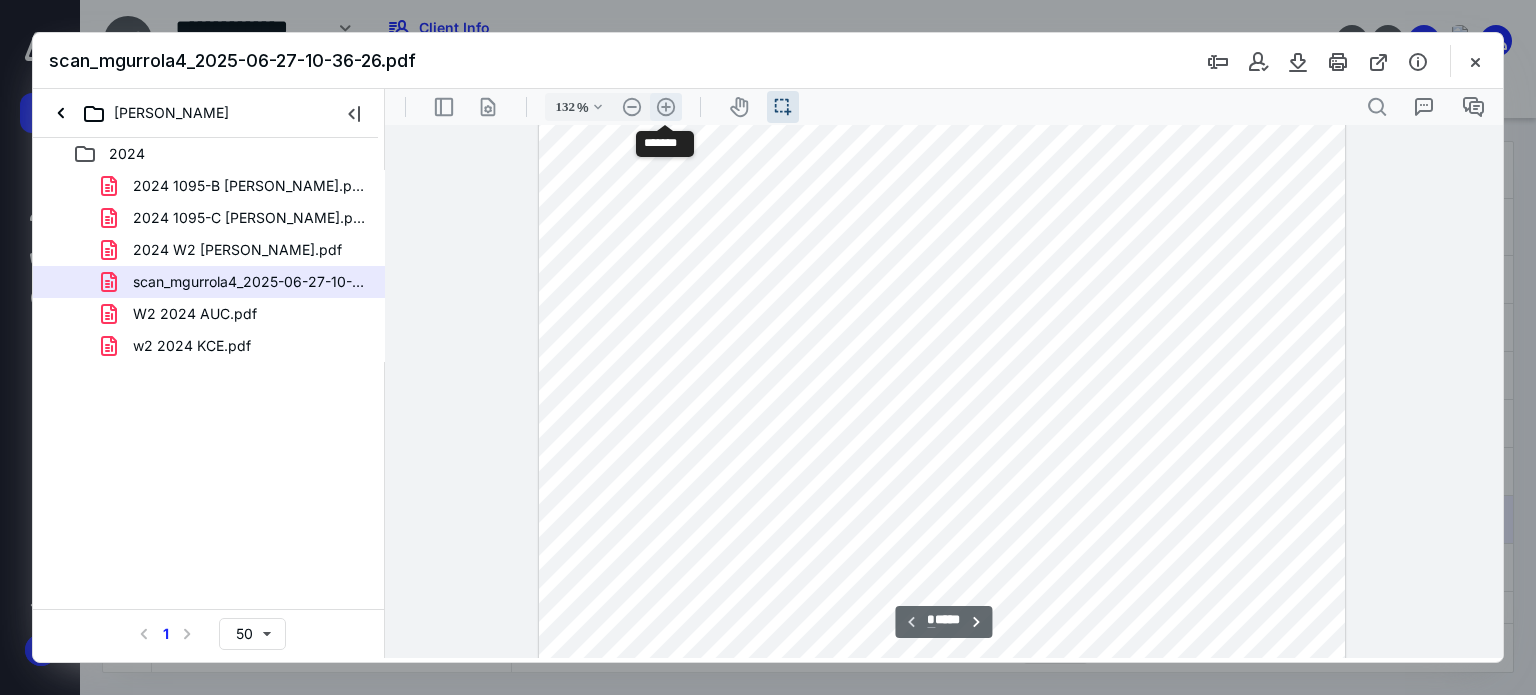 click on ".cls-1{fill:#abb0c4;} icon - header - zoom - in - line" at bounding box center (666, 107) 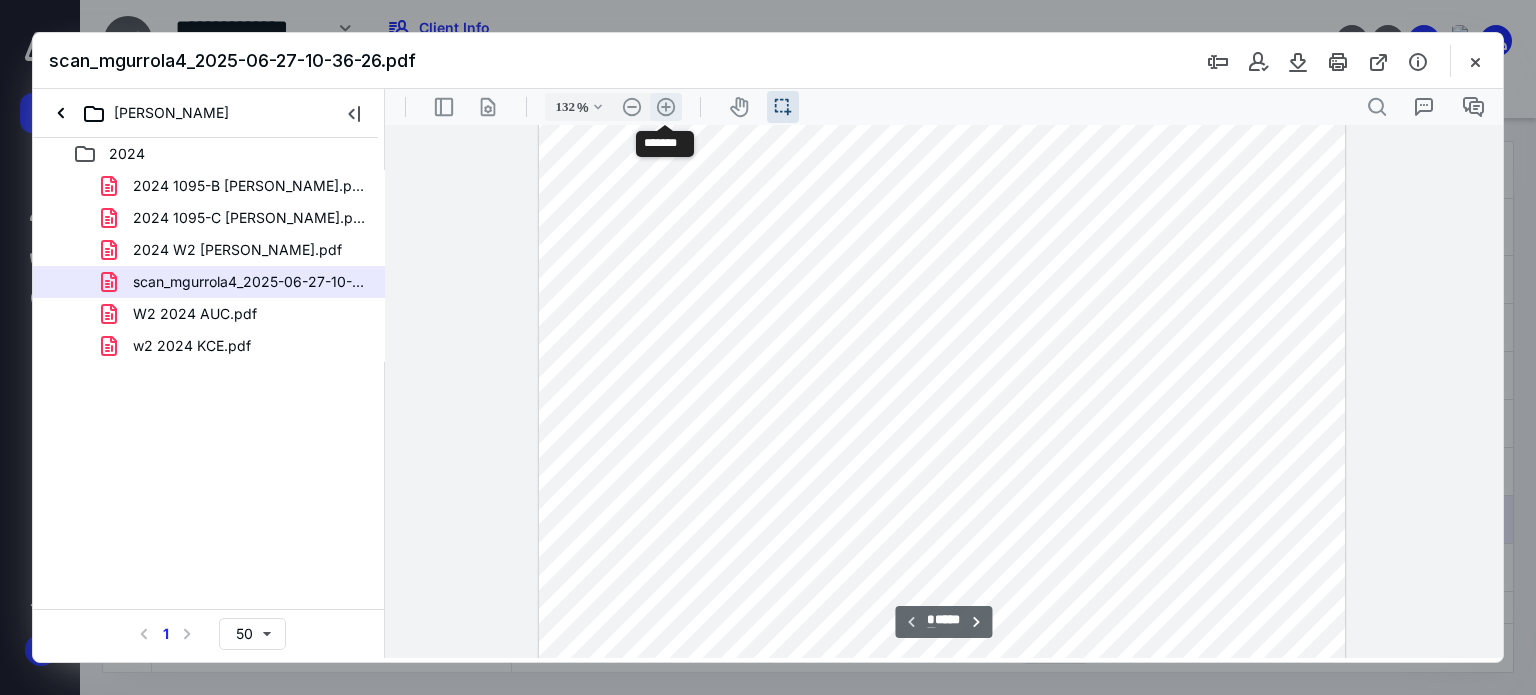type on "157" 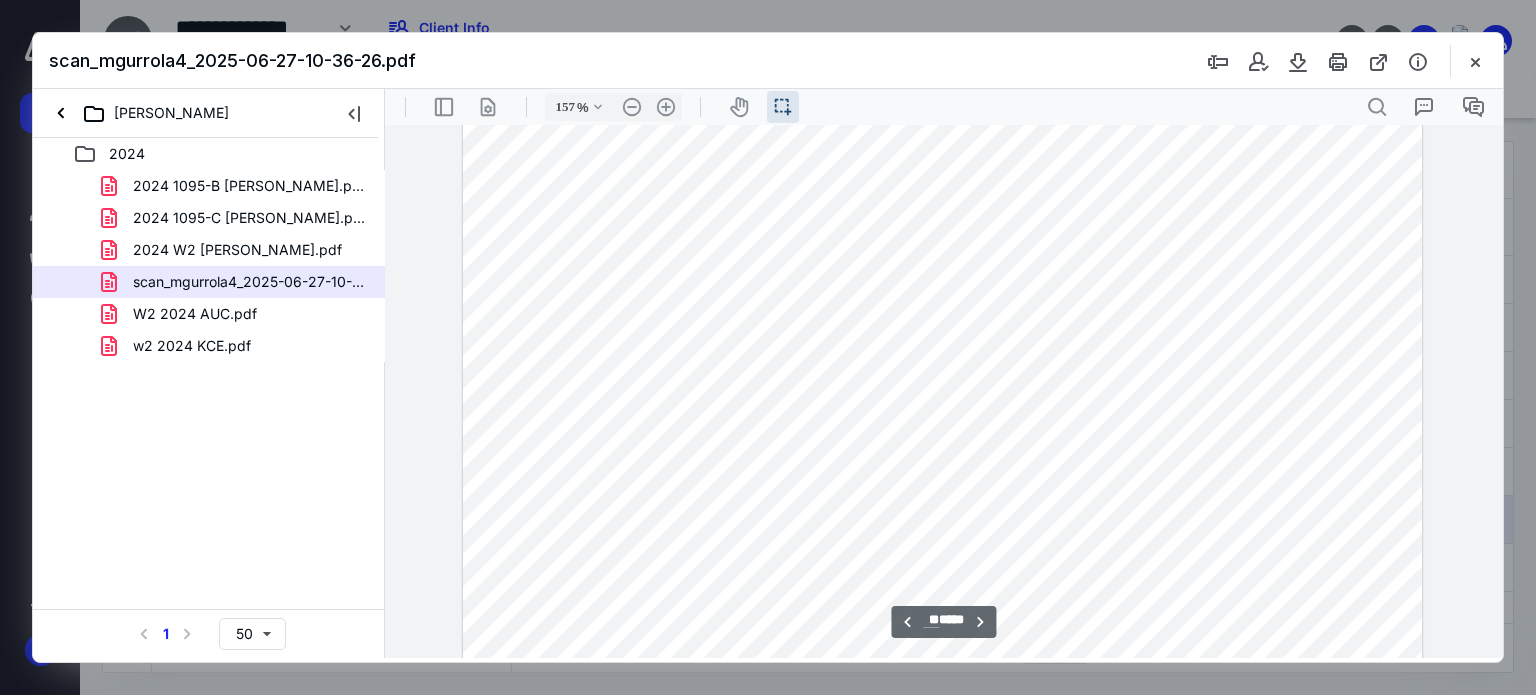 scroll, scrollTop: 11400, scrollLeft: 0, axis: vertical 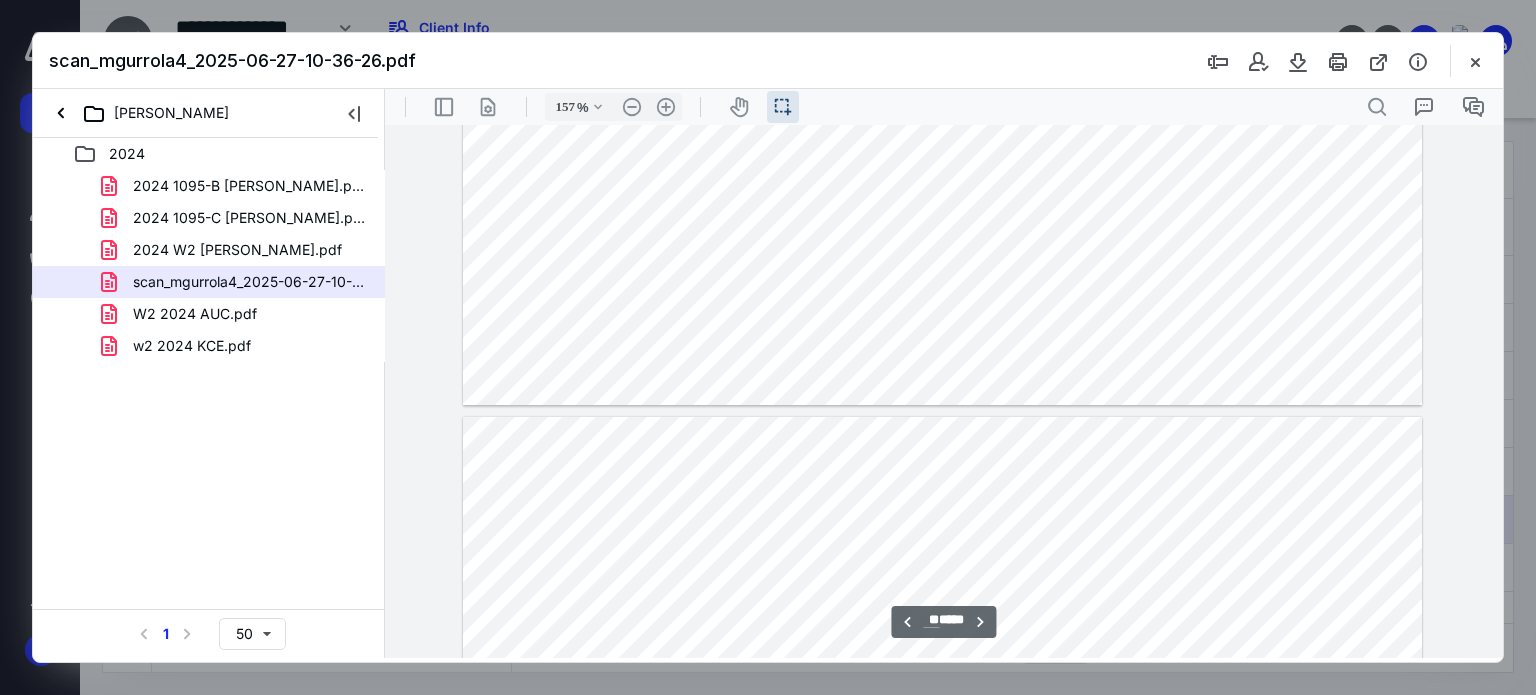 type on "**" 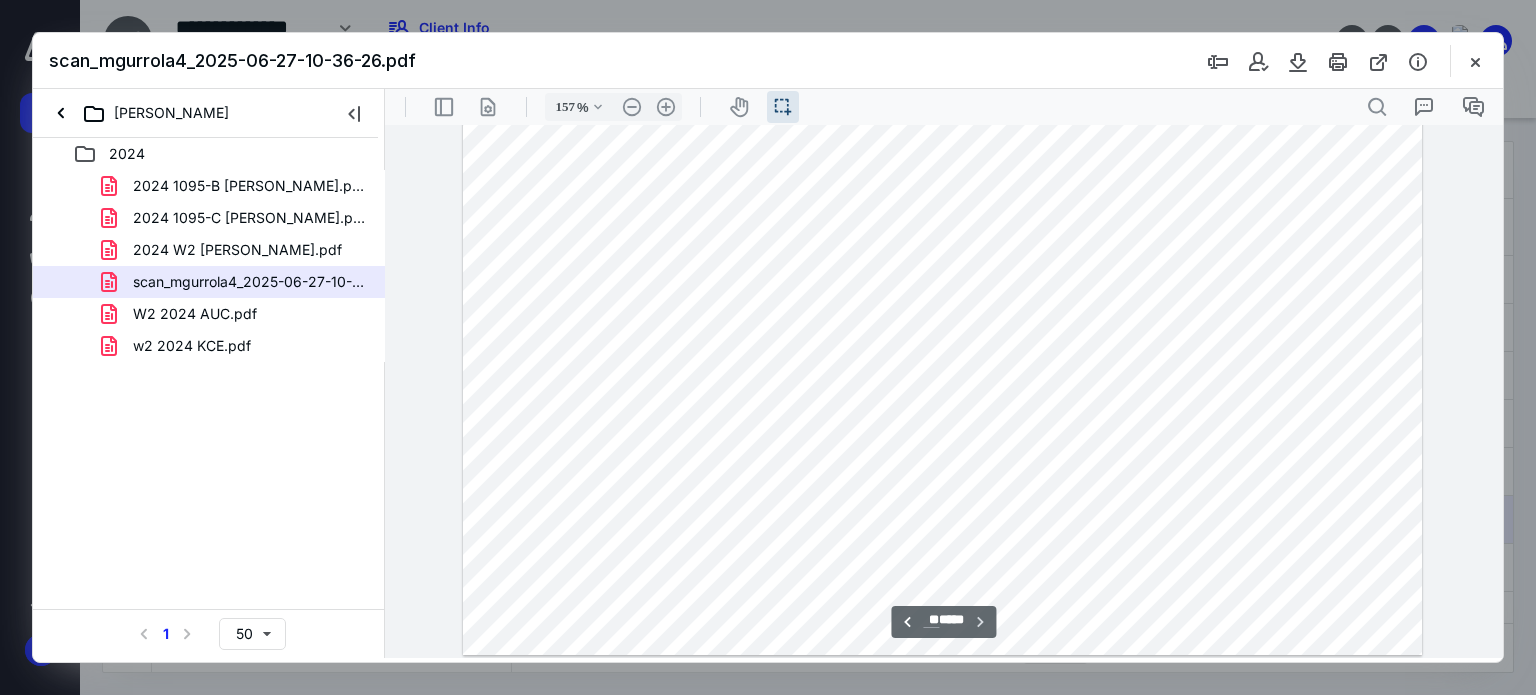 scroll, scrollTop: 15755, scrollLeft: 0, axis: vertical 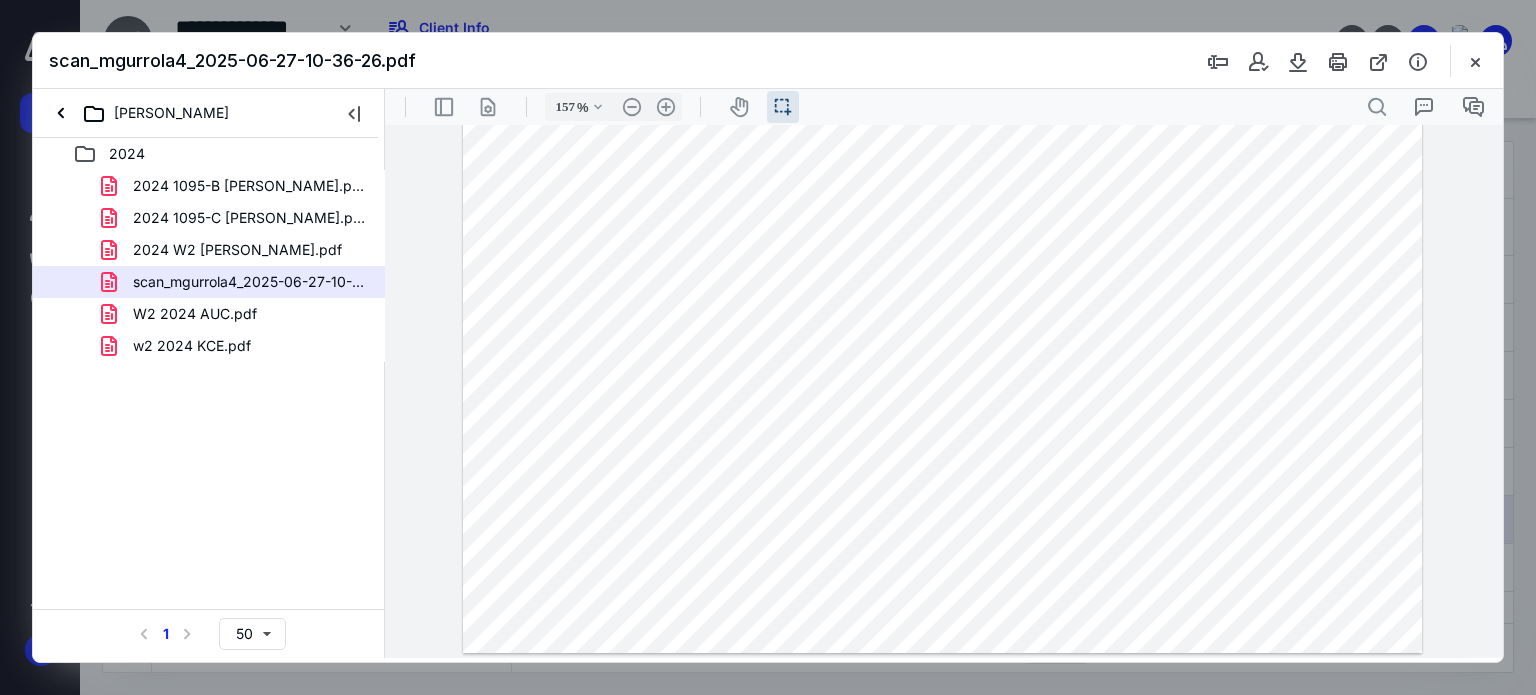 drag, startPoint x: 240, startPoint y: 331, endPoint x: 242, endPoint y: 320, distance: 11.18034 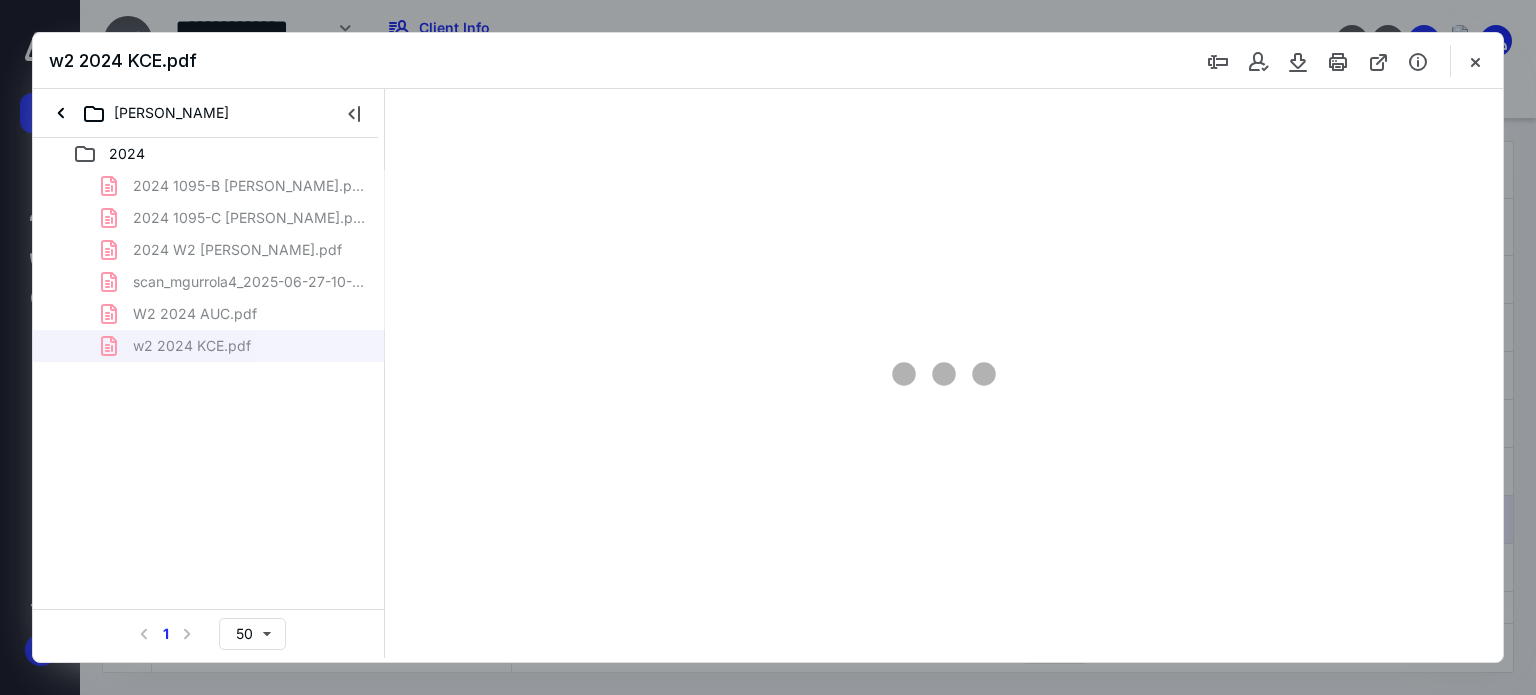 click on "2024 1095-B [PERSON_NAME].pdf 2024 1095-C [PERSON_NAME].pdf 2024 W2 [PERSON_NAME].pdf scan_mgurrola4_2025-06-27-10-36-26.pdf W2 2024 AUC.pdf w2 2024 KCE.pdf" at bounding box center [209, 266] 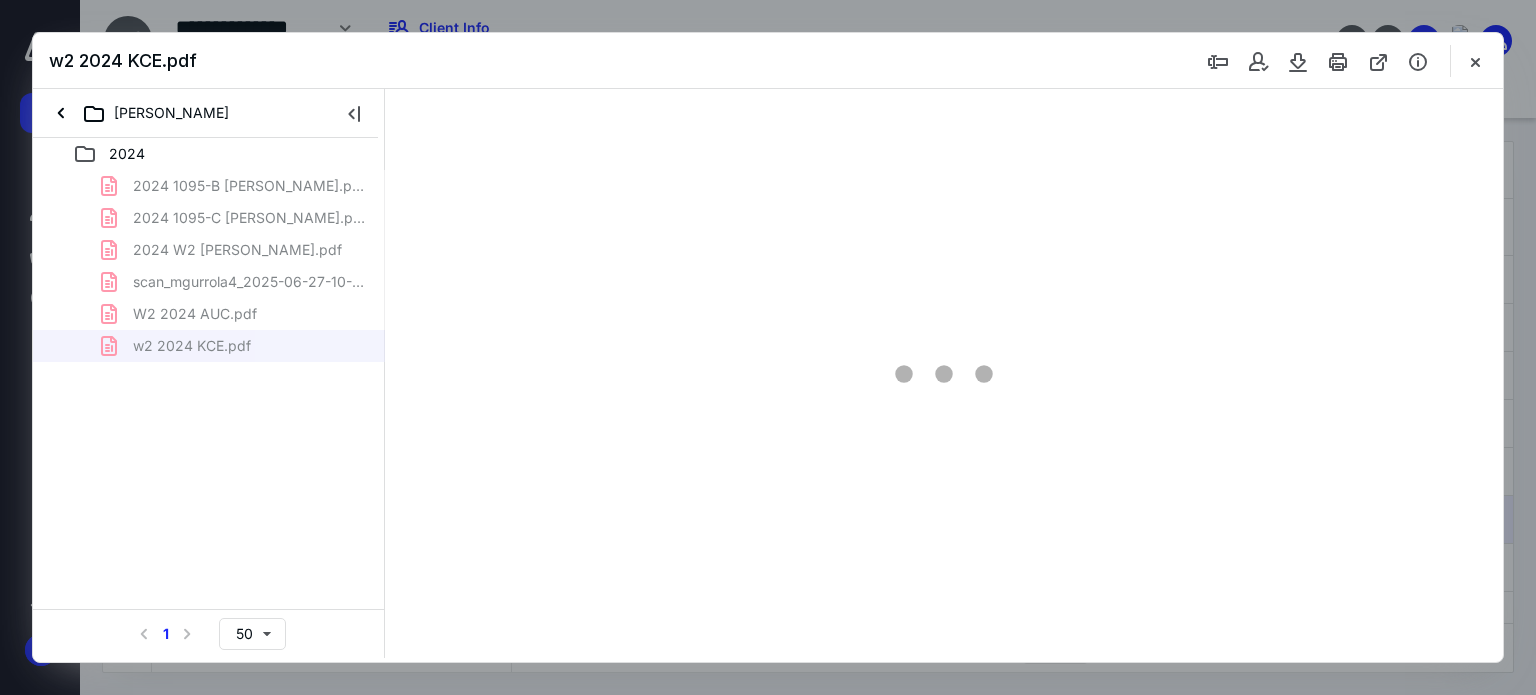 click on "2024 1095-B [PERSON_NAME].pdf 2024 1095-C [PERSON_NAME].pdf 2024 W2 [PERSON_NAME].pdf scan_mgurrola4_2025-06-27-10-36-26.pdf W2 2024 AUC.pdf w2 2024 KCE.pdf" at bounding box center [209, 266] 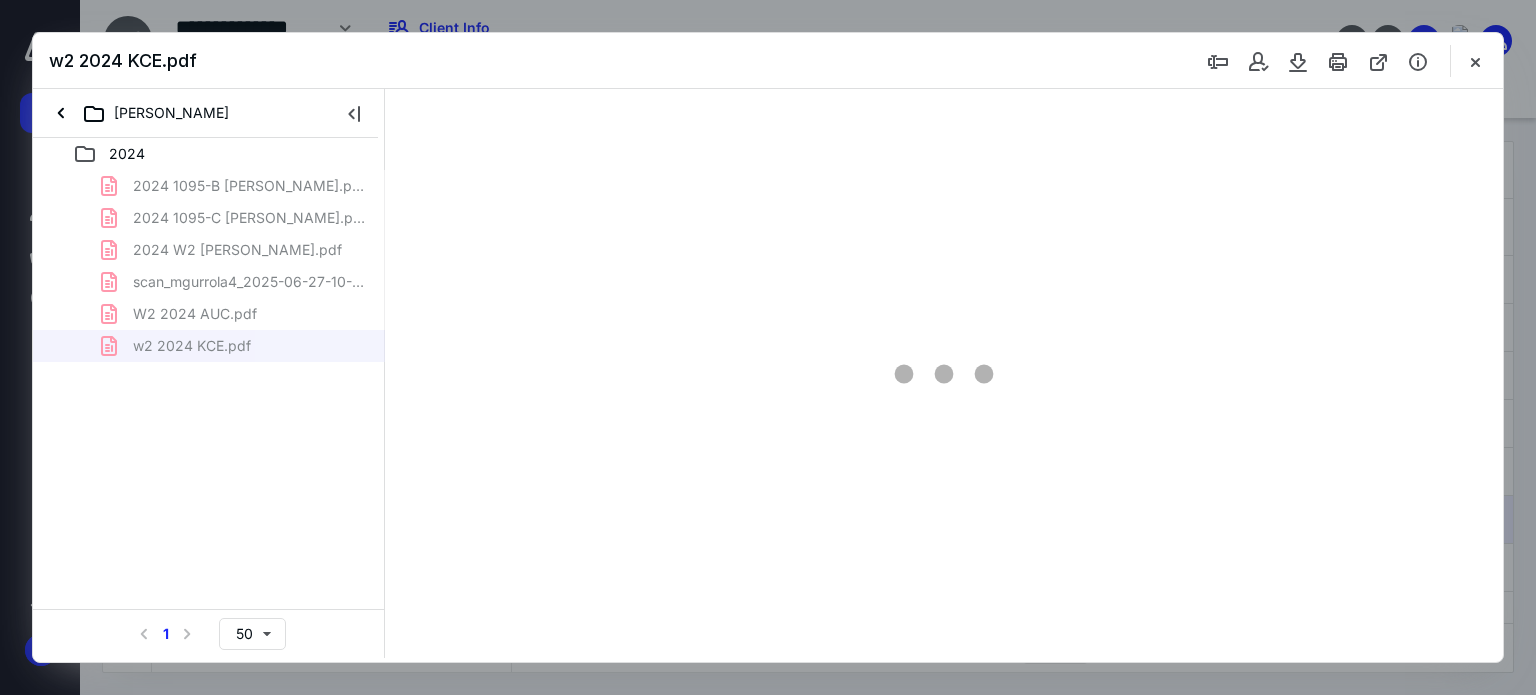 select on "1" 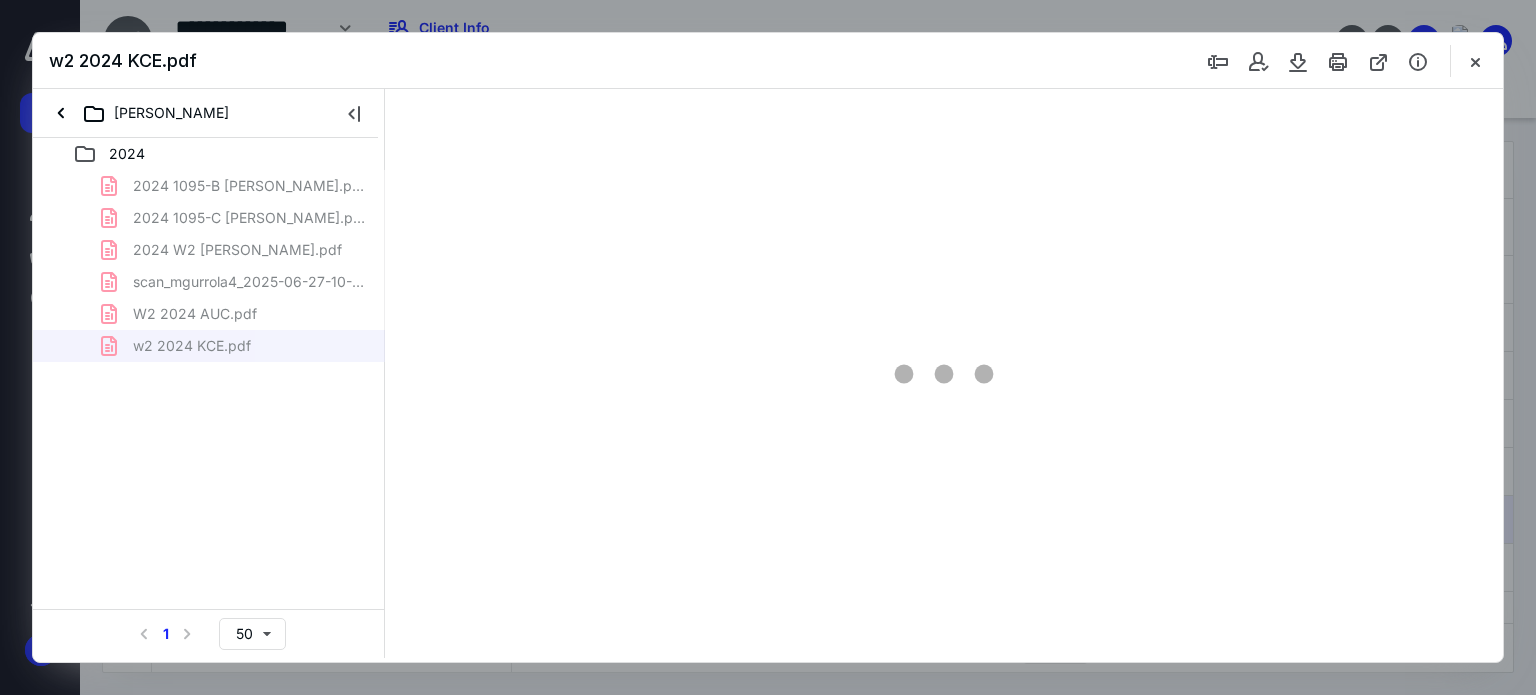 type on "67" 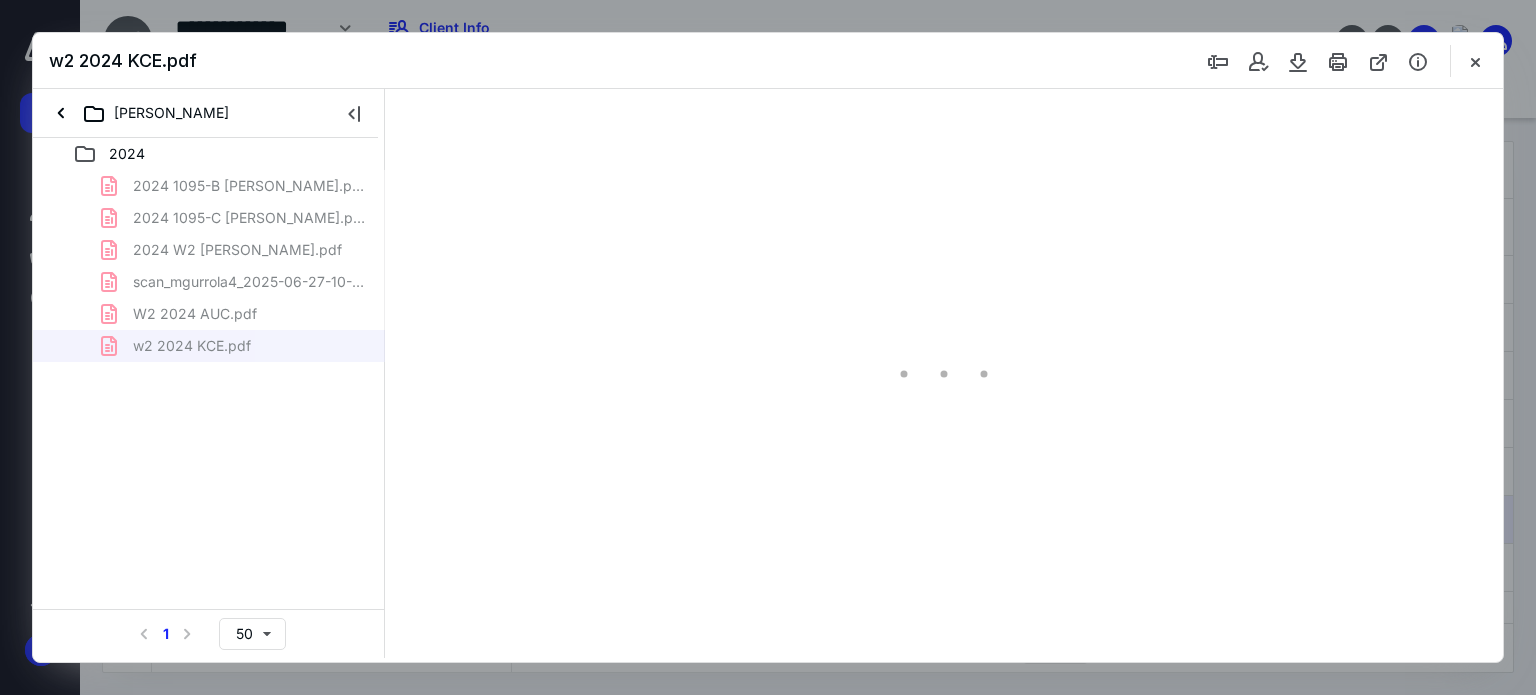 scroll, scrollTop: 39, scrollLeft: 0, axis: vertical 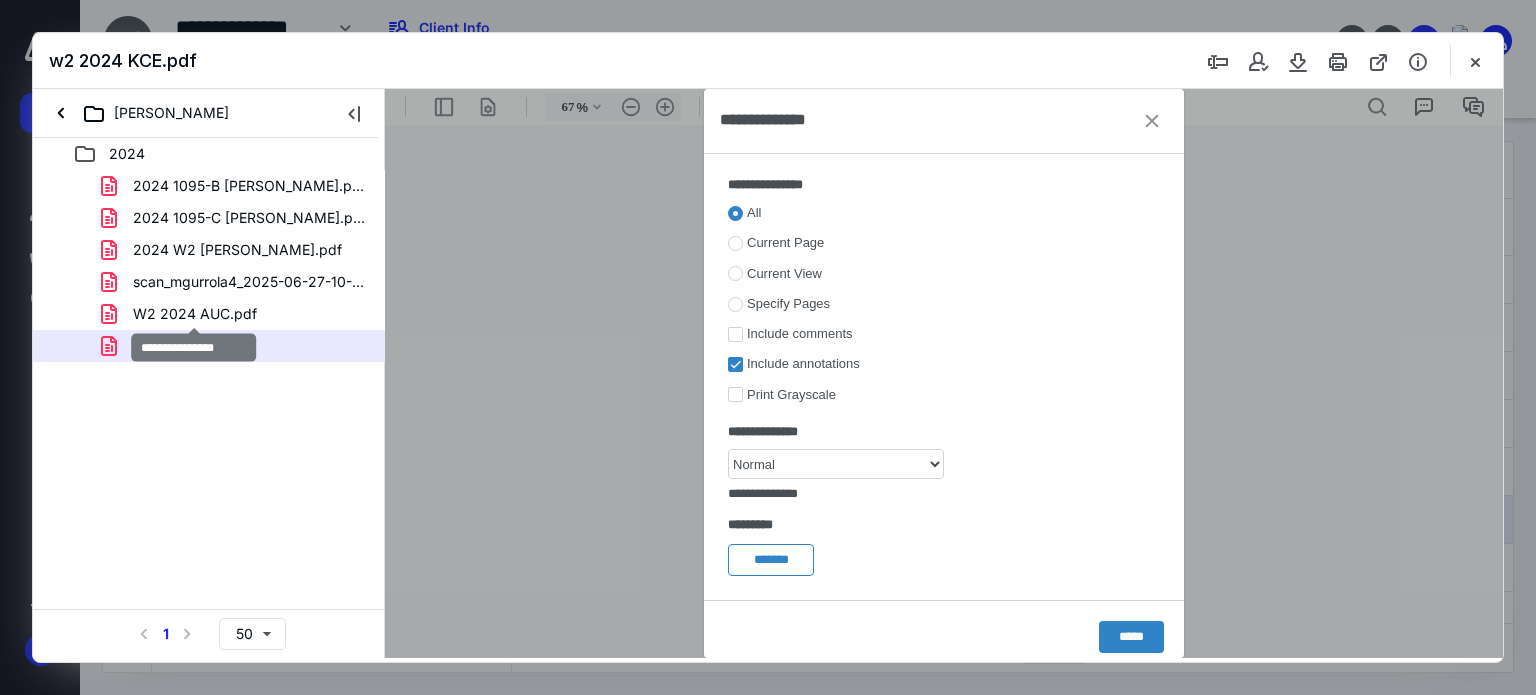 click on "W2 2024 AUC.pdf" at bounding box center [195, 314] 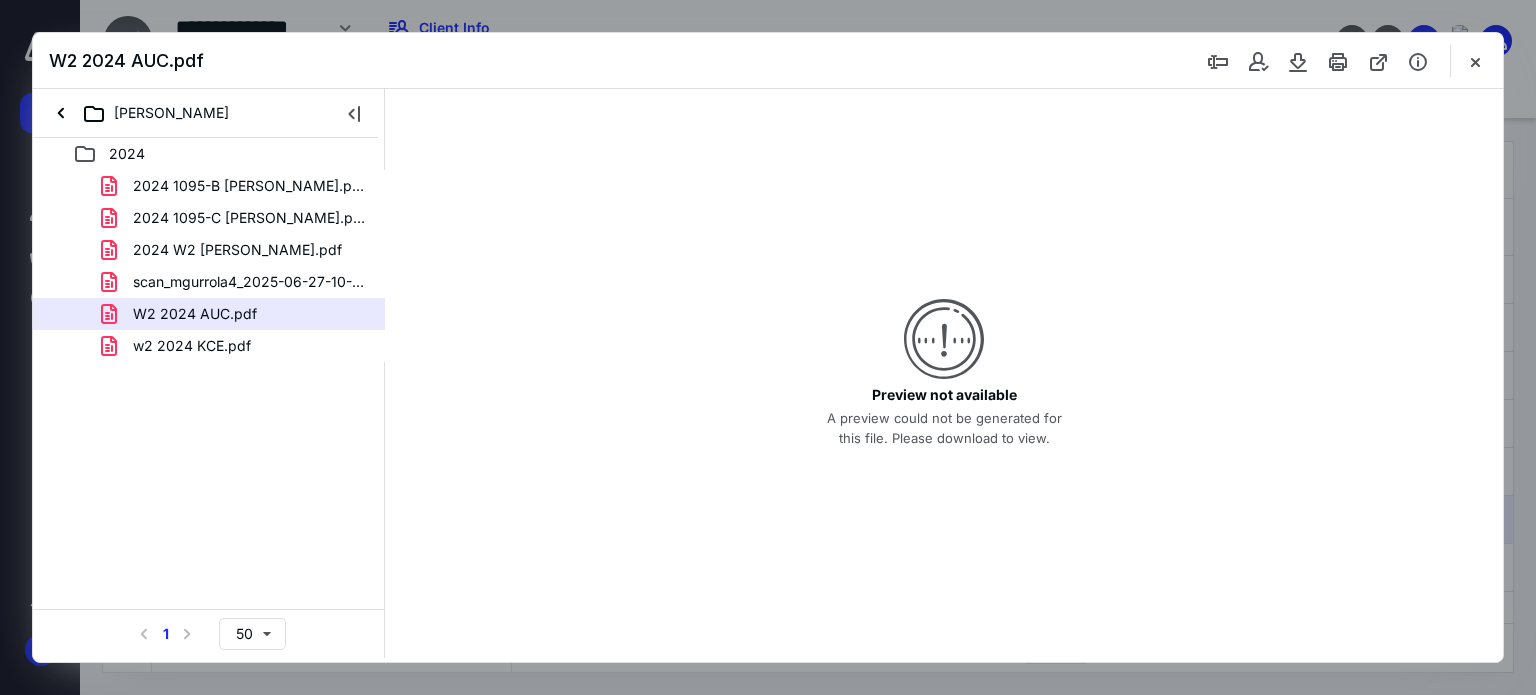 click on "2024 1095-B [PERSON_NAME].pdf 2024 1095-C [PERSON_NAME].pdf 2024 W2 [PERSON_NAME].pdf scan_mgurrola4_2025-06-27-10-36-26.pdf W2 2024 AUC.pdf w2 2024 KCE.pdf" at bounding box center (209, 266) 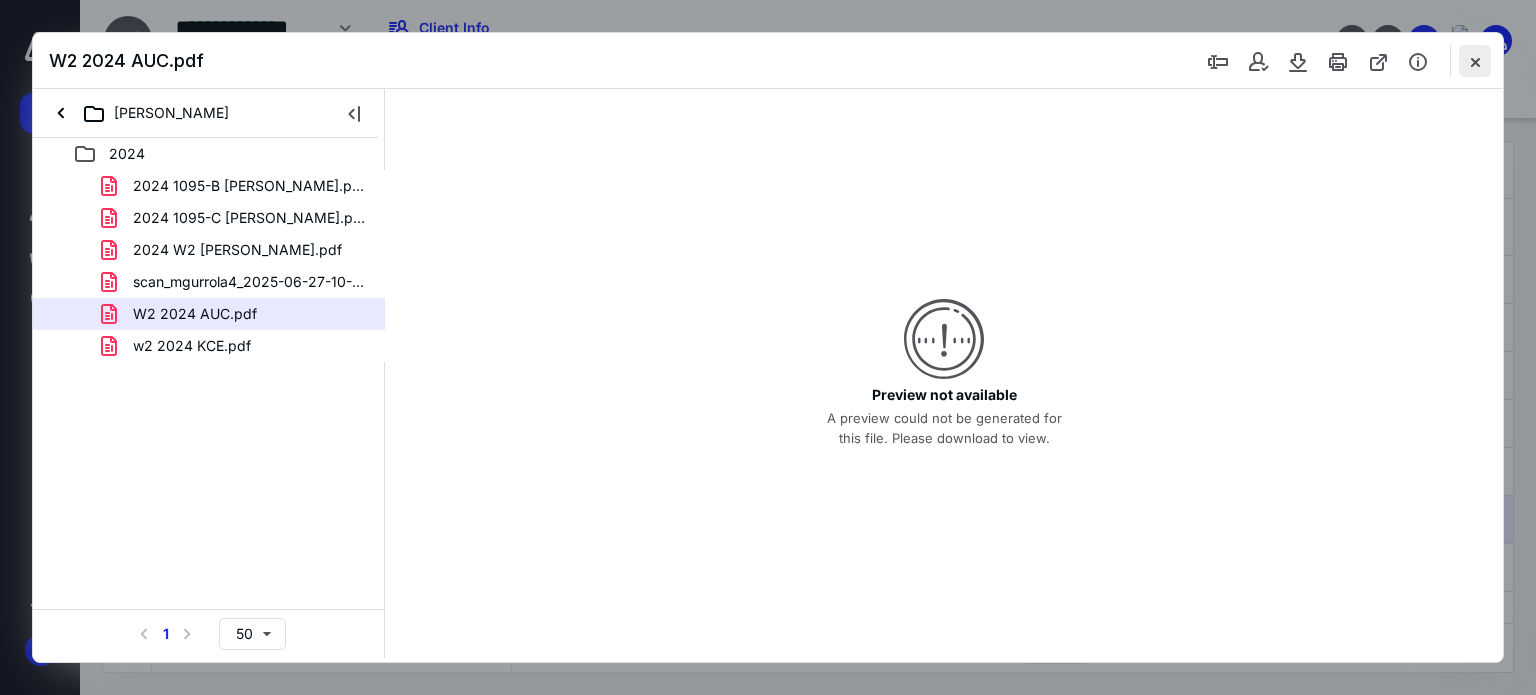 click at bounding box center [1475, 61] 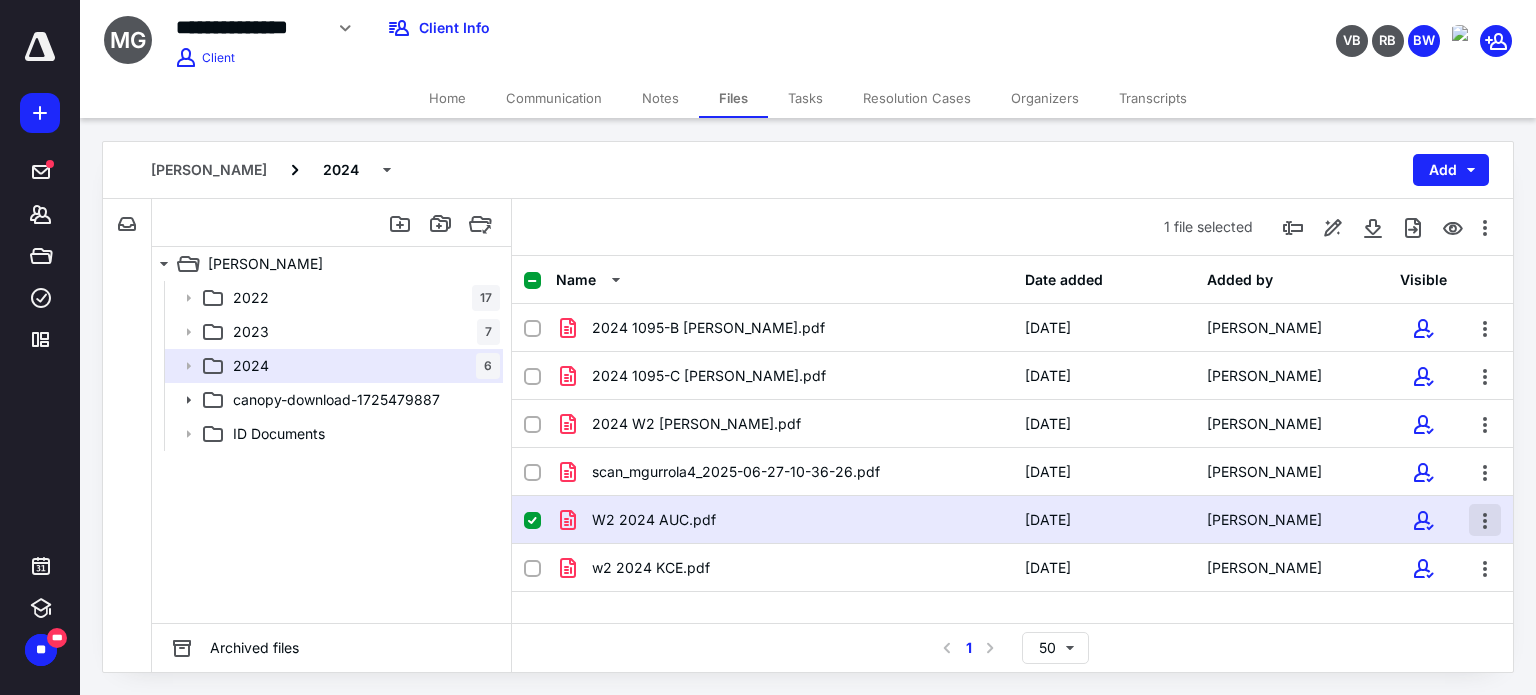 click at bounding box center [1485, 520] 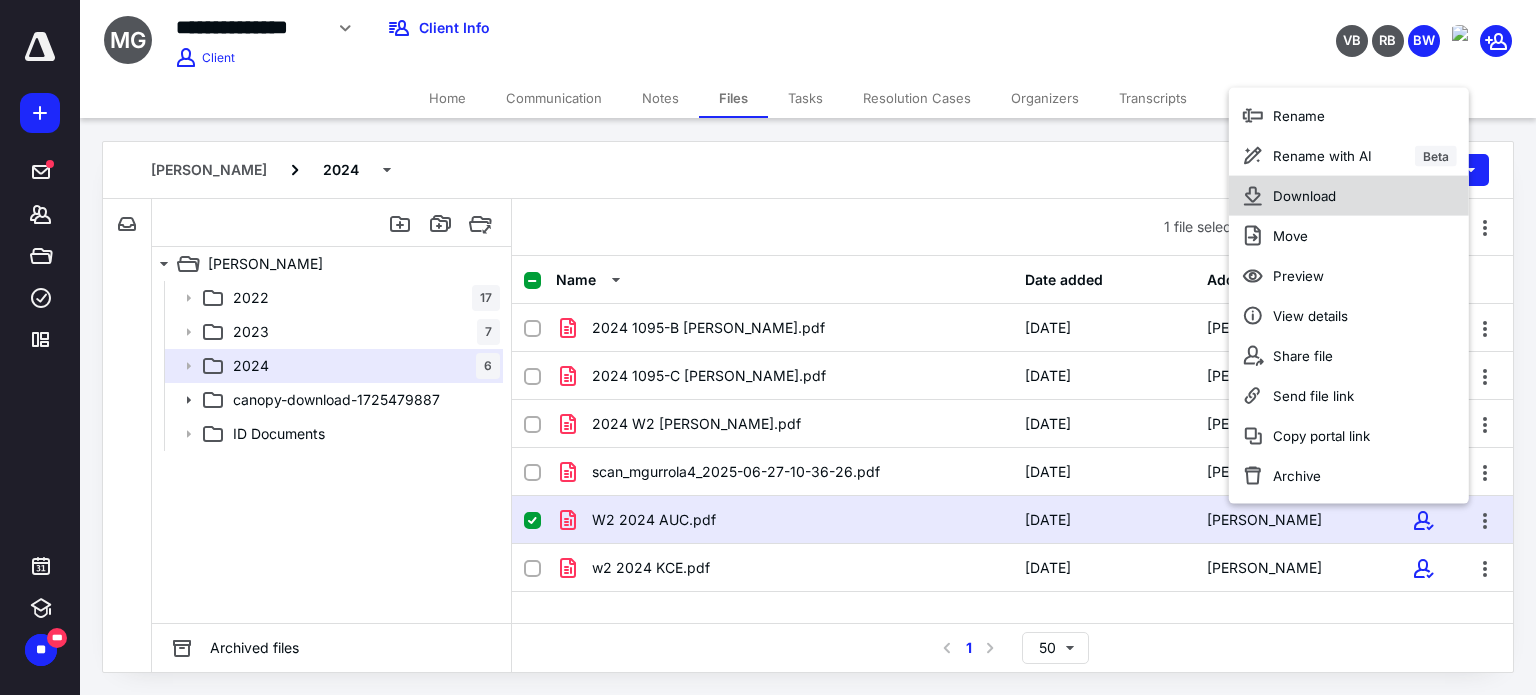 click on "Download" at bounding box center (1349, 196) 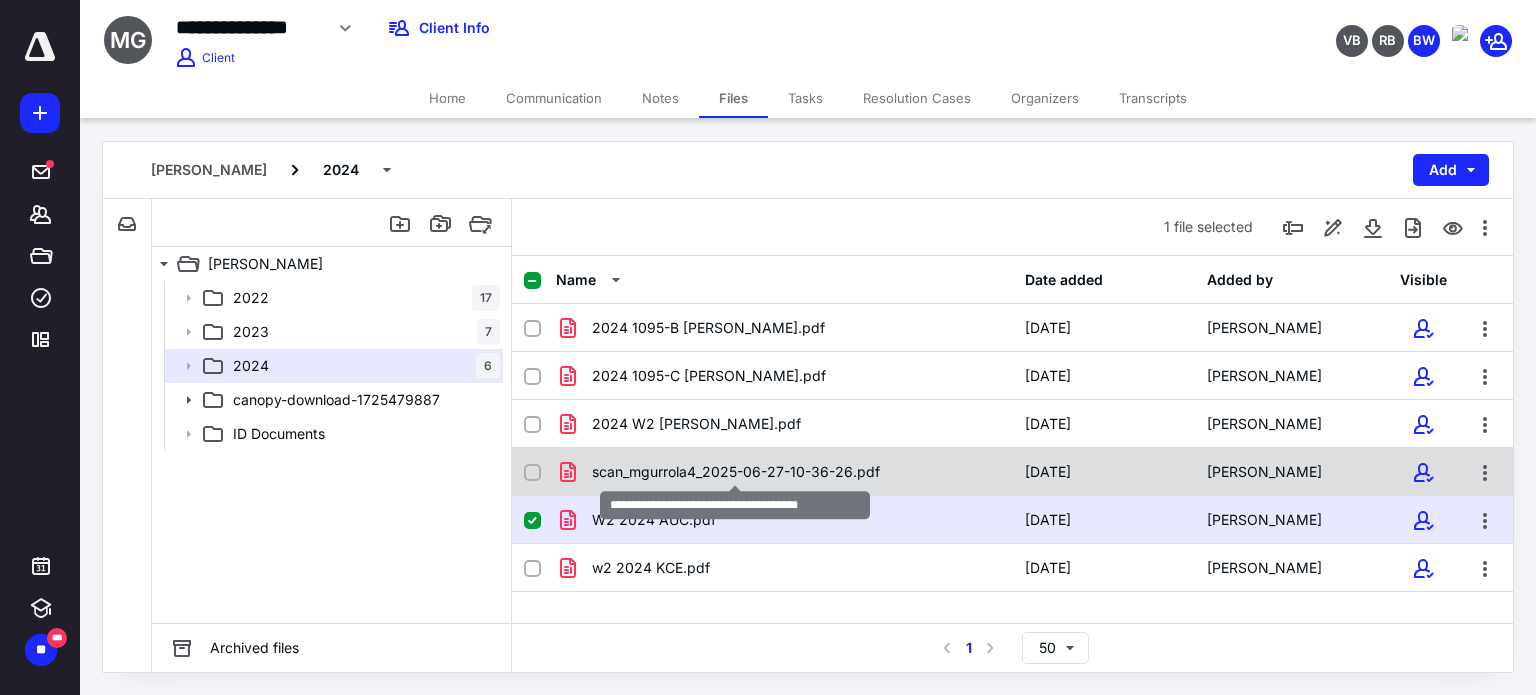 click on "scan_mgurrola4_2025-06-27-10-36-26.pdf" at bounding box center (736, 472) 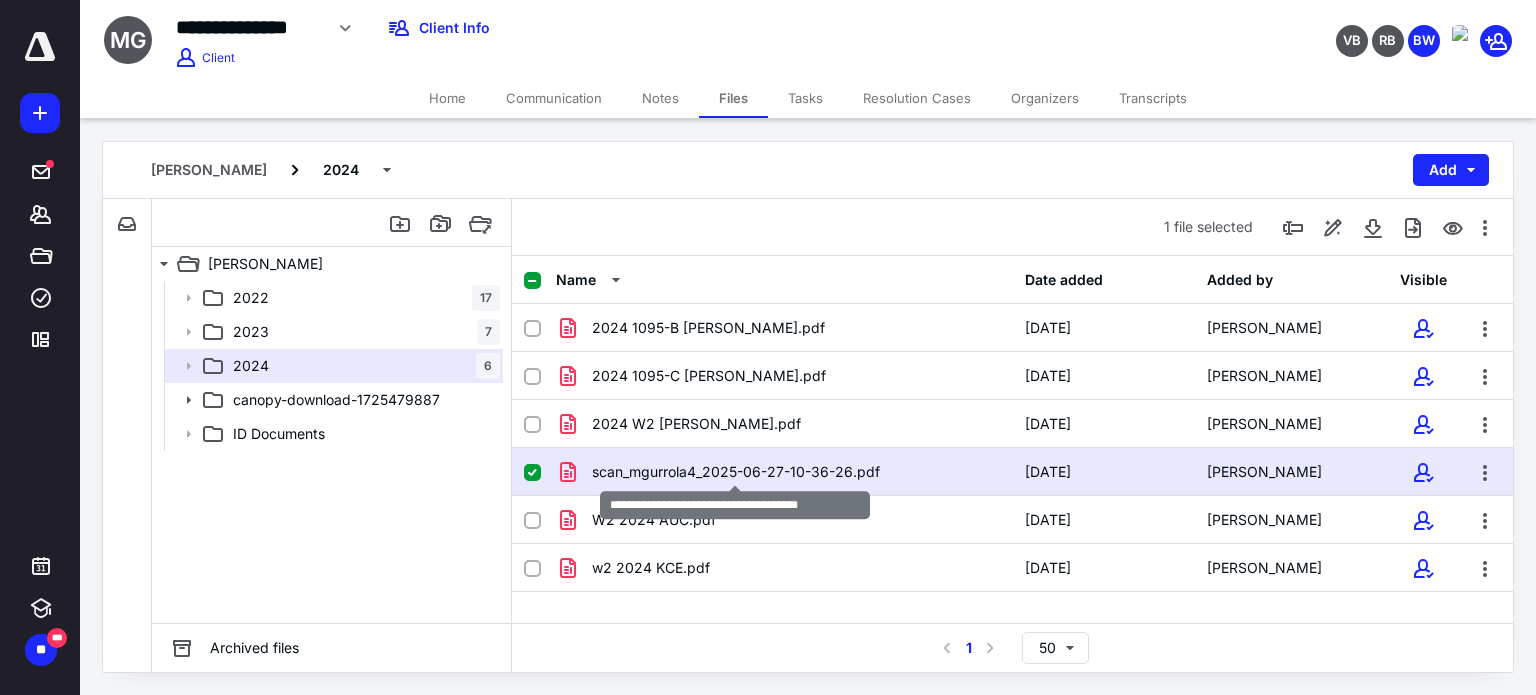 click on "scan_mgurrola4_2025-06-27-10-36-26.pdf" at bounding box center (736, 472) 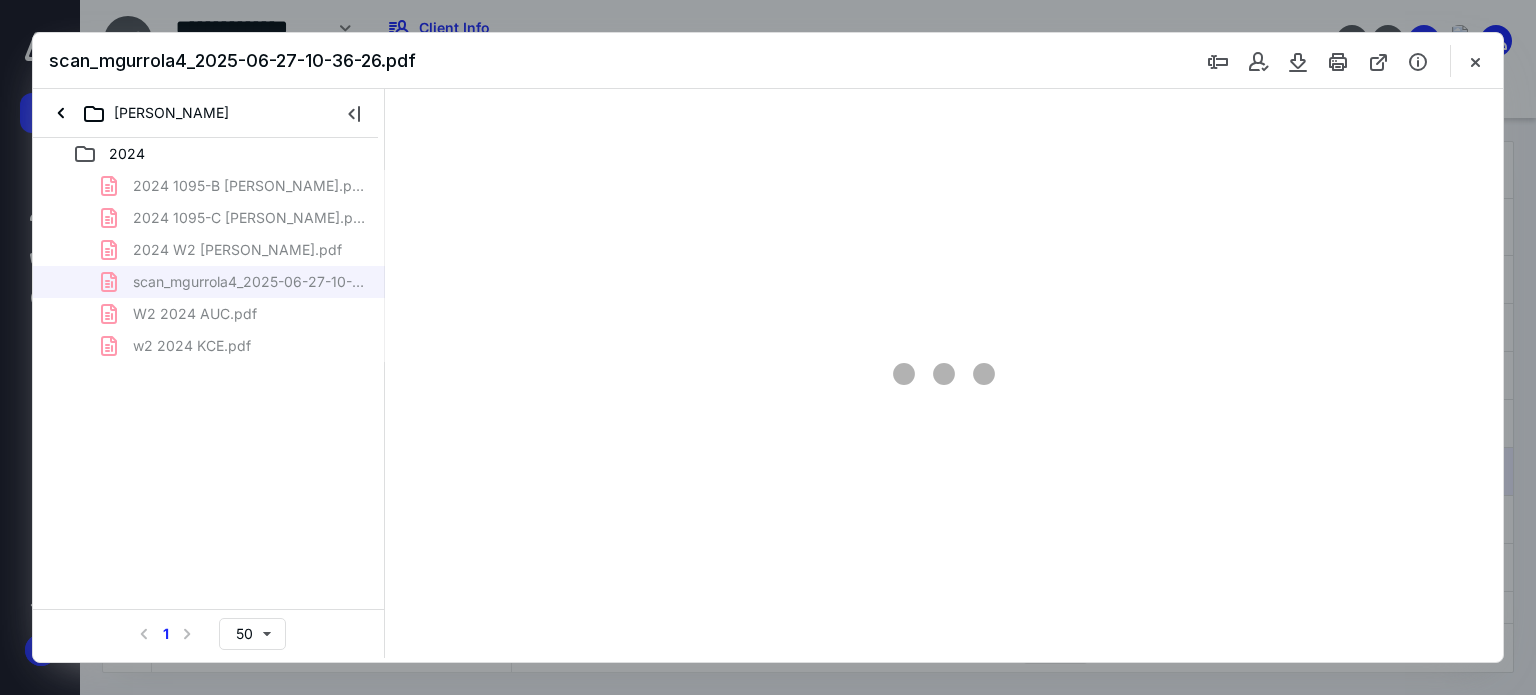 scroll, scrollTop: 0, scrollLeft: 0, axis: both 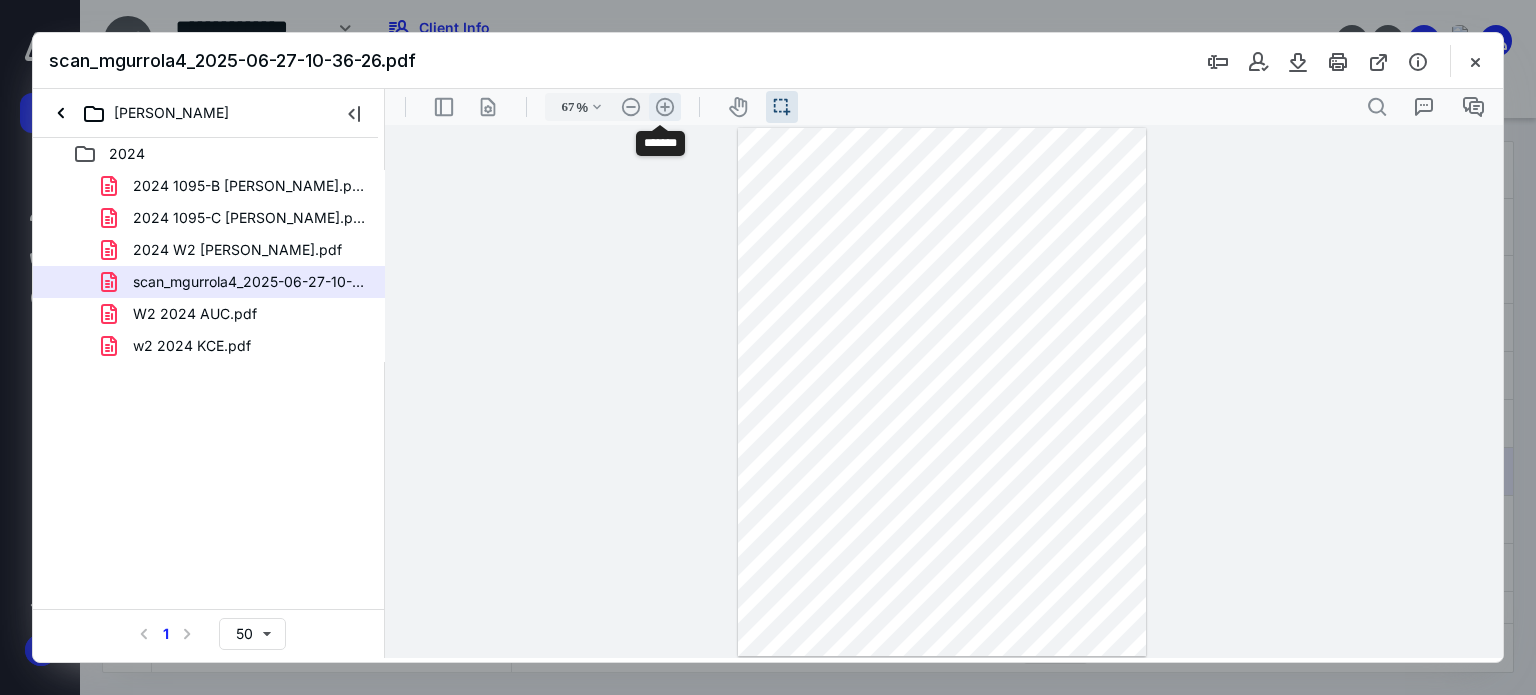 click on ".cls-1{fill:#abb0c4;} icon - header - zoom - in - line" at bounding box center (665, 107) 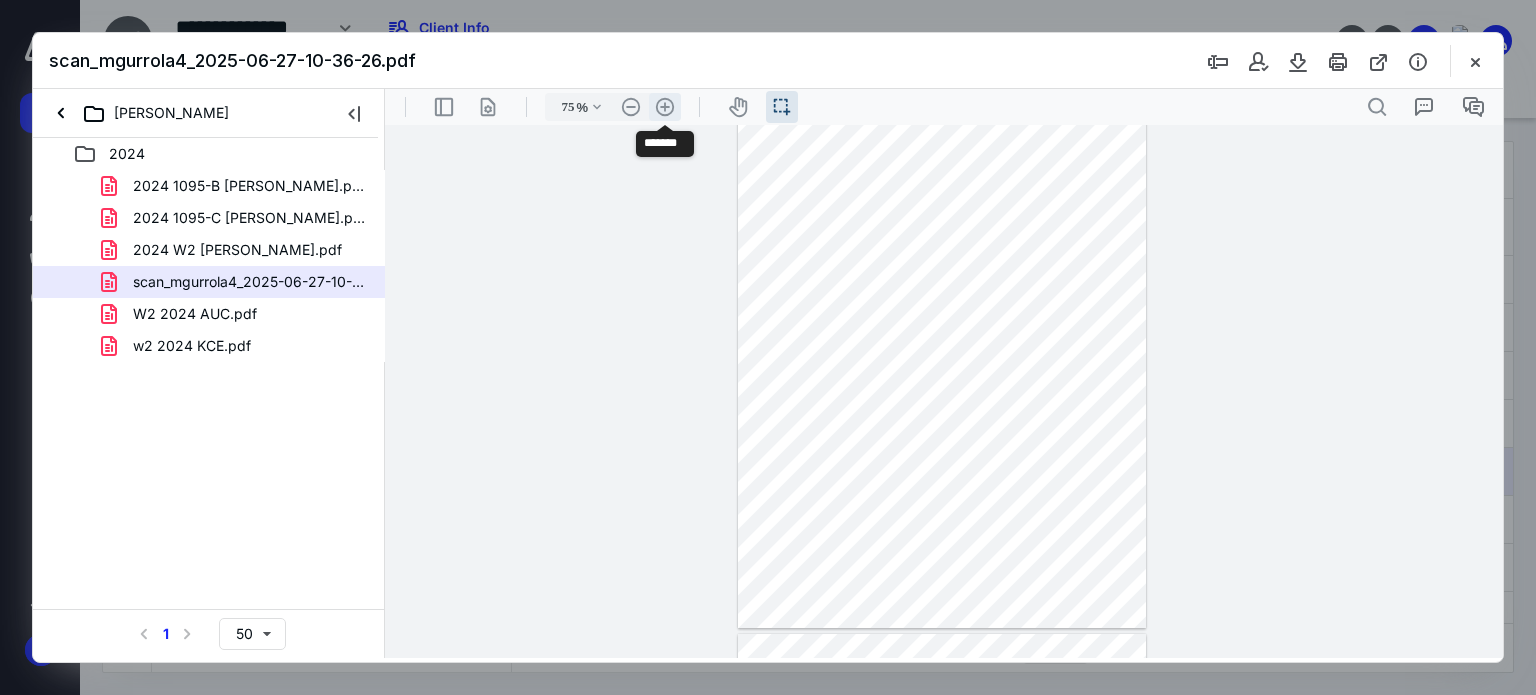 click on ".cls-1{fill:#abb0c4;} icon - header - zoom - in - line" at bounding box center [665, 107] 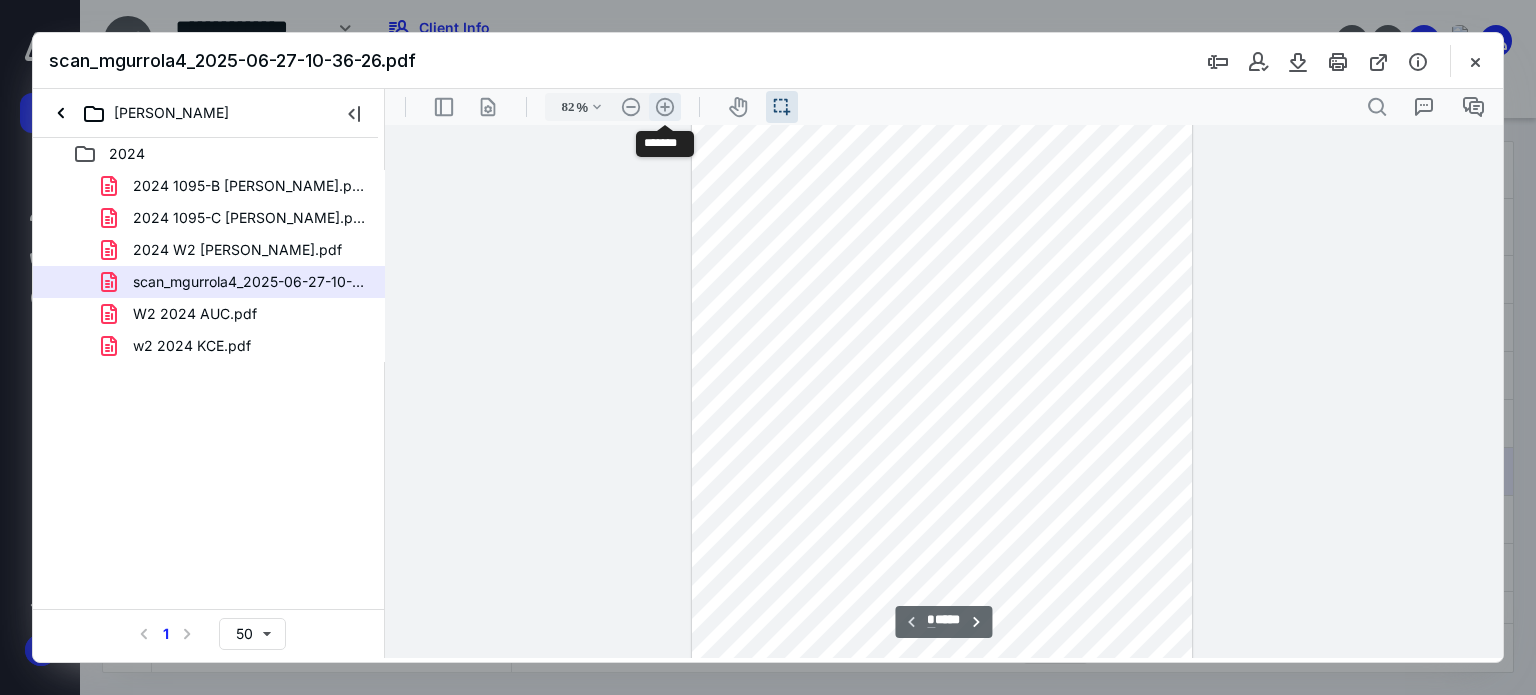 click on ".cls-1{fill:#abb0c4;} icon - header - zoom - in - line" at bounding box center (665, 107) 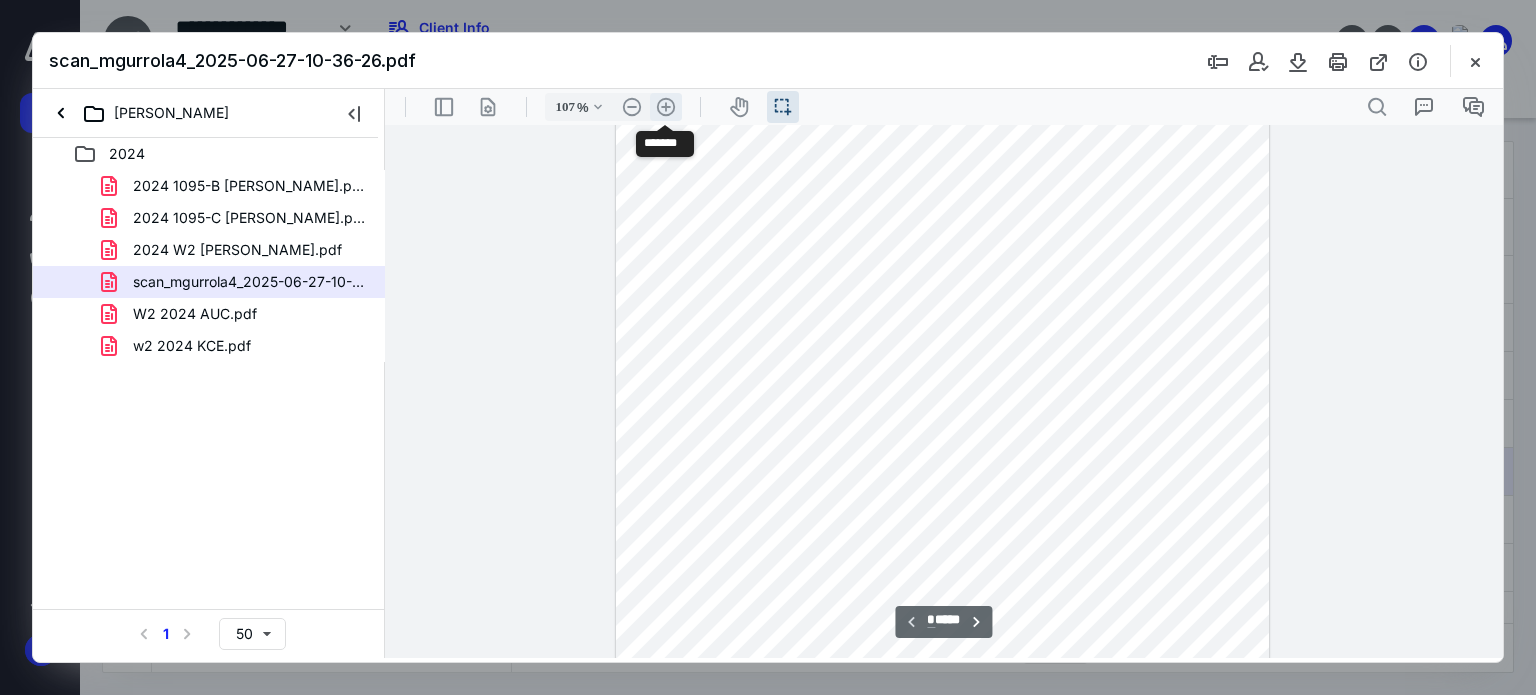 click on ".cls-1{fill:#abb0c4;} icon - header - zoom - in - line" at bounding box center (666, 107) 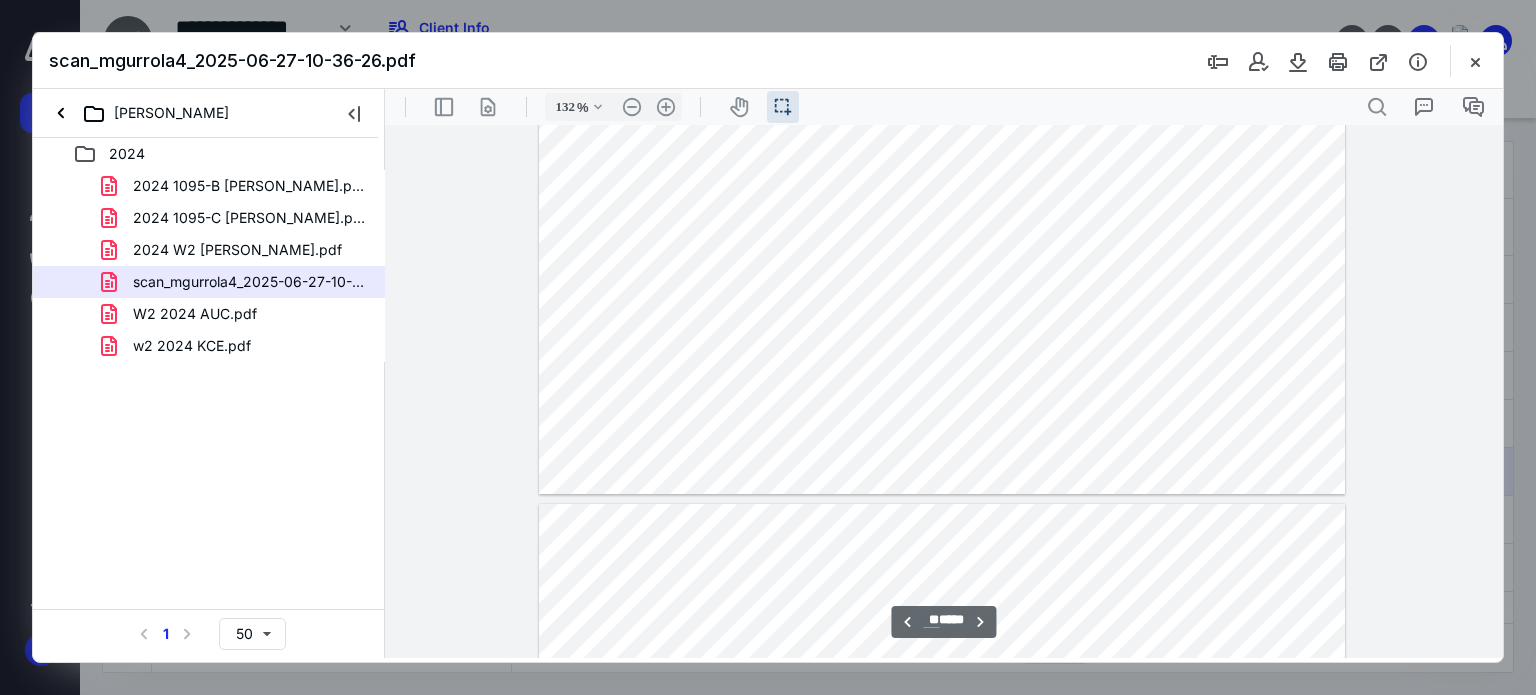 scroll, scrollTop: 12255, scrollLeft: 0, axis: vertical 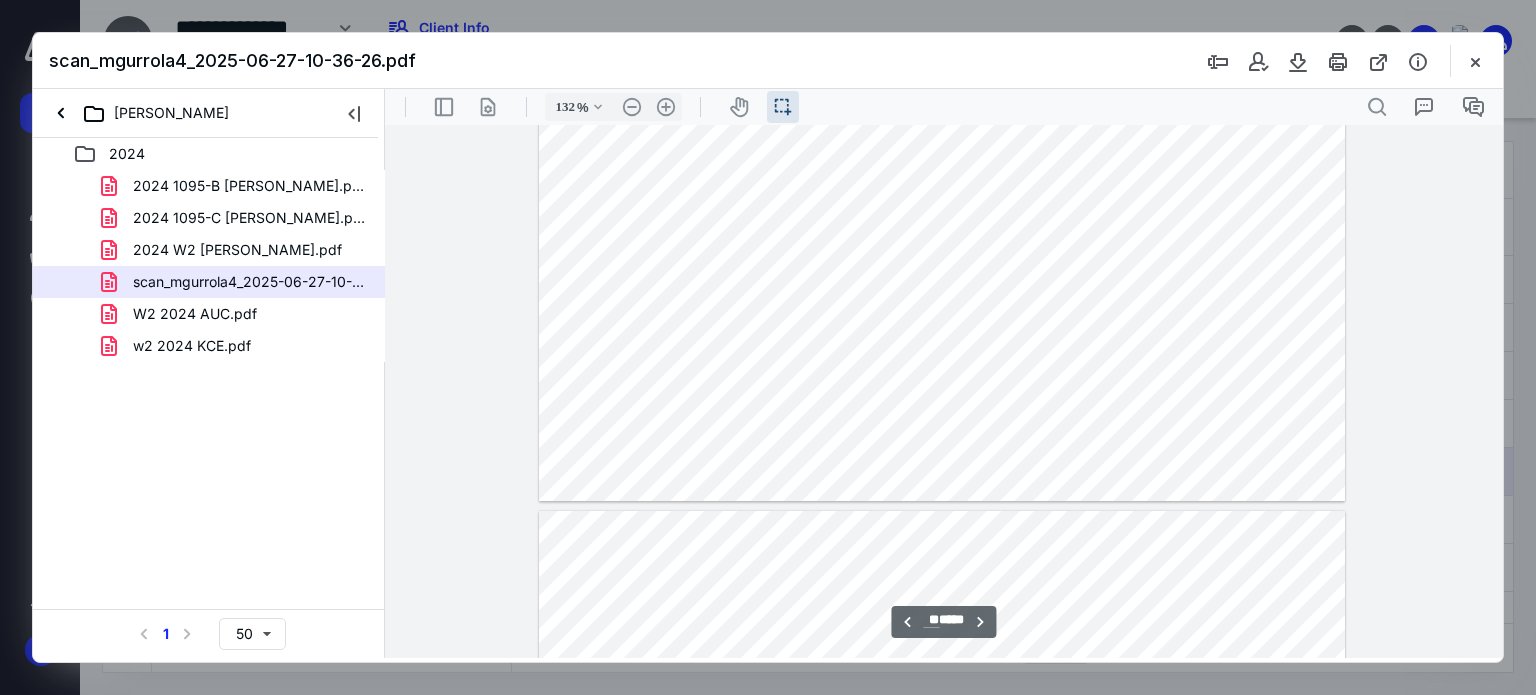type on "**" 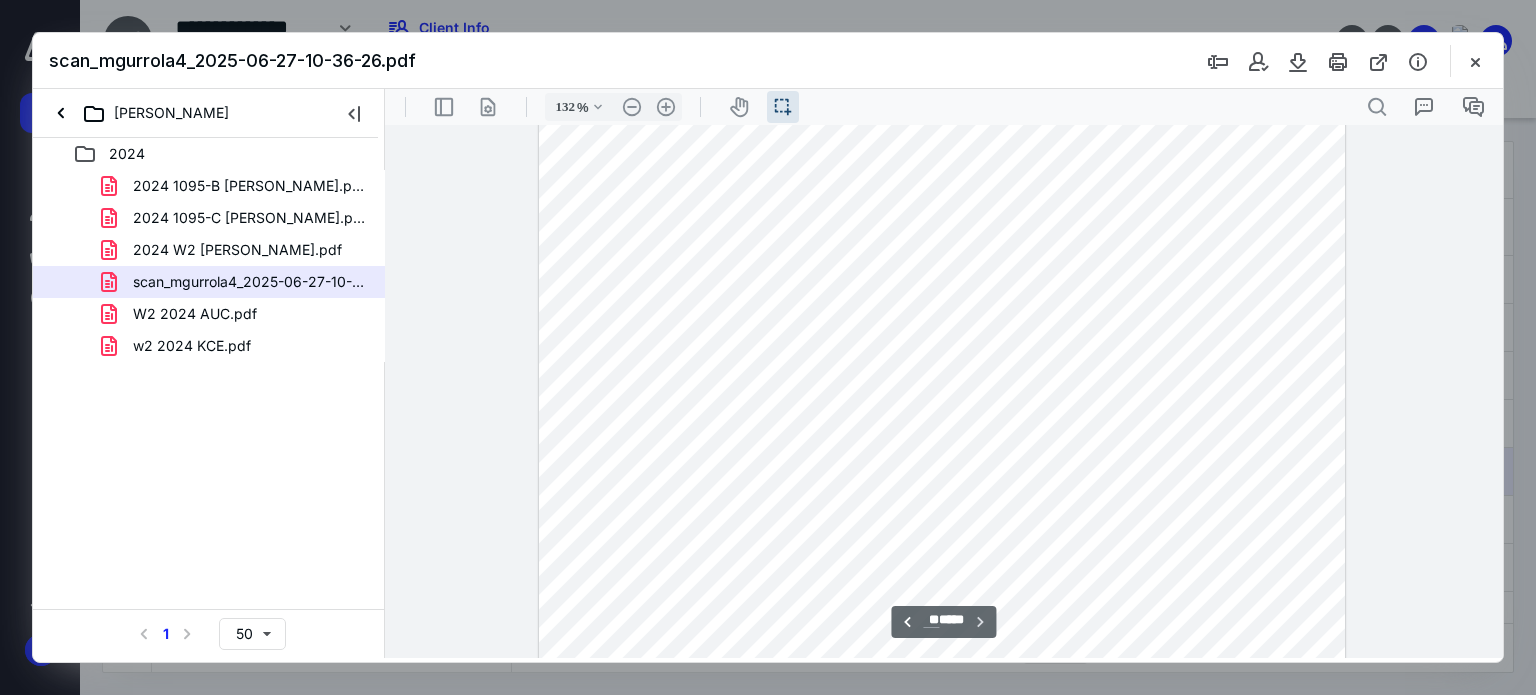 scroll, scrollTop: 13155, scrollLeft: 0, axis: vertical 